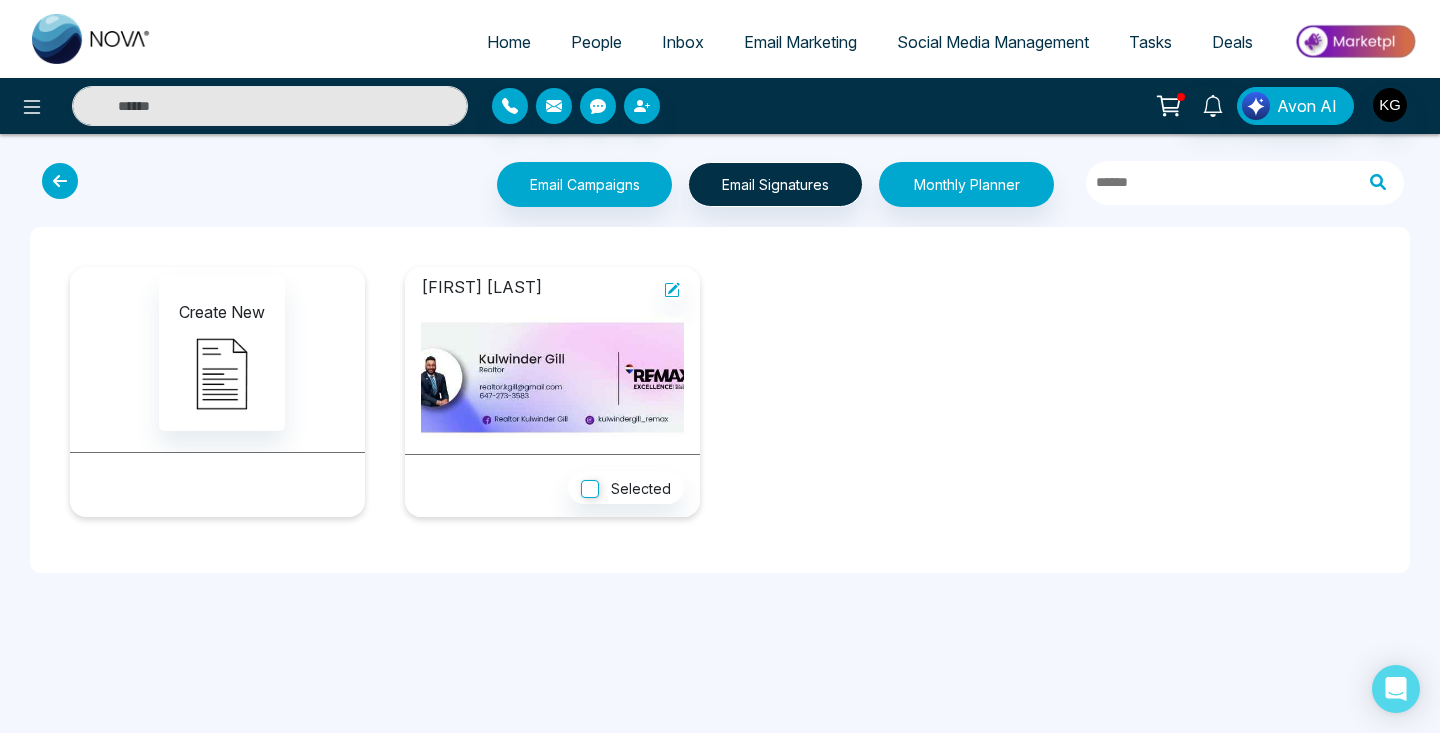 scroll, scrollTop: 0, scrollLeft: 0, axis: both 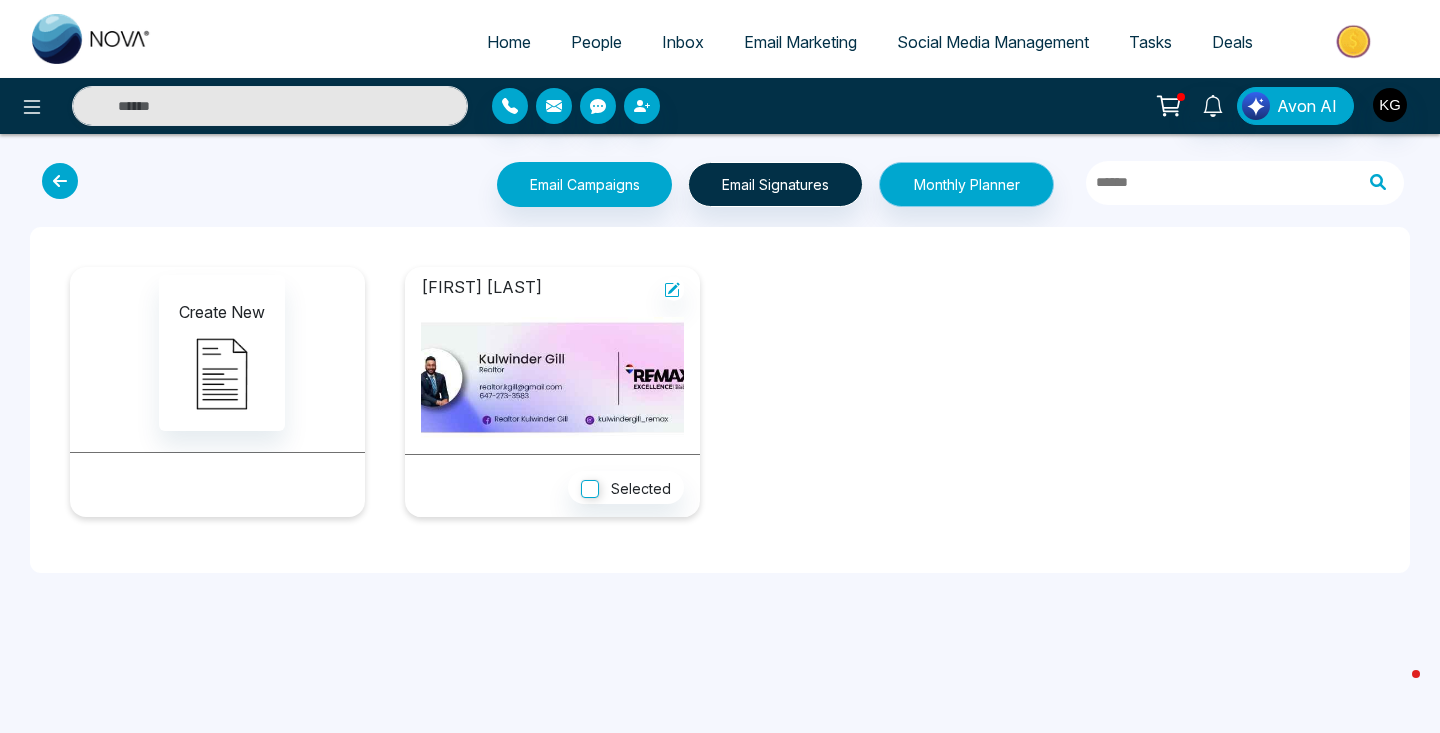 click on "Monthly Planner" at bounding box center [966, 184] 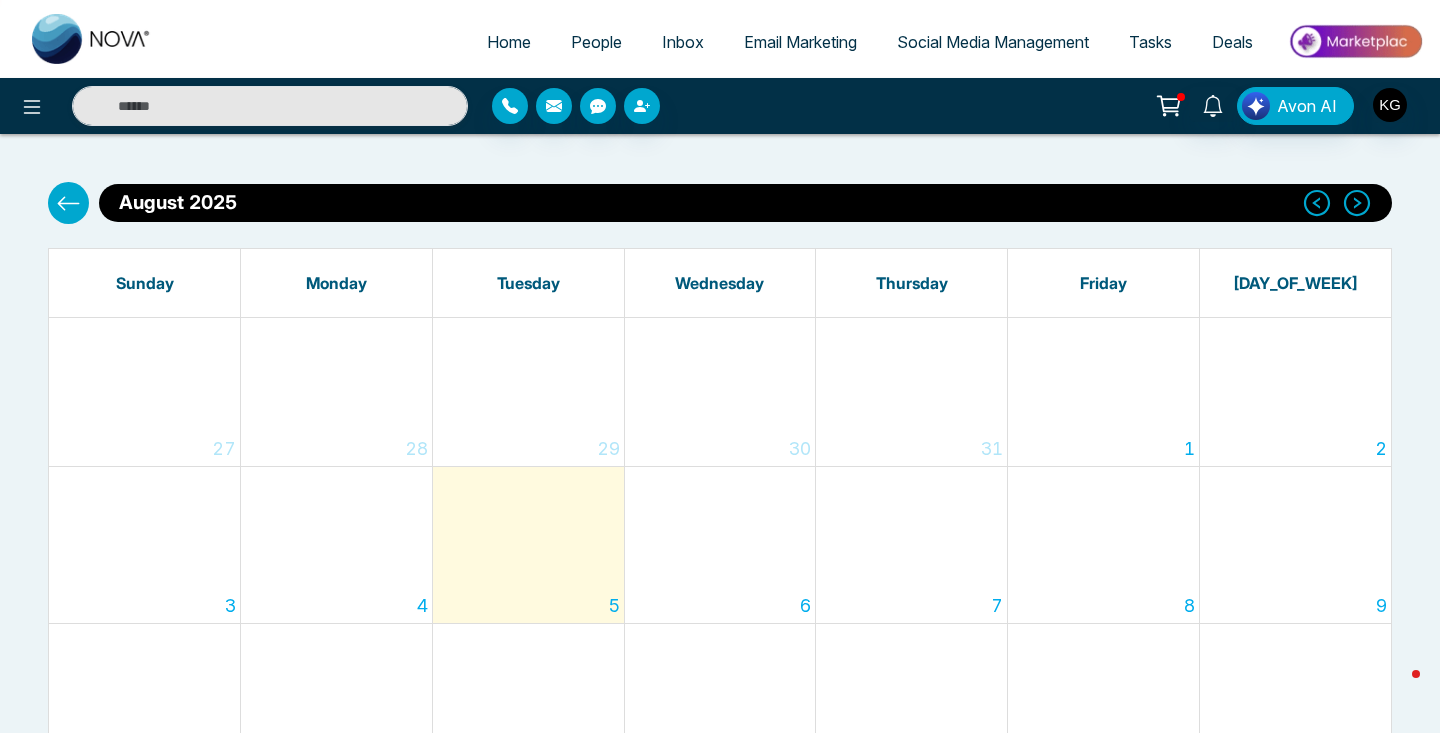 click 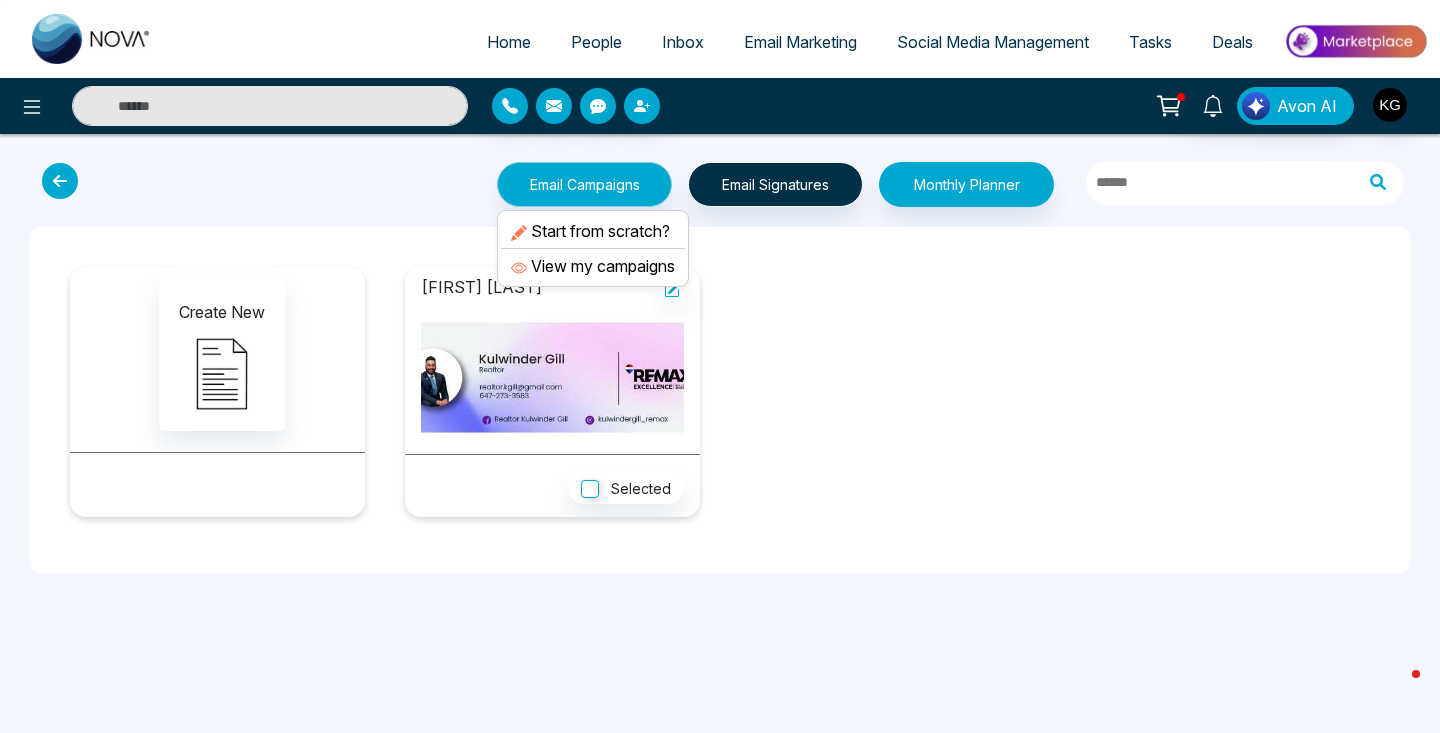 click on "Email Campaigns" at bounding box center (584, 184) 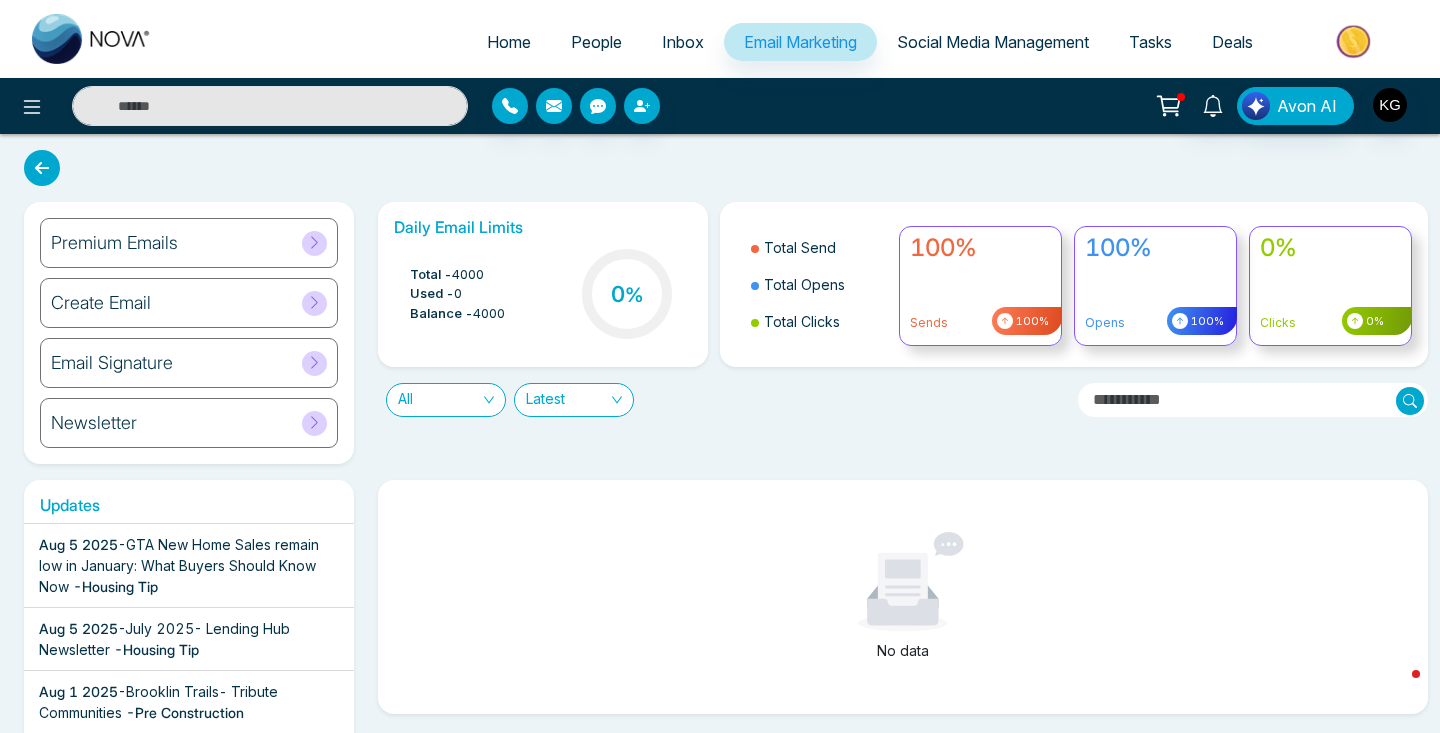 click at bounding box center [42, 168] 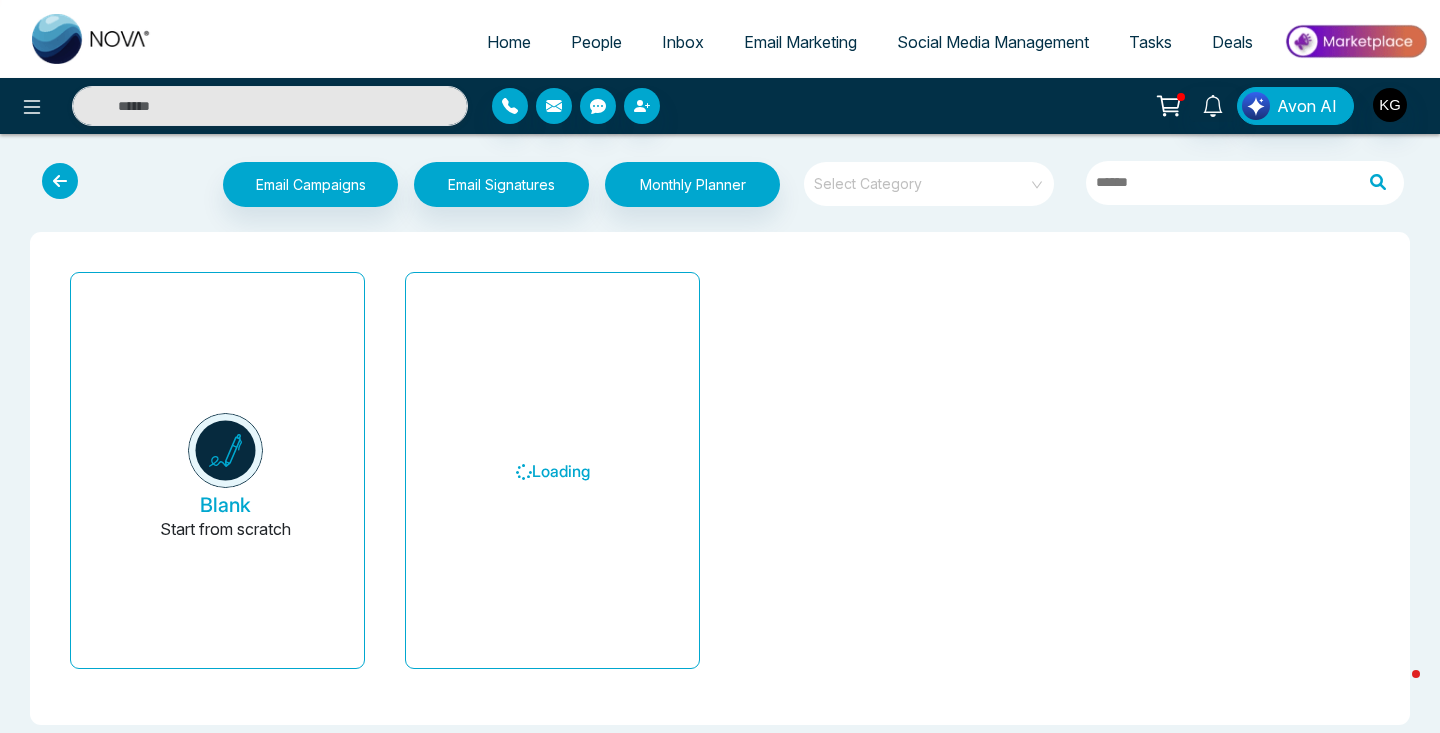 click at bounding box center (198, 187) 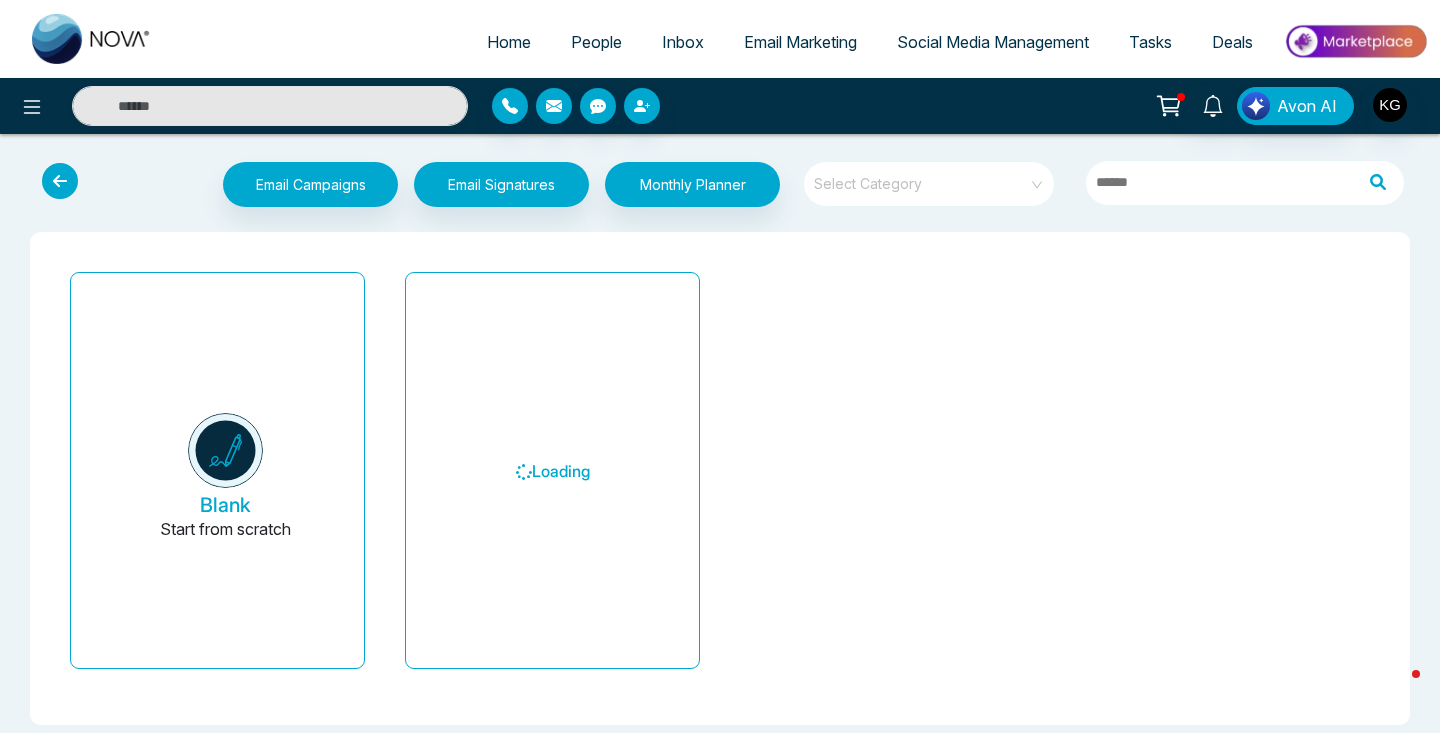 click at bounding box center [60, 181] 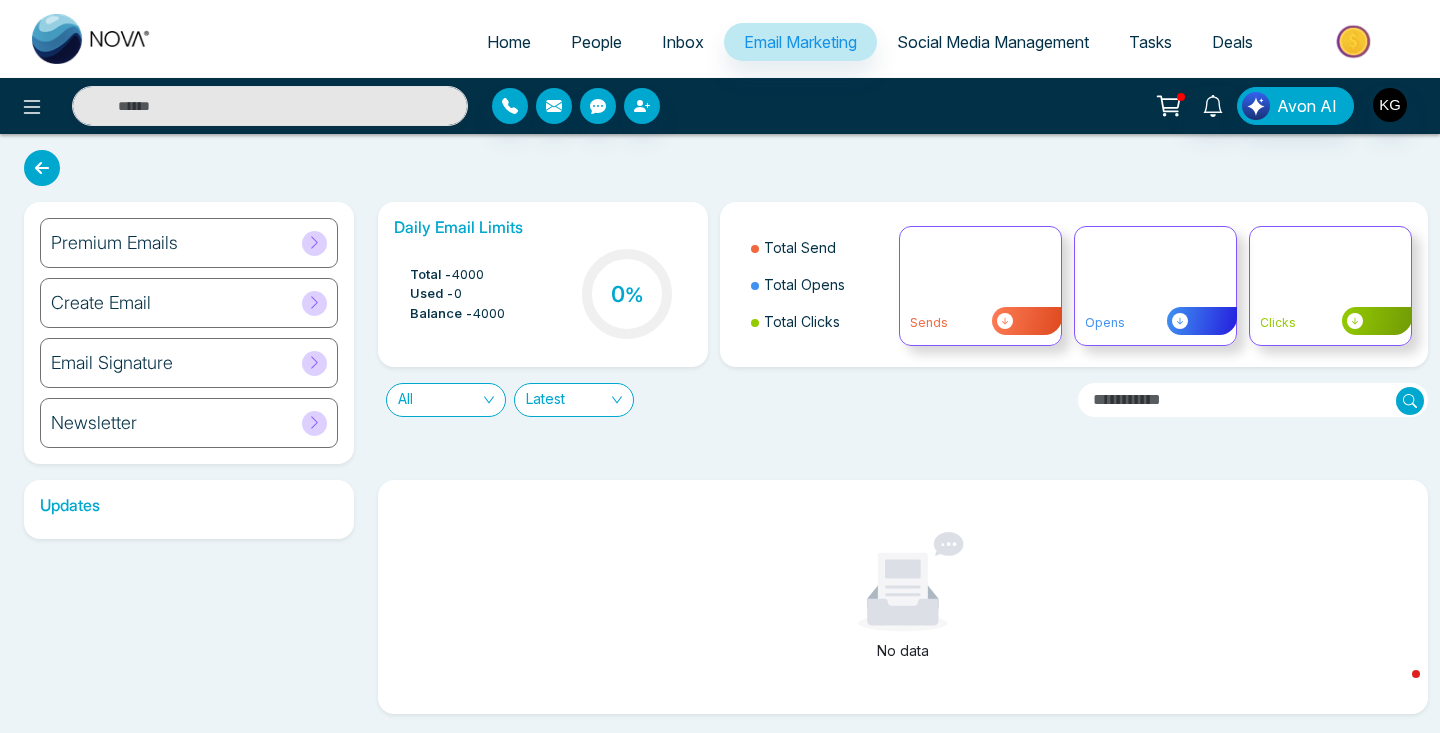 click at bounding box center [42, 168] 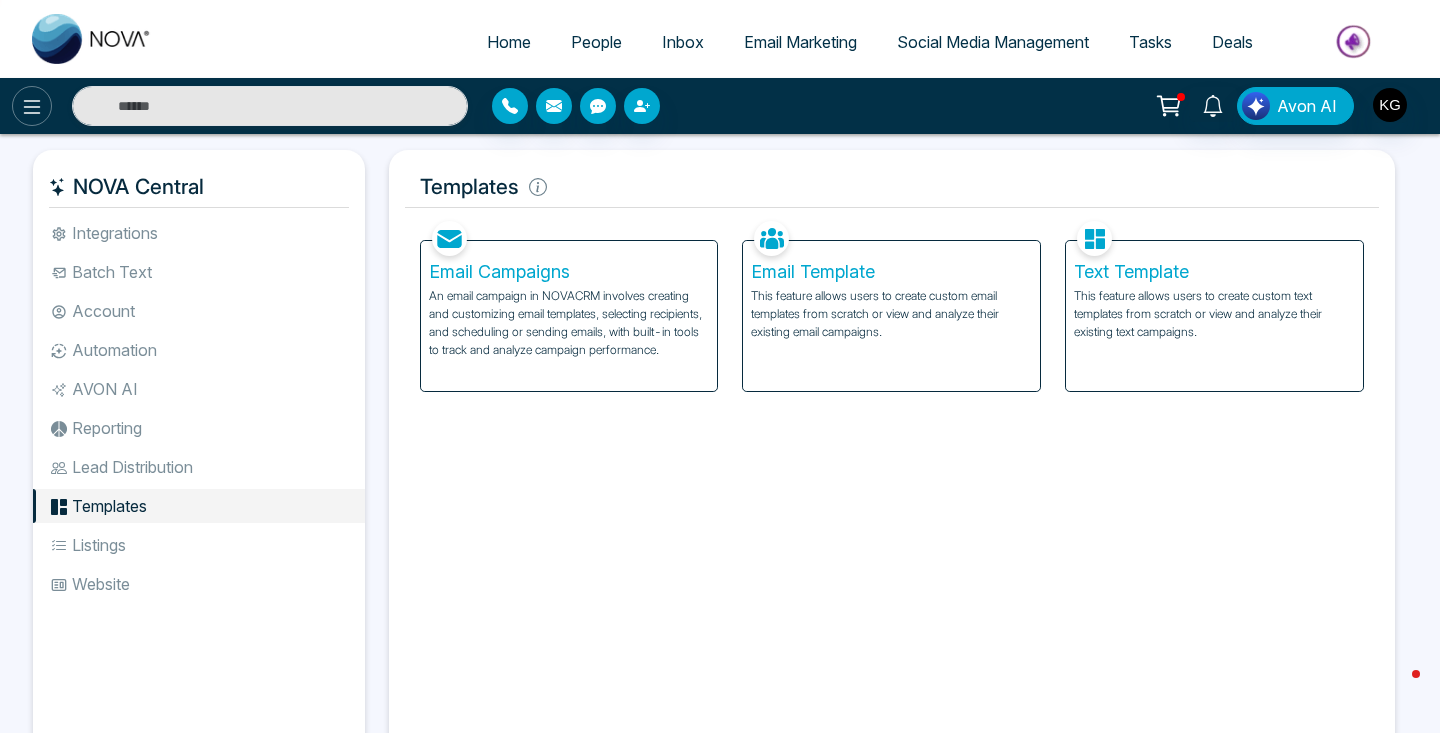 click 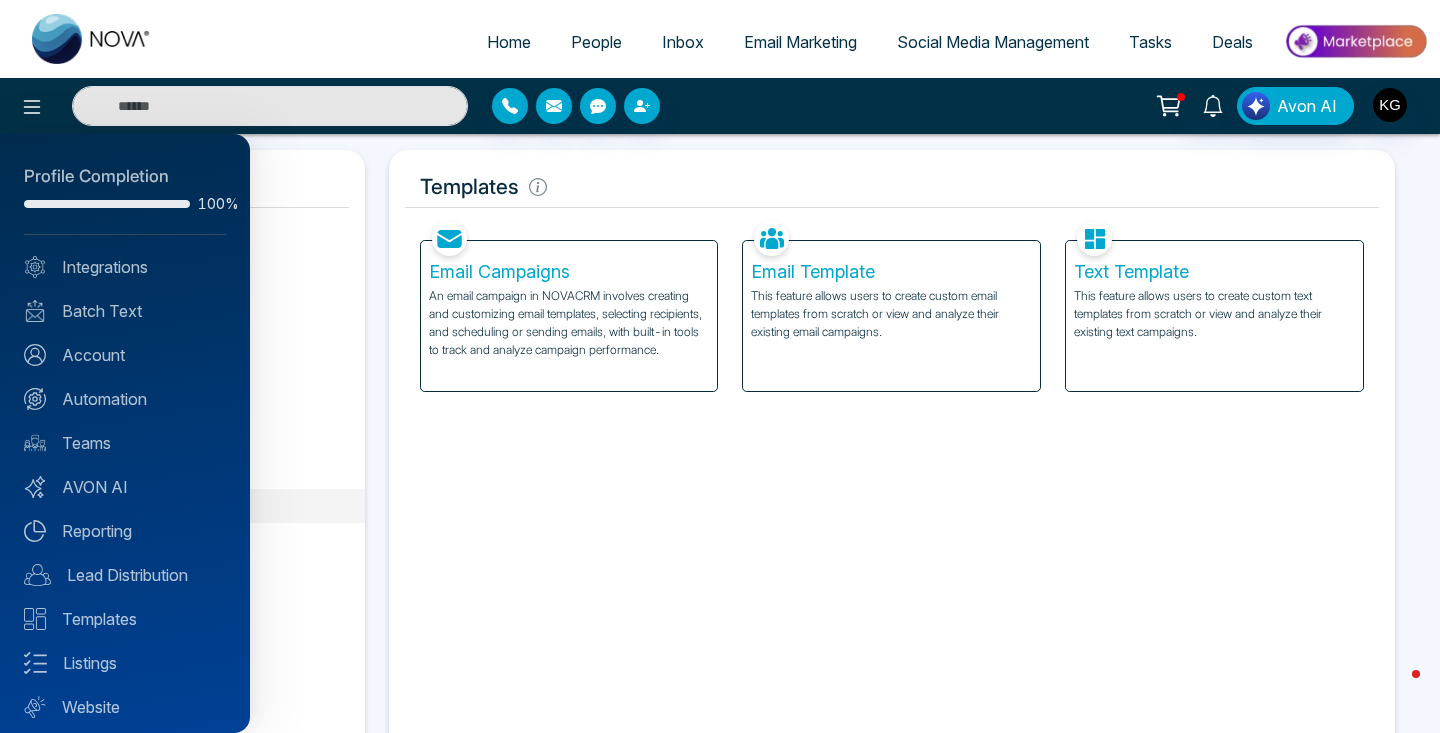 click at bounding box center (720, 366) 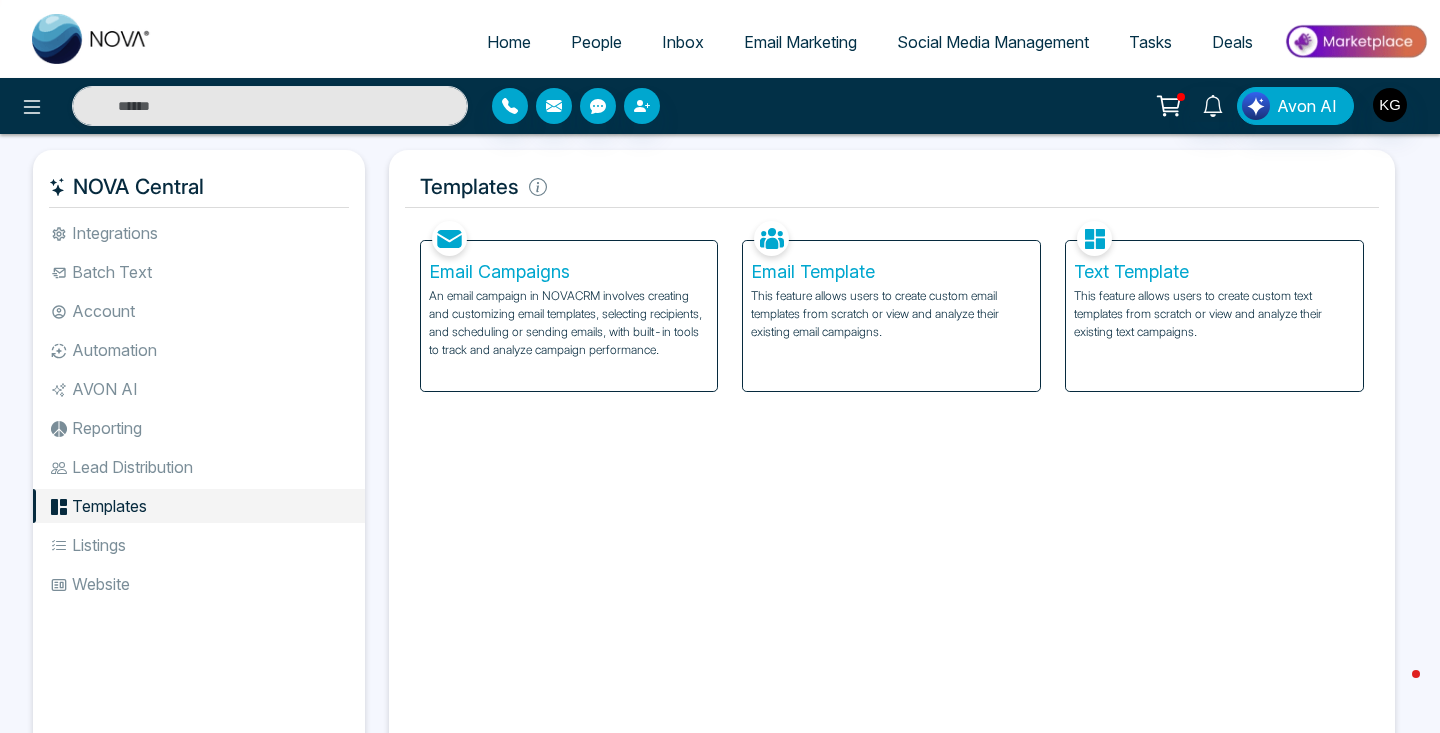 click on "Home" at bounding box center (509, 42) 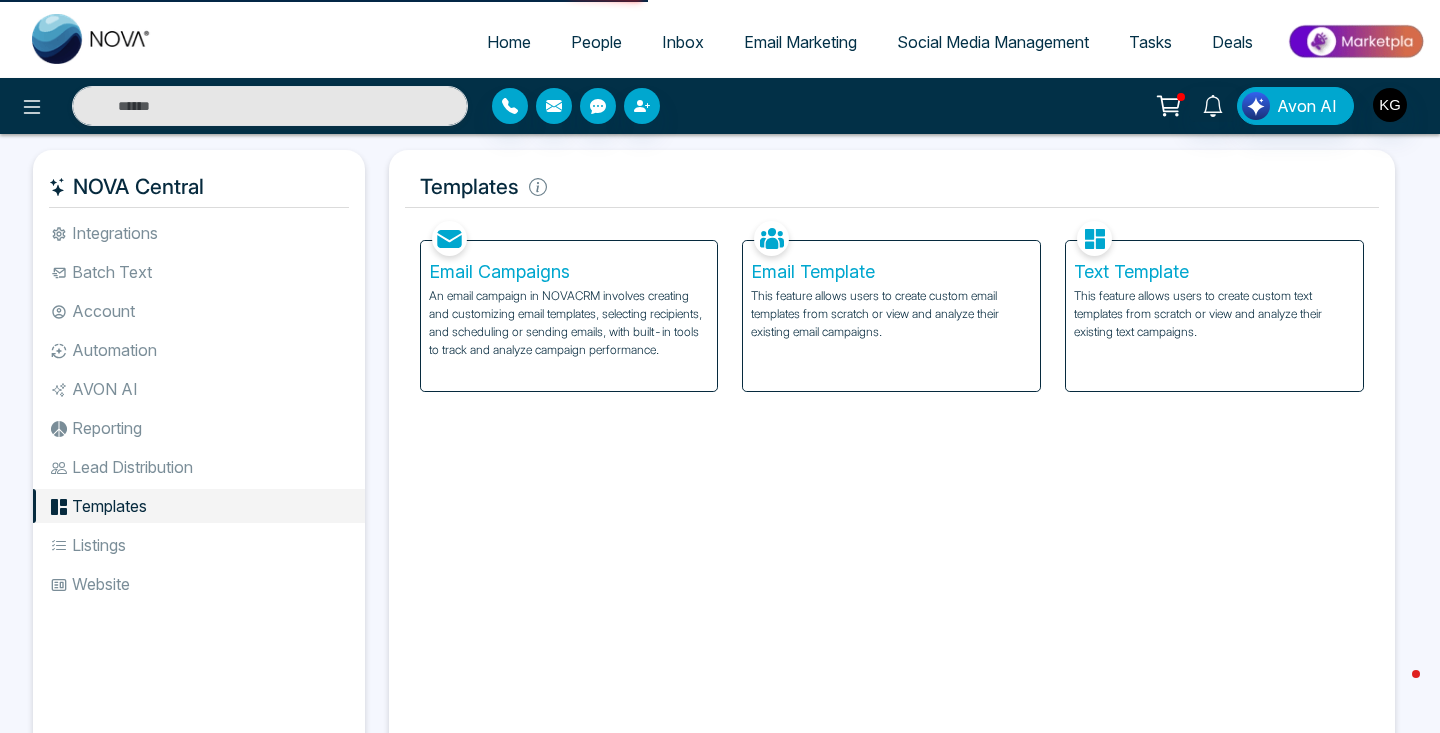 select on "*" 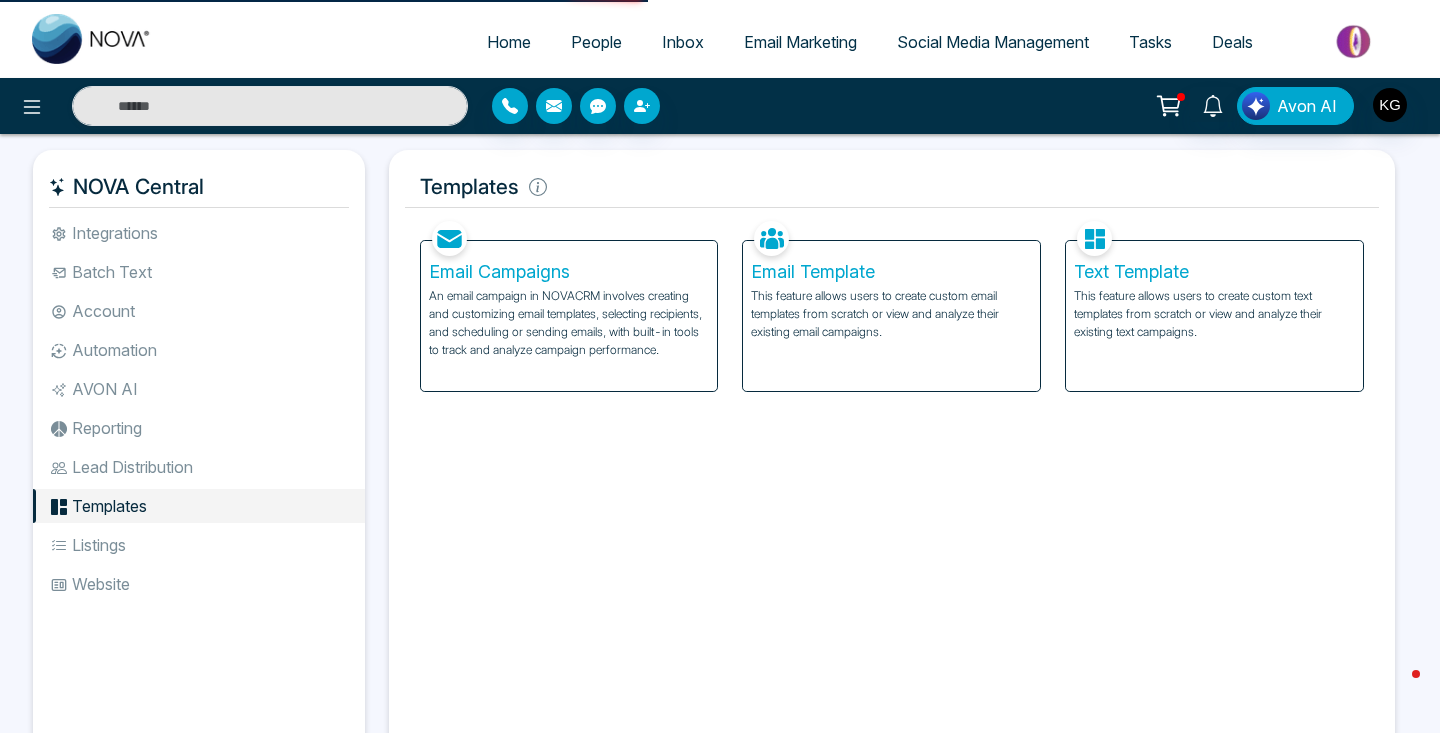 select on "*" 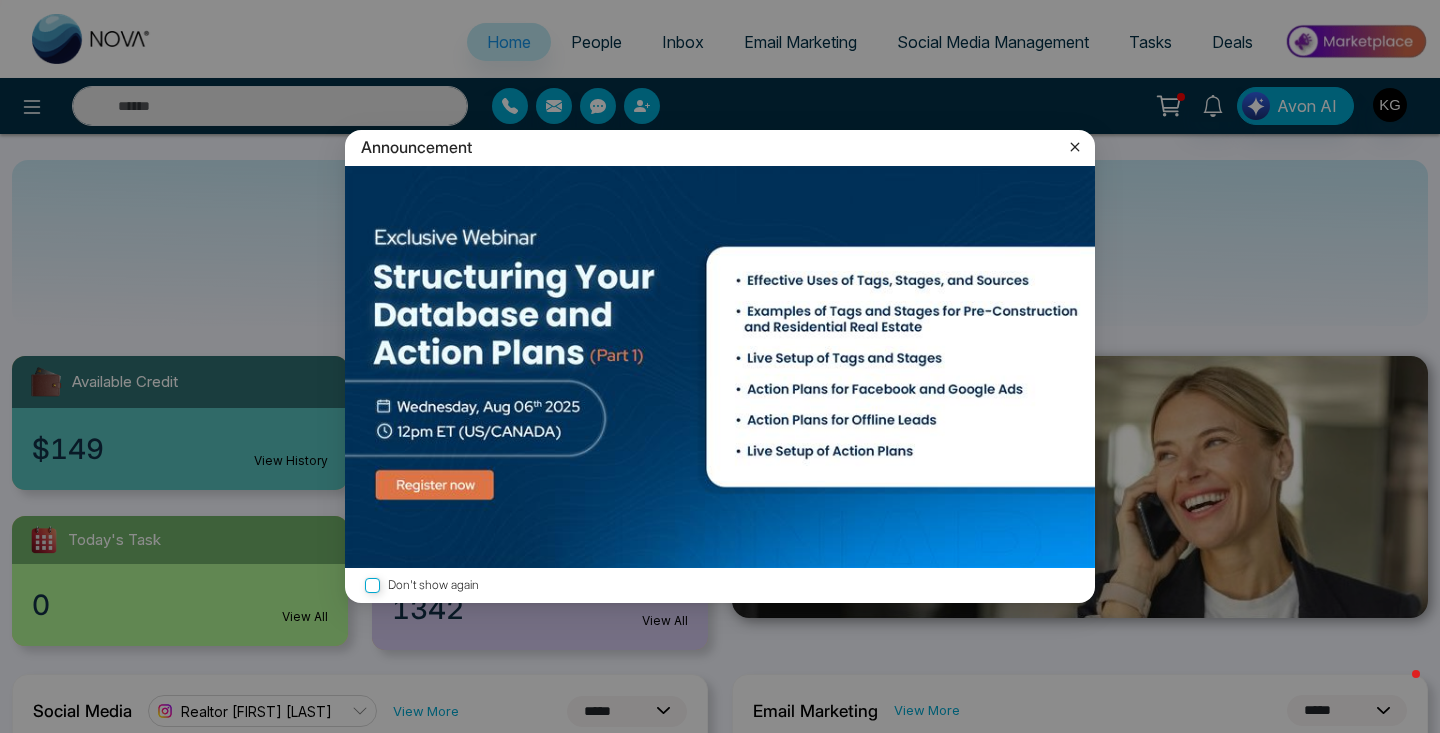 click 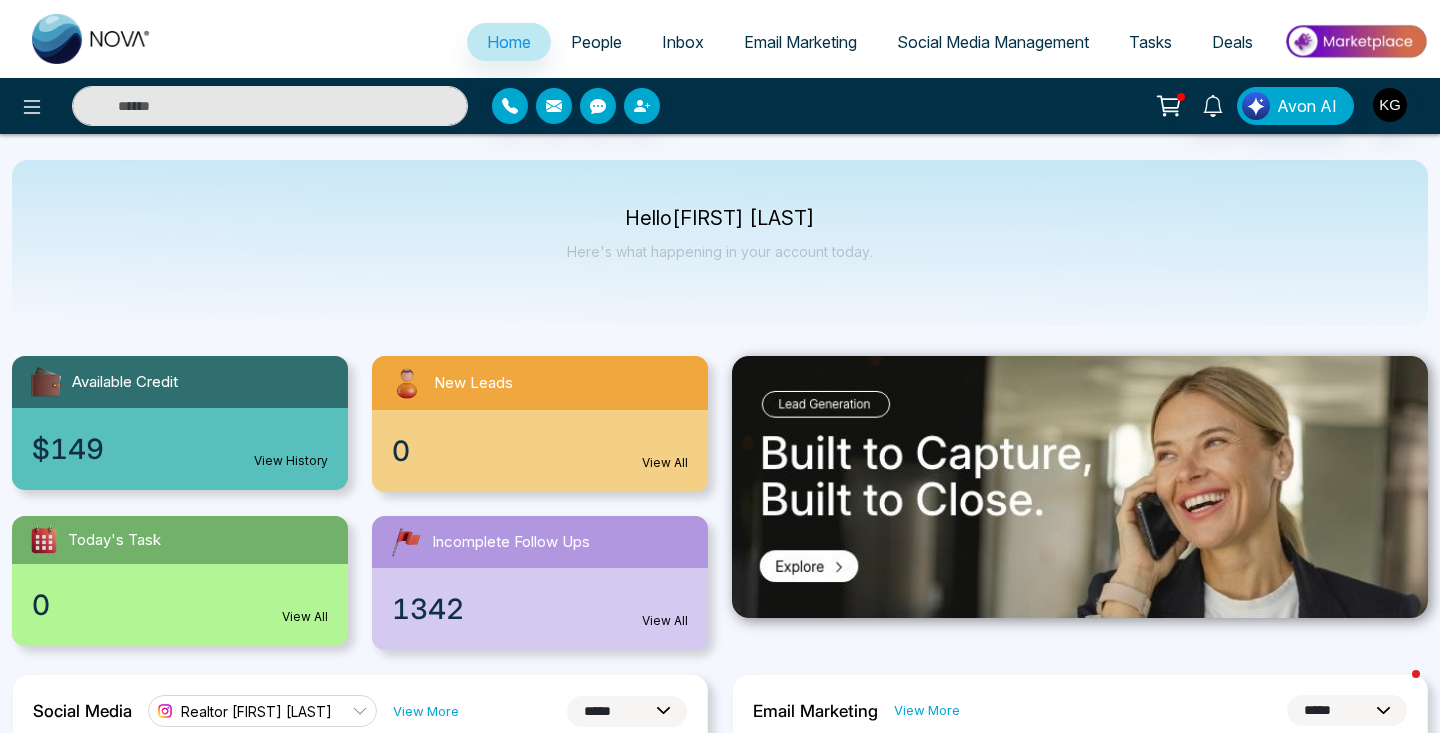 scroll, scrollTop: 0, scrollLeft: 0, axis: both 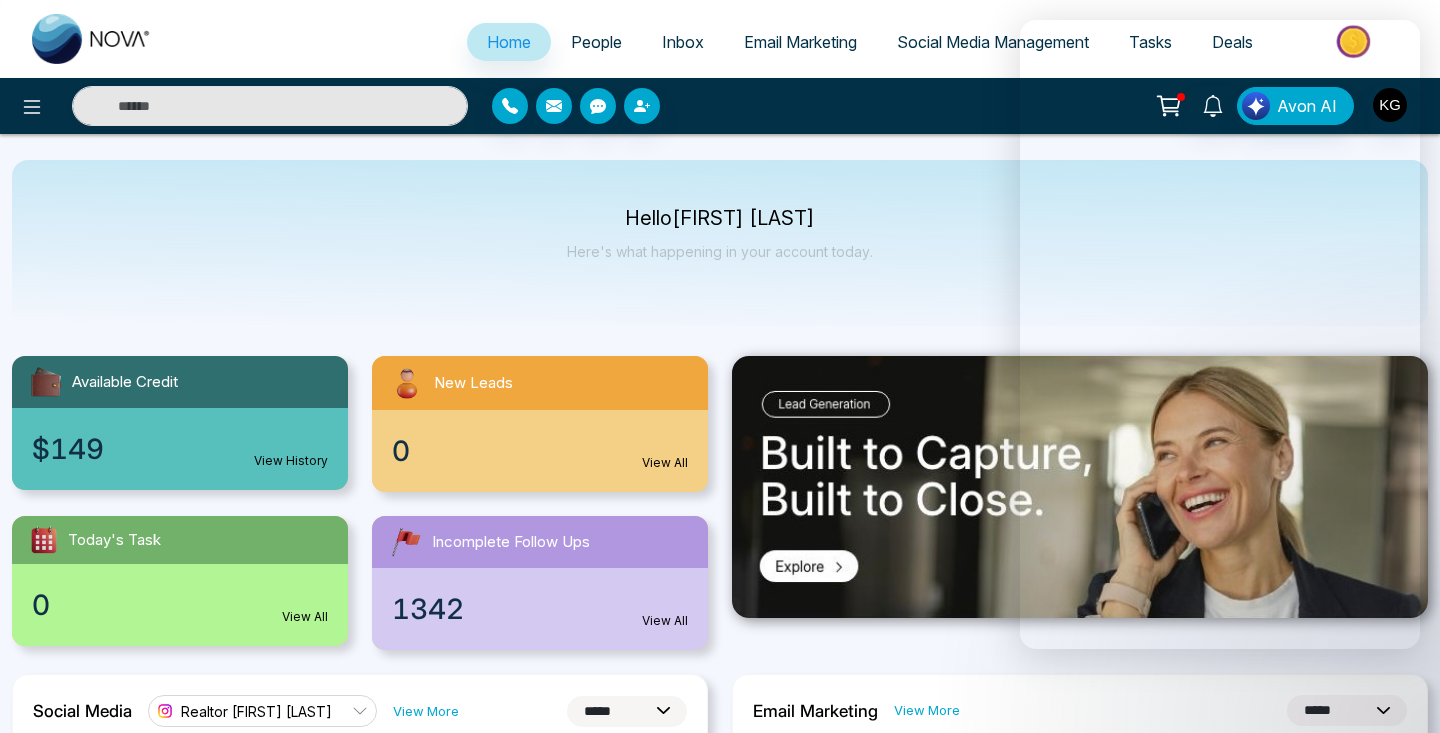 click on "Hello  [FIRST] [LAST] Here's what happening in your account today." at bounding box center [720, 243] 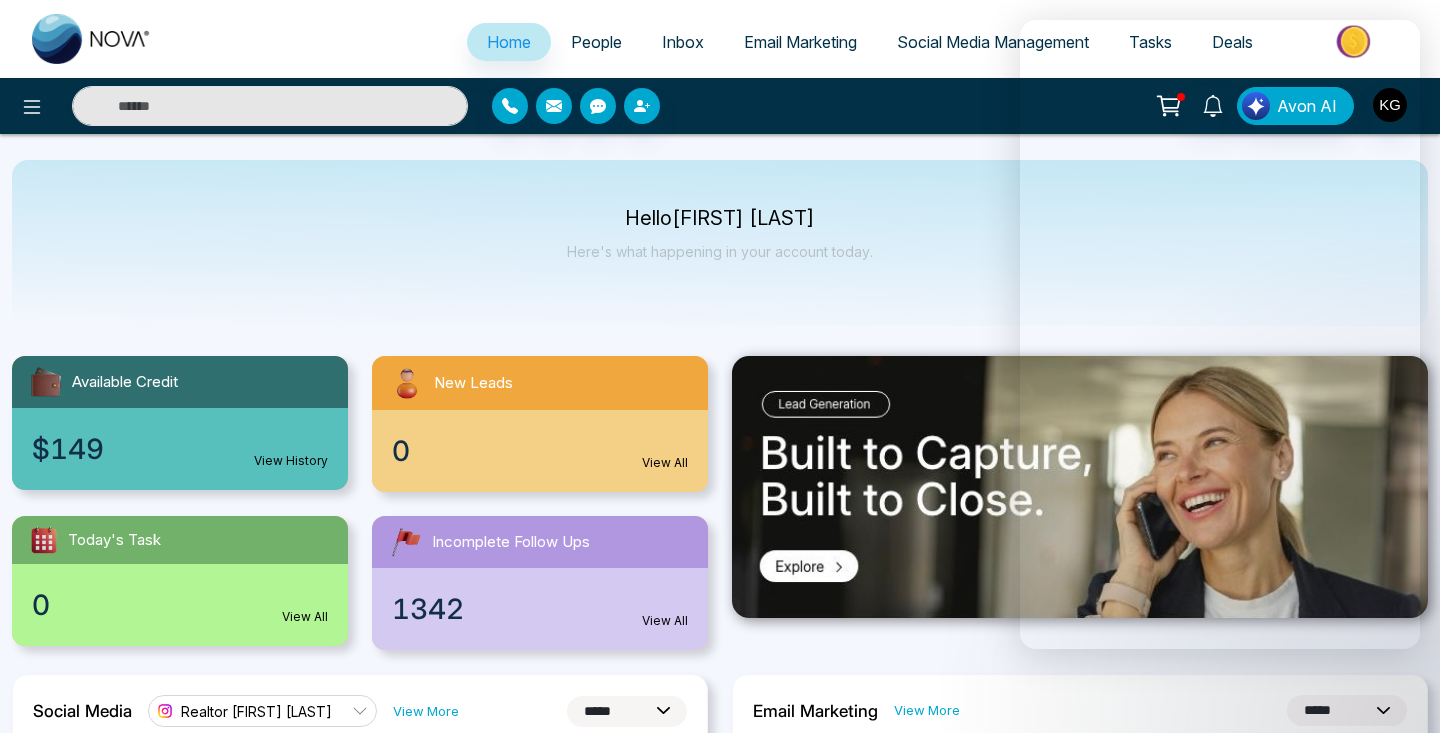click on "**********" at bounding box center (720, 1202) 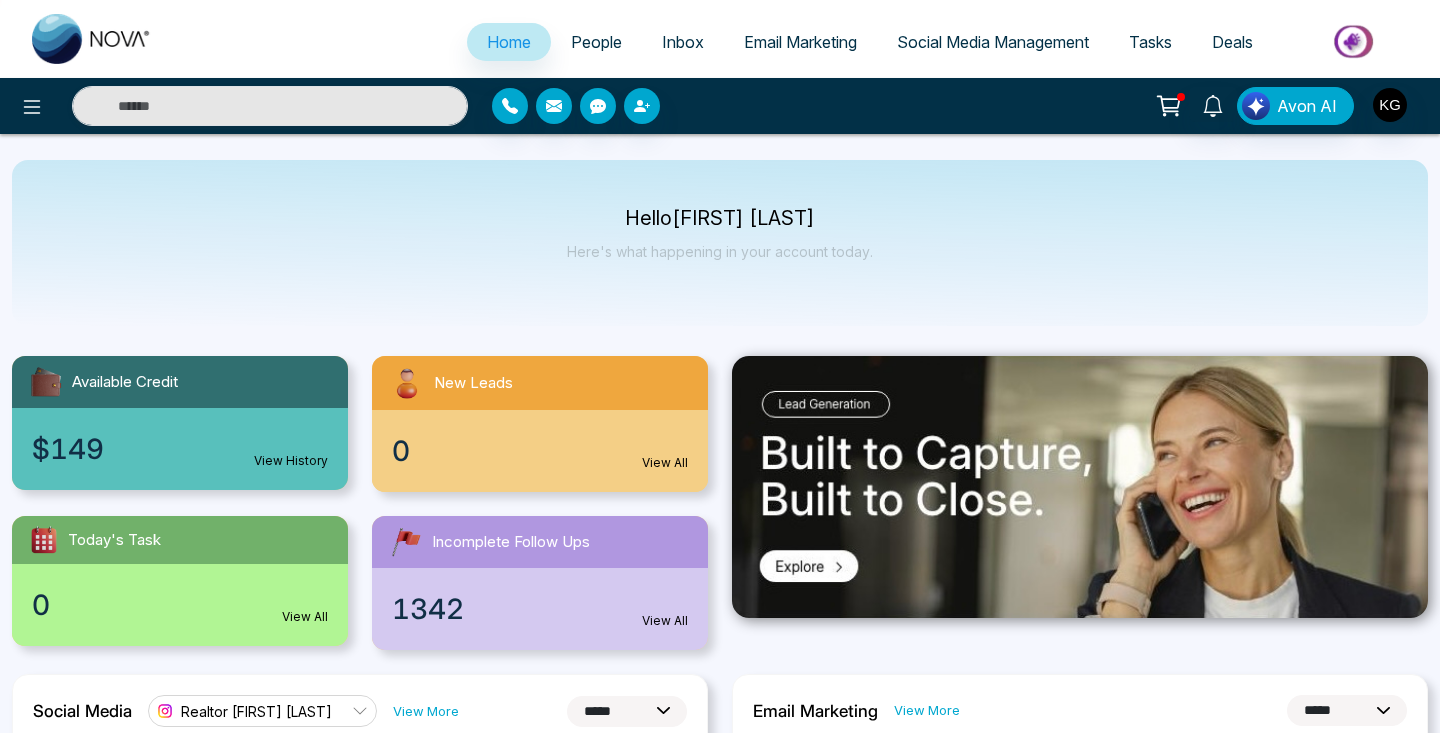 scroll, scrollTop: 0, scrollLeft: 0, axis: both 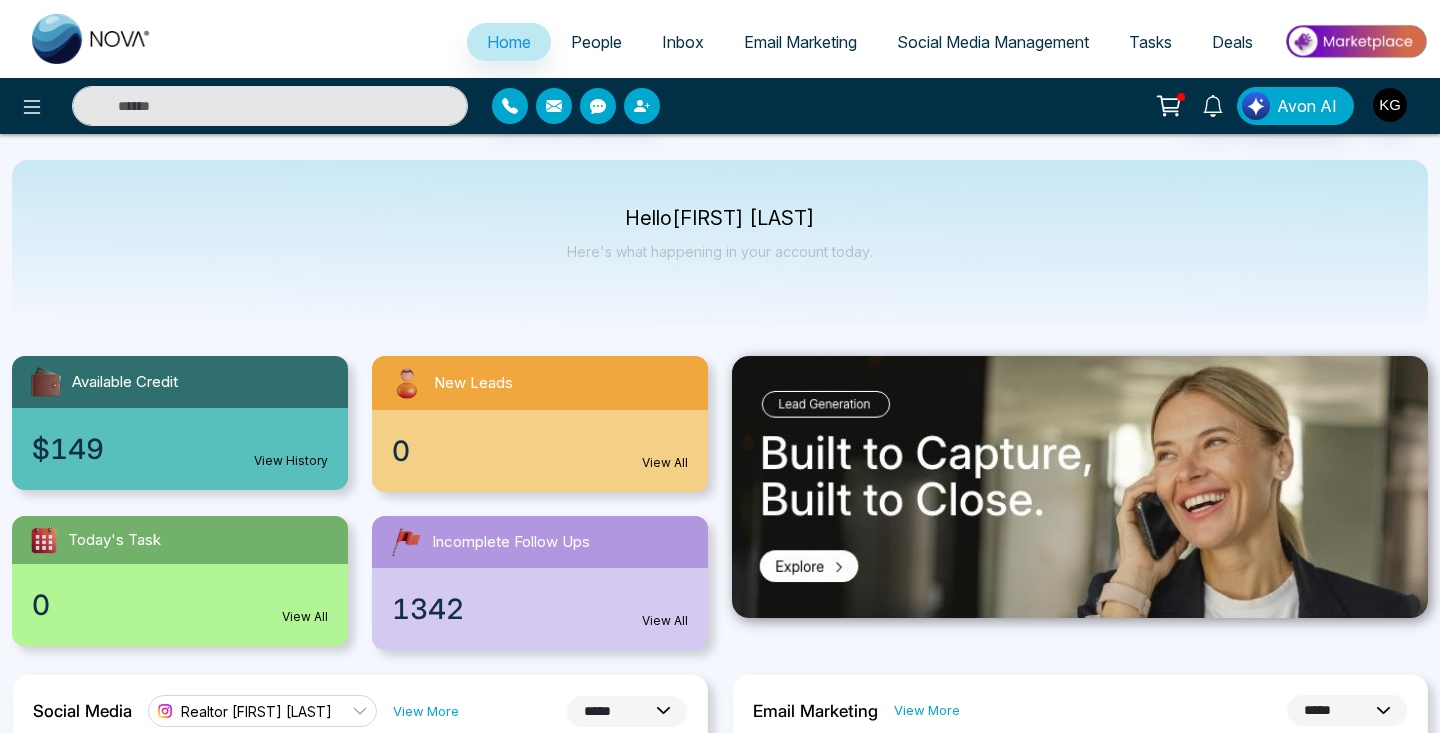 click on "Email Marketing" at bounding box center (800, 42) 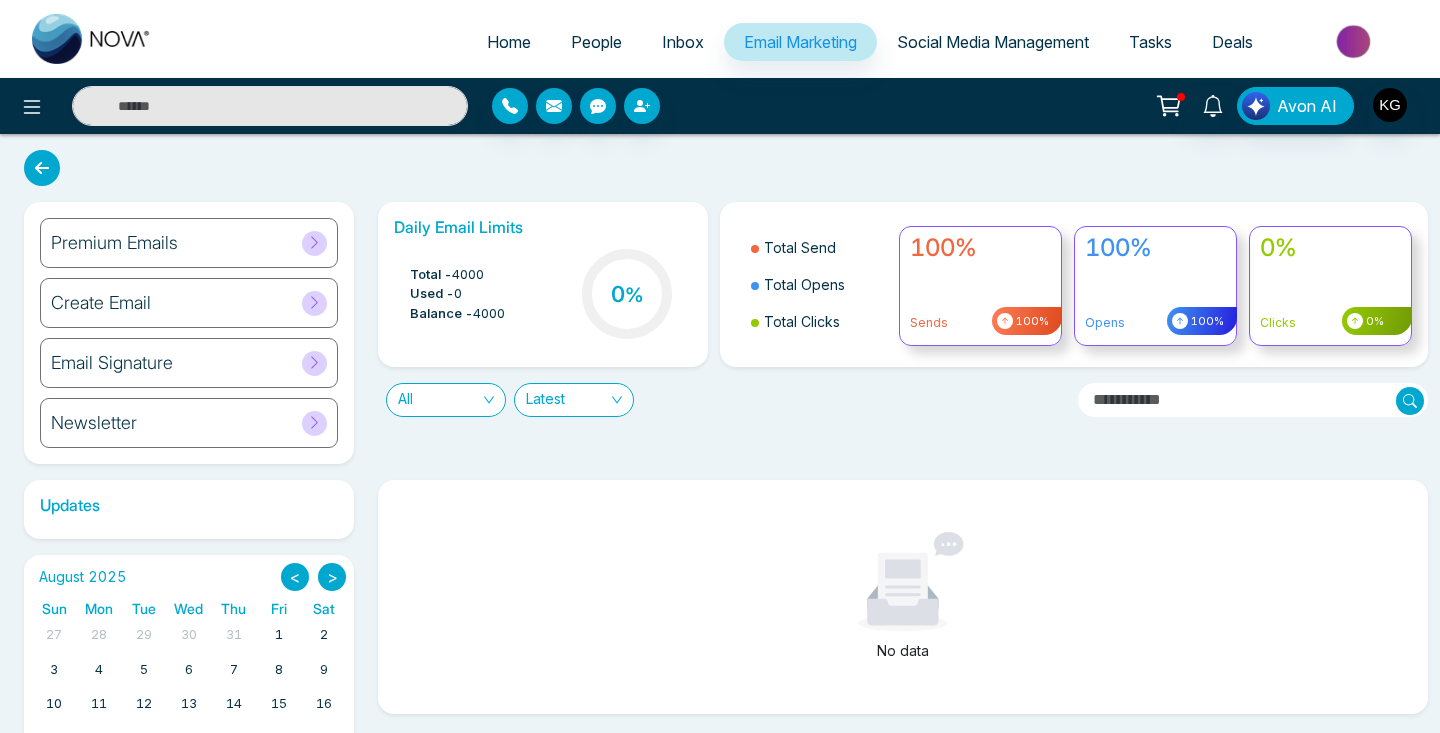 click on "Premium Emails" at bounding box center (114, 243) 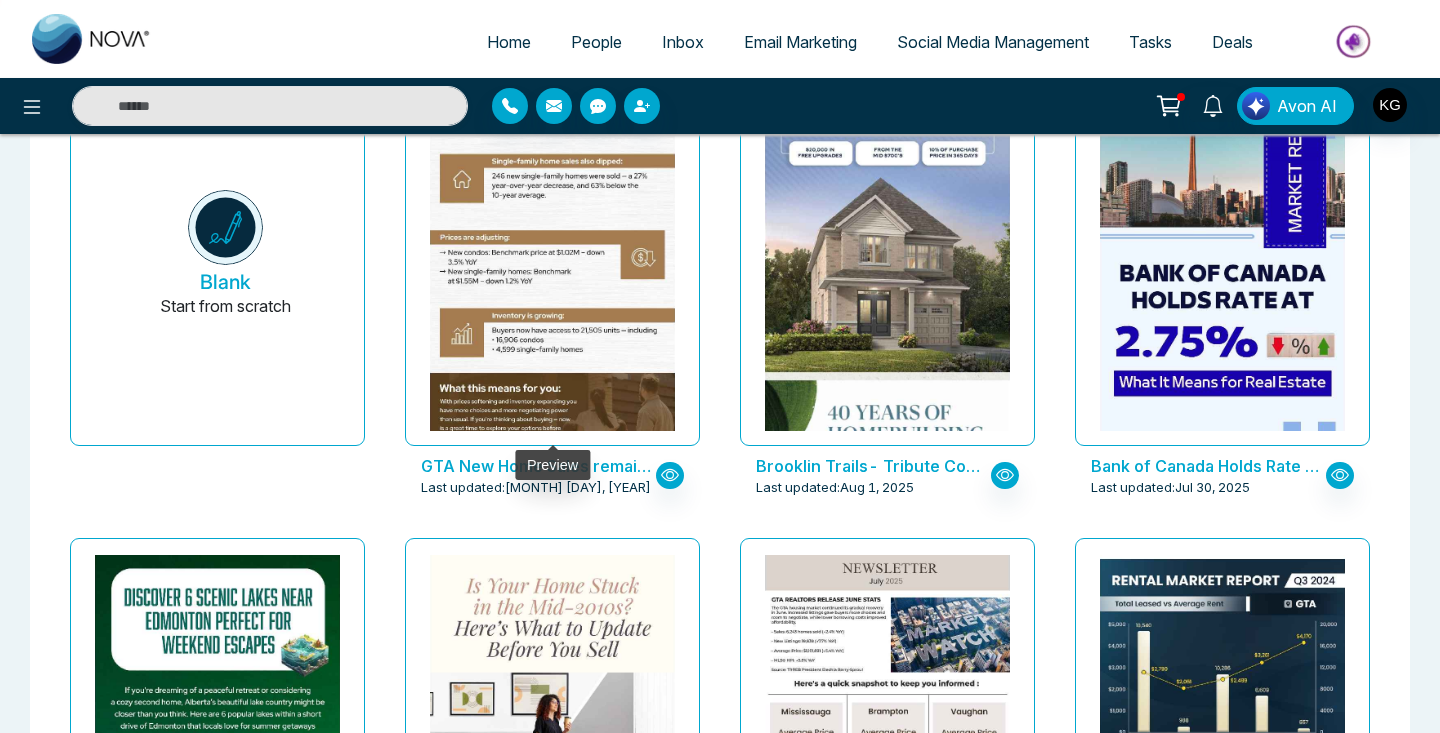 scroll, scrollTop: 224, scrollLeft: 0, axis: vertical 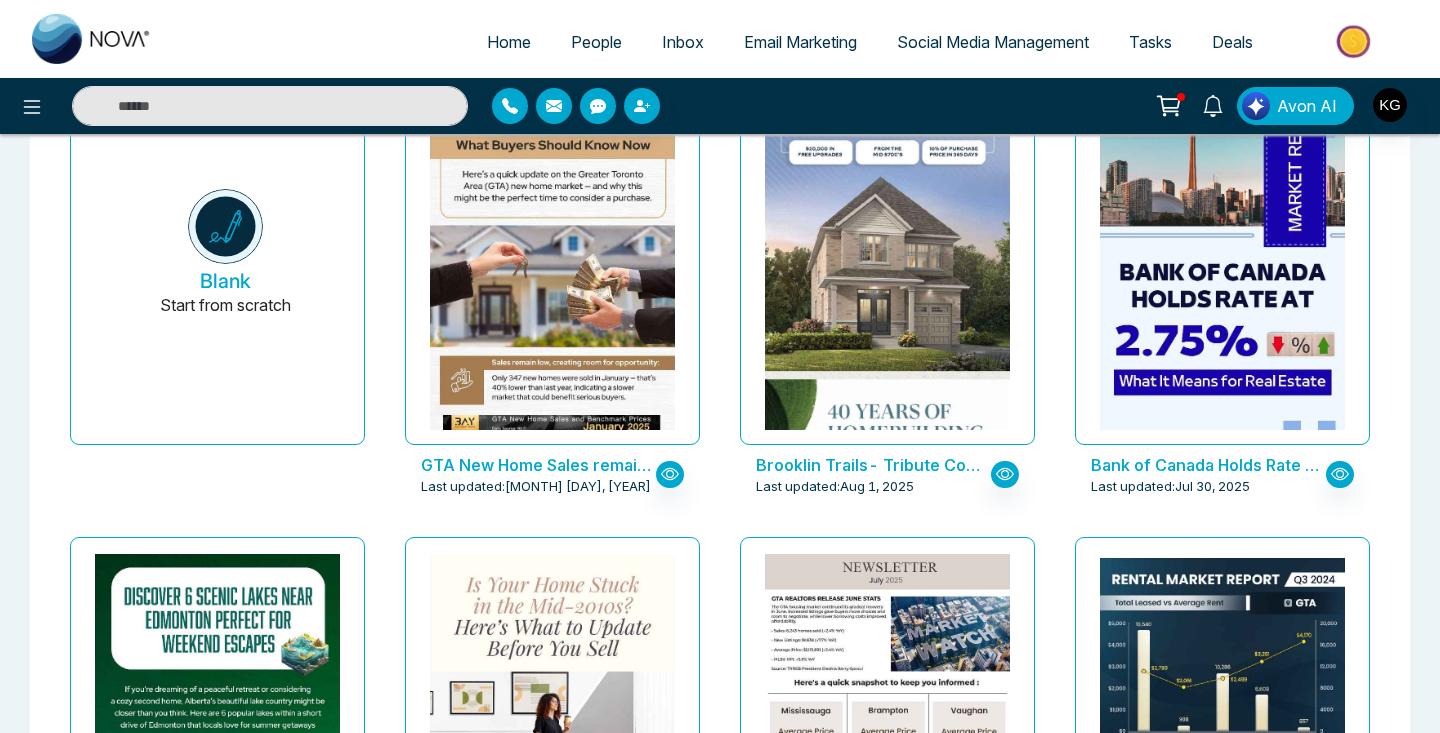 click on "GTA New Home Sales remain low in January: What Buyers Should Know Now" at bounding box center [538, 465] 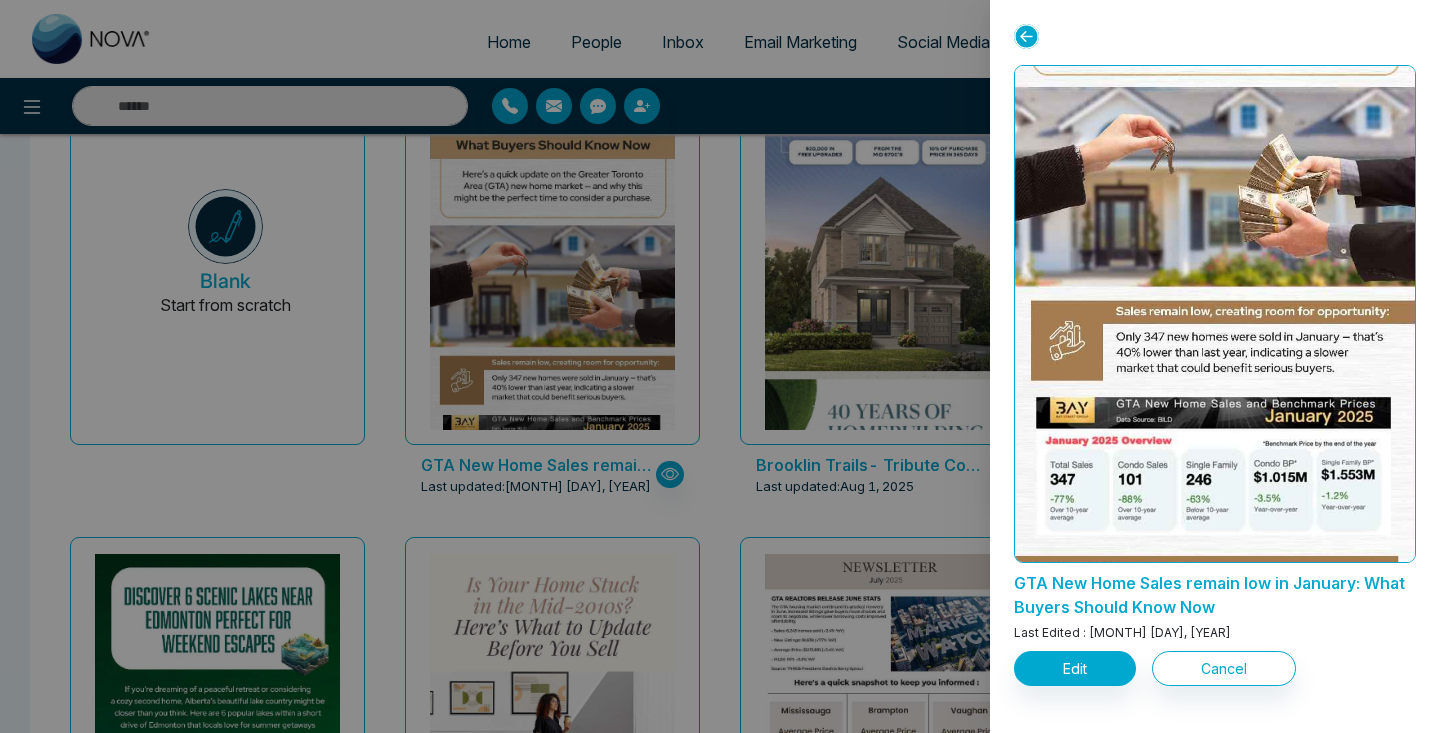 scroll, scrollTop: 242, scrollLeft: 0, axis: vertical 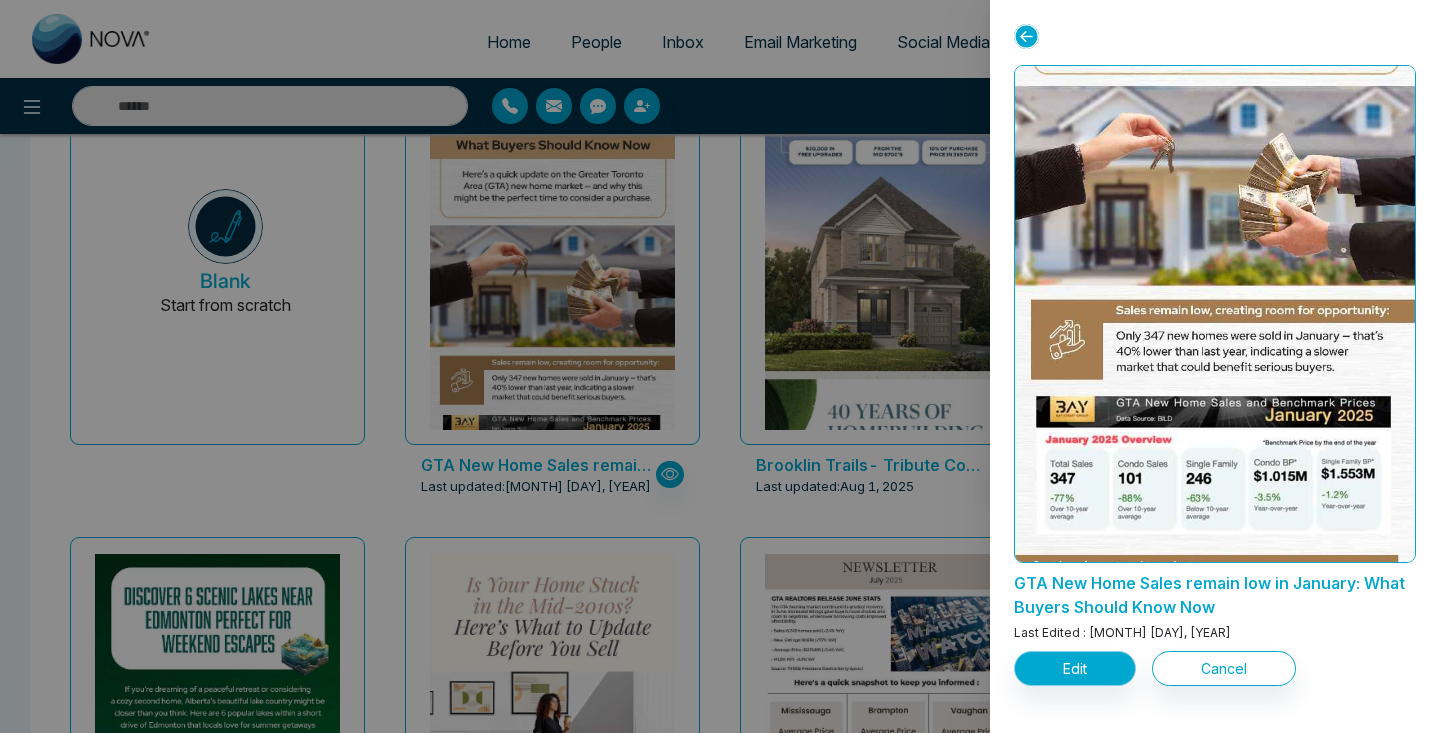 click on "Edit" at bounding box center [1075, 668] 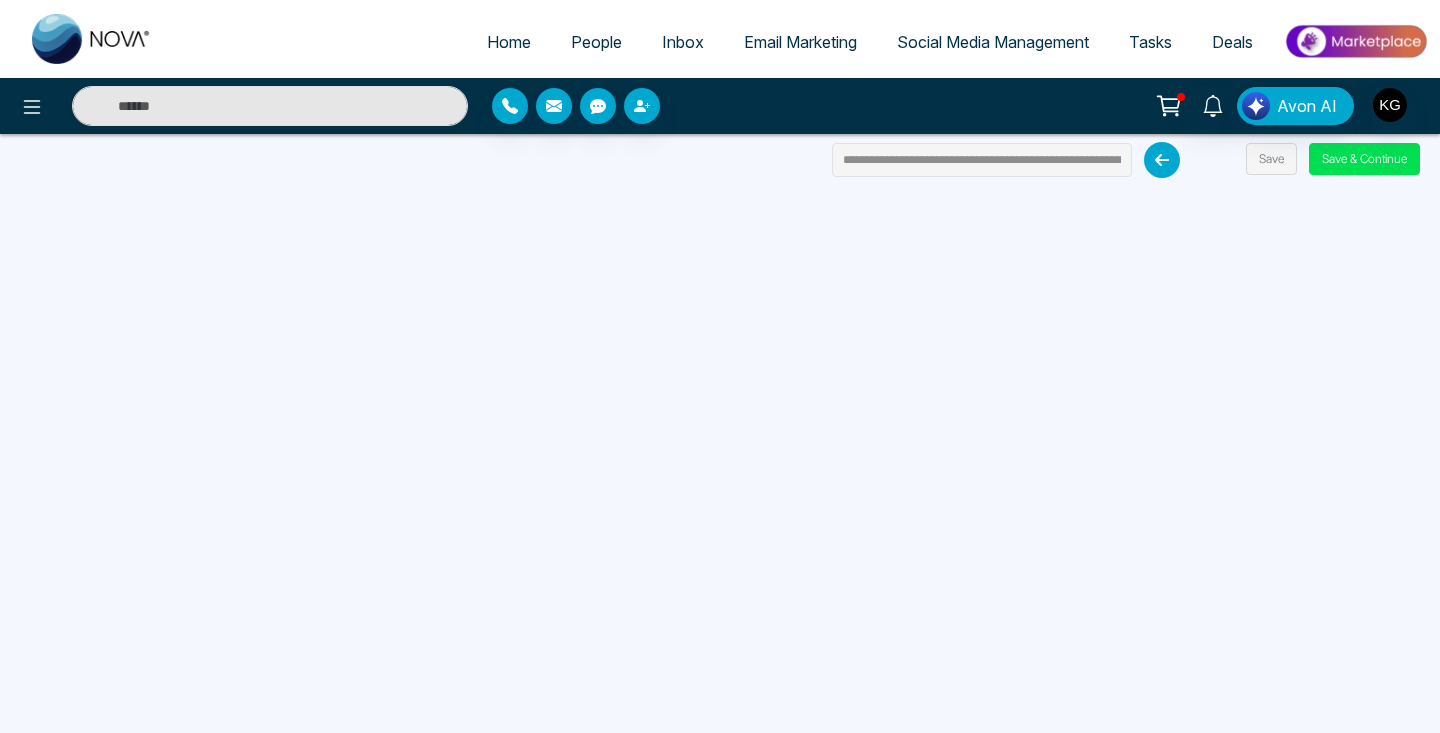 scroll, scrollTop: 0, scrollLeft: 0, axis: both 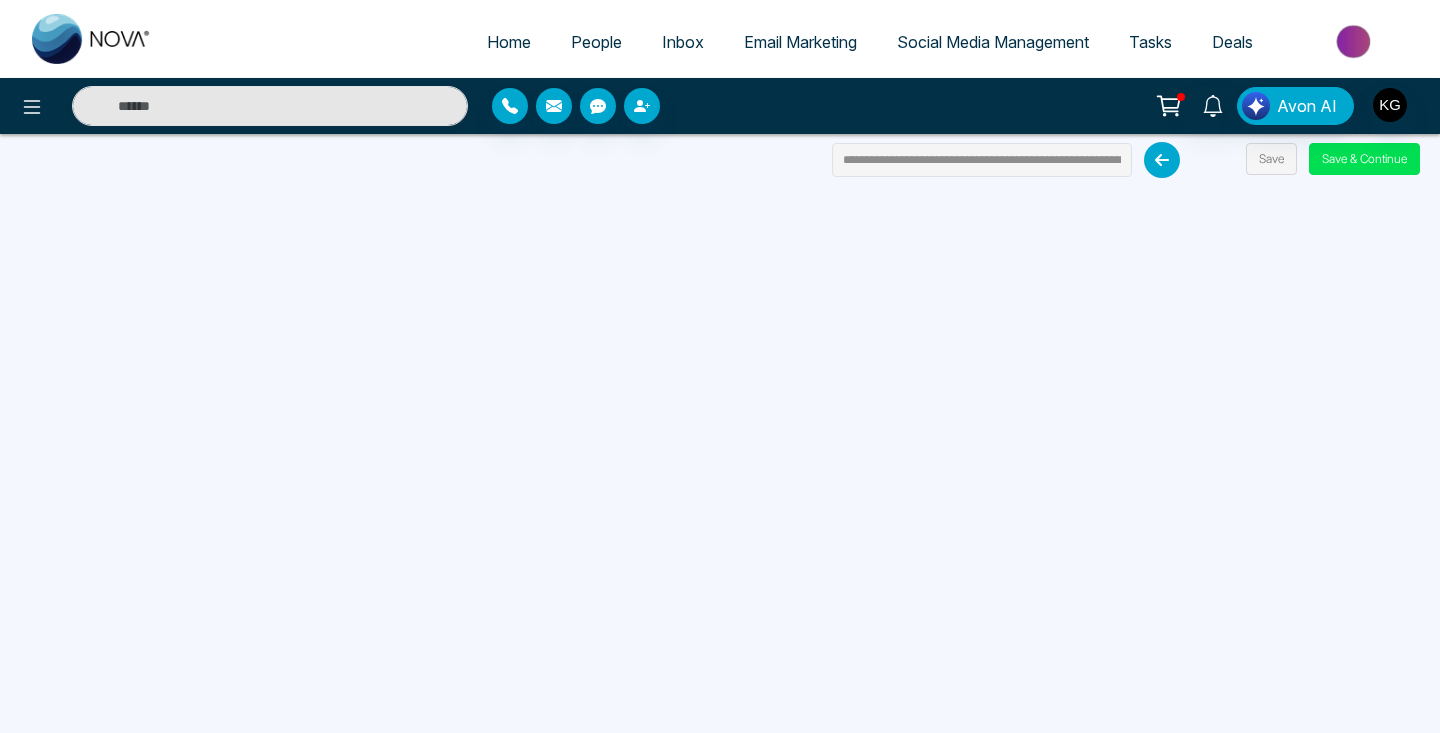 click at bounding box center [1162, 160] 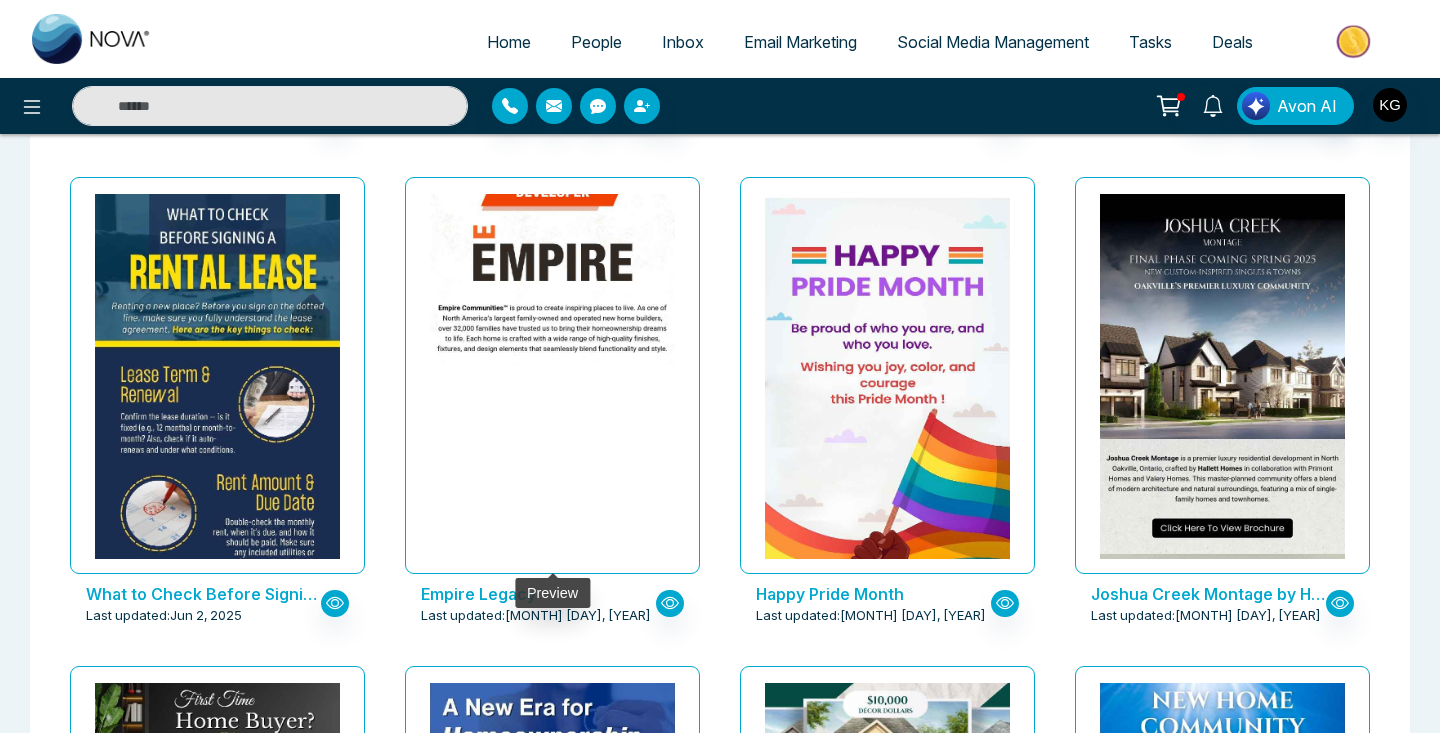 scroll, scrollTop: 4971, scrollLeft: 0, axis: vertical 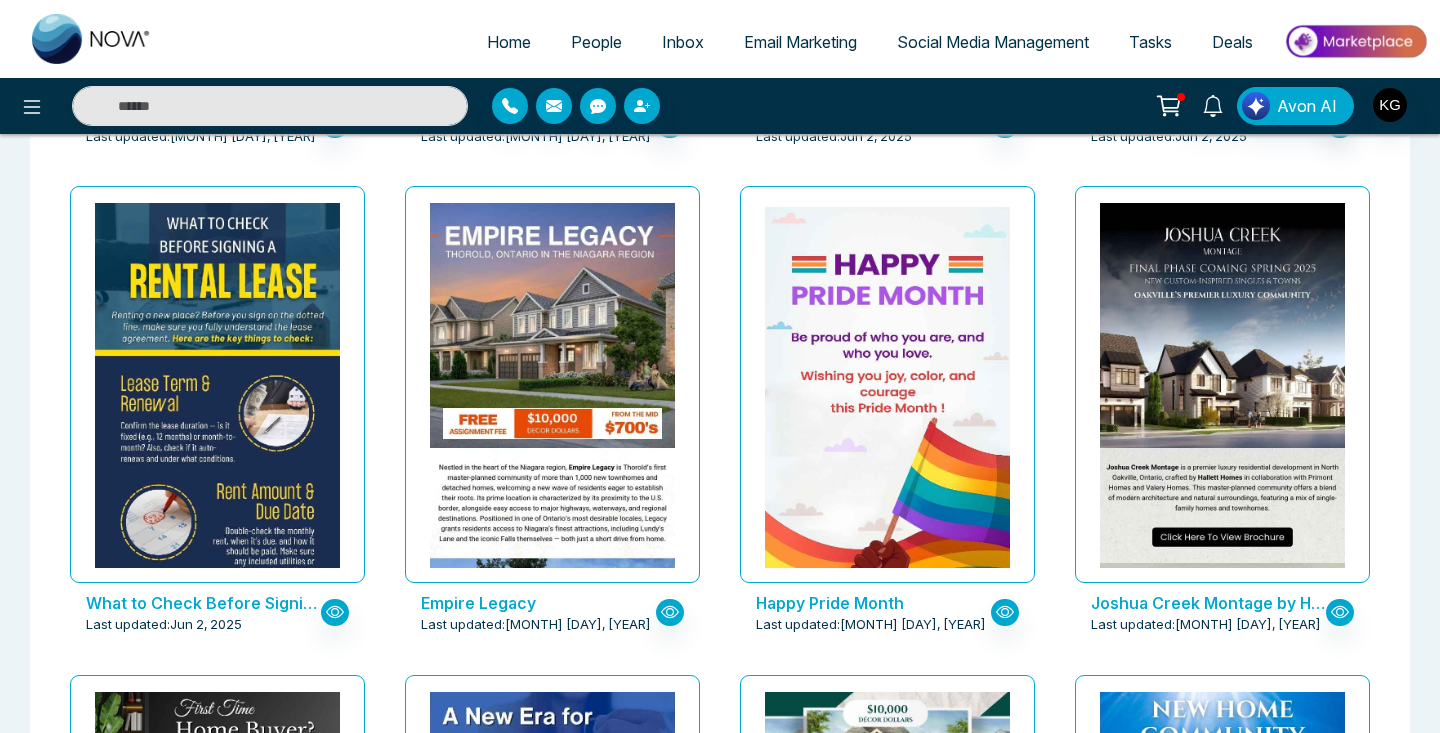 click on "Empire Legacy" at bounding box center (538, 603) 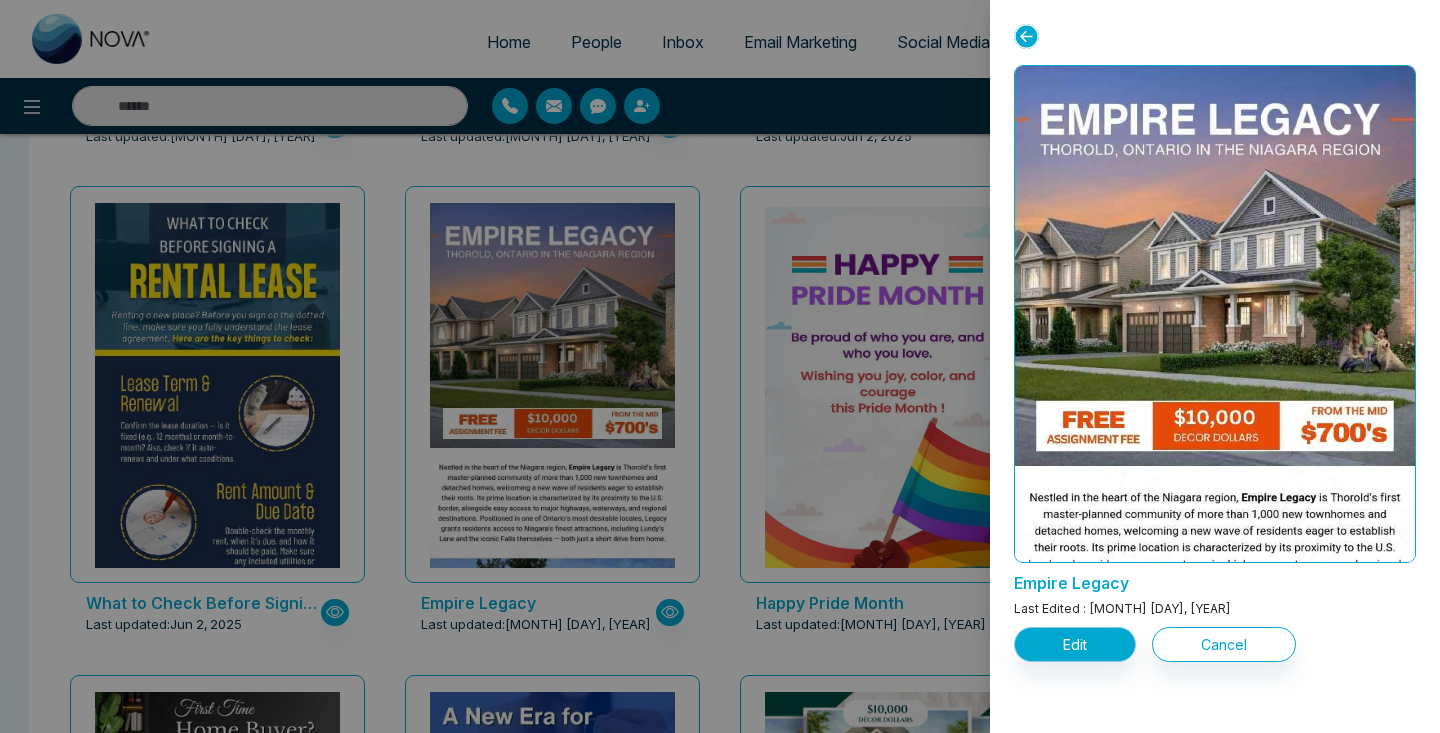 click on "Edit" at bounding box center (1075, 644) 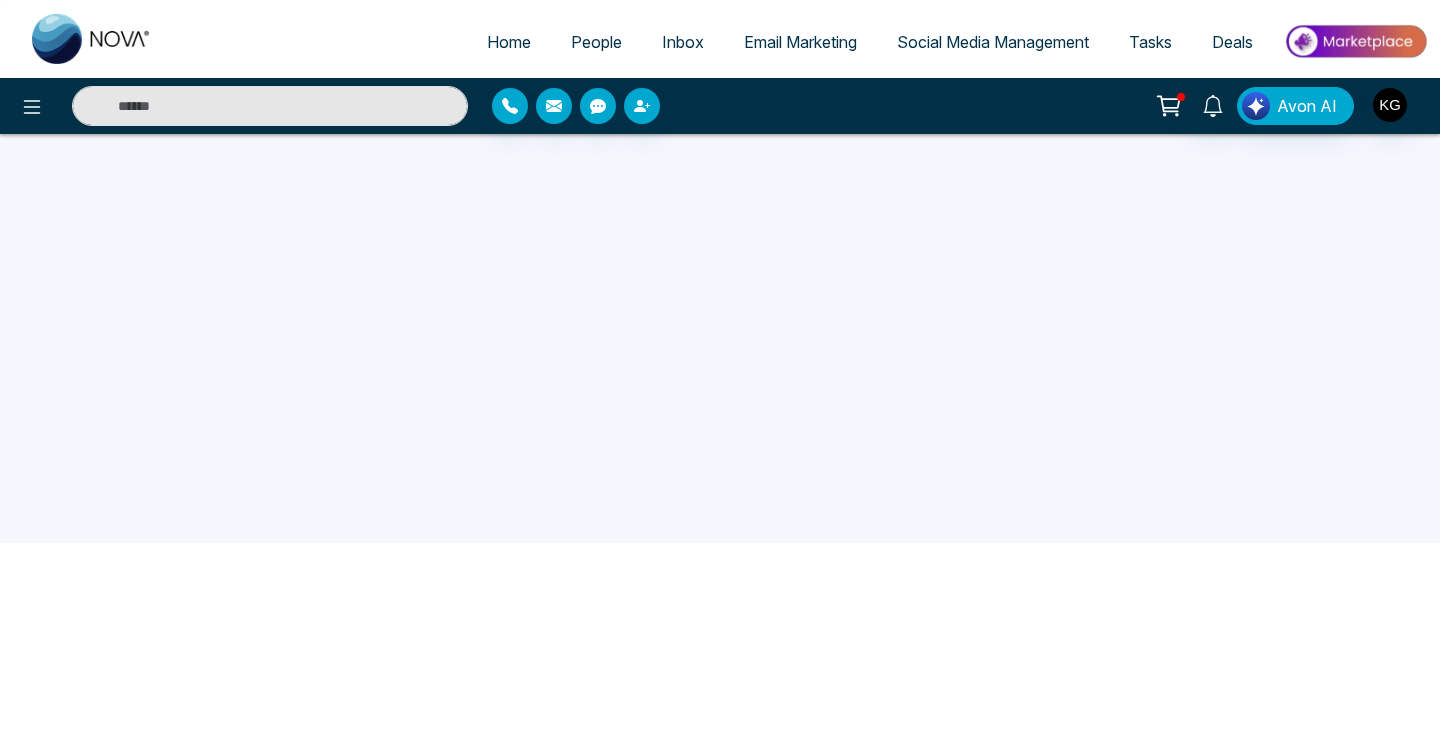 scroll, scrollTop: 190, scrollLeft: 0, axis: vertical 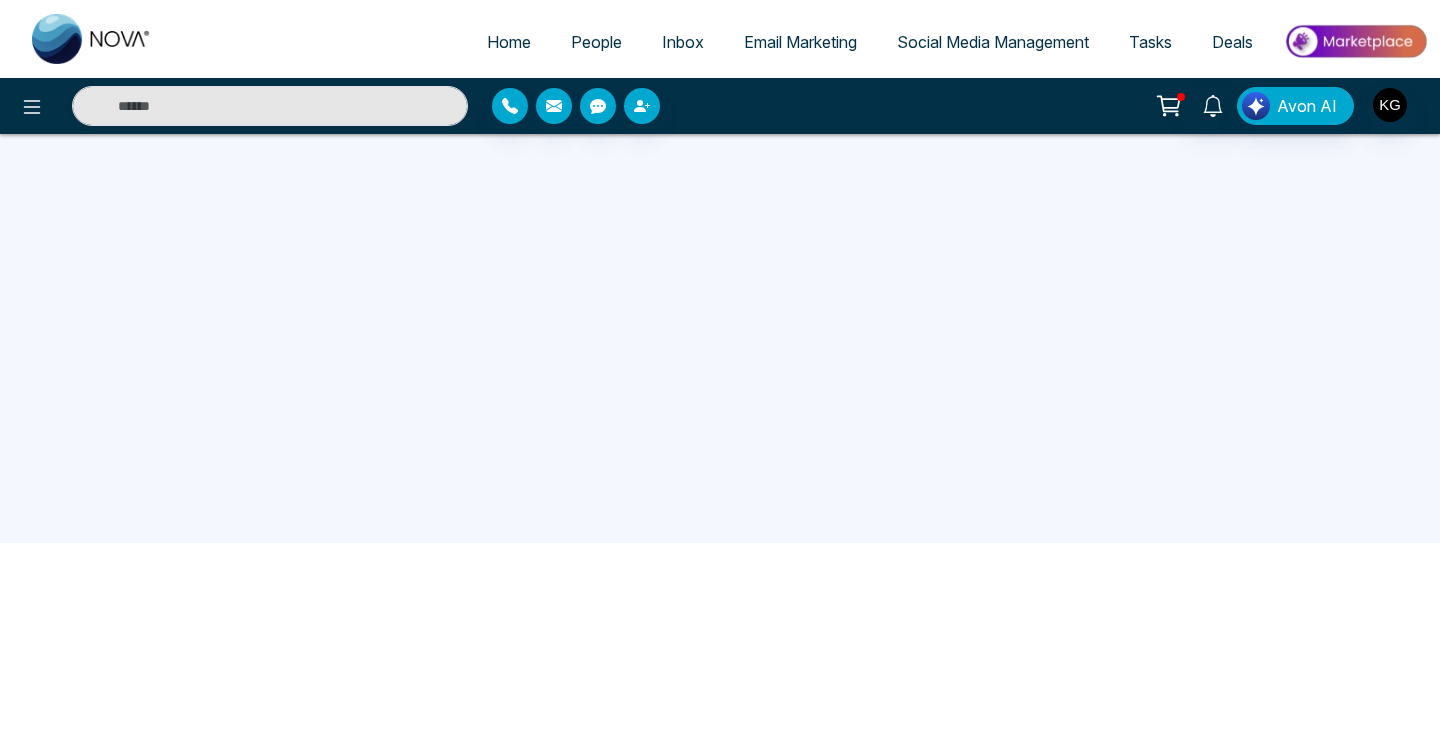 click on "Avon AI" at bounding box center (720, 106) 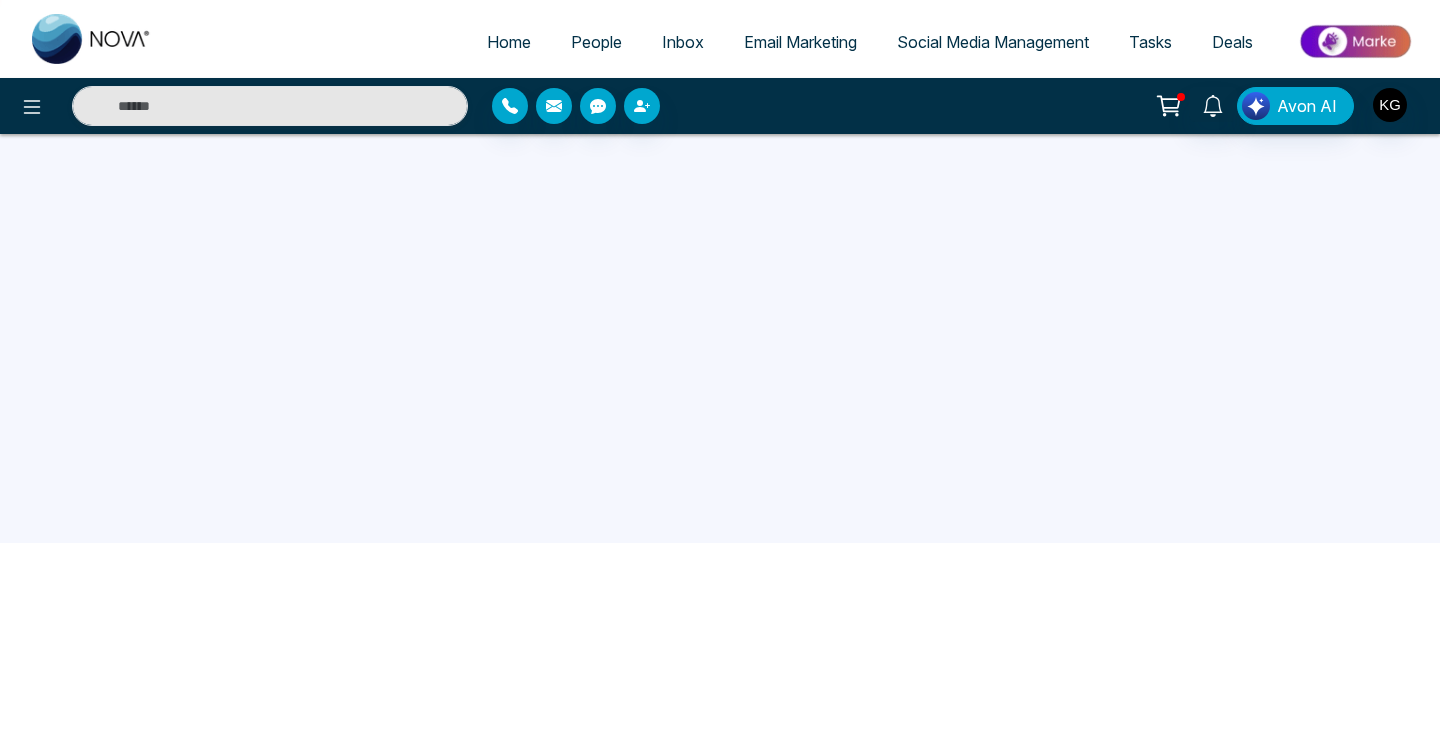 scroll, scrollTop: 190, scrollLeft: 0, axis: vertical 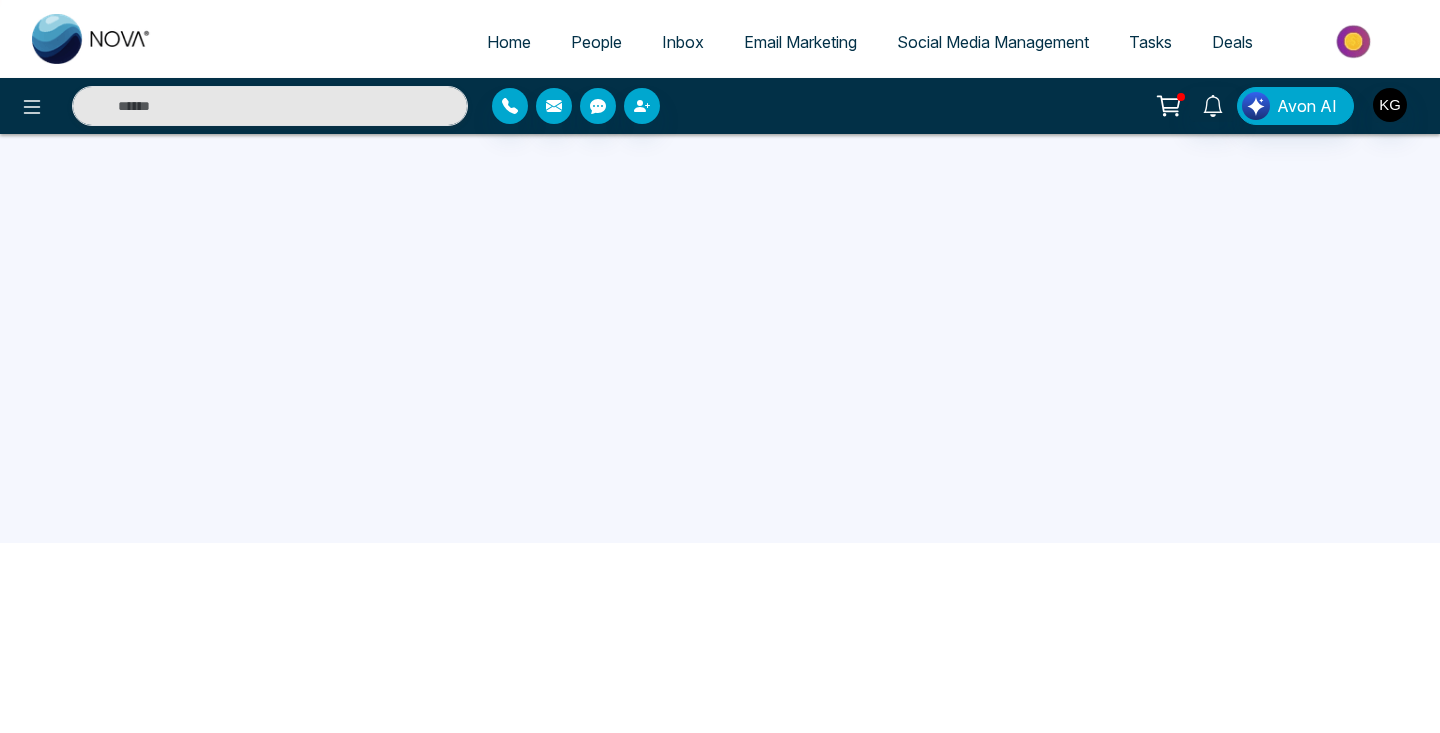 click on "Avon AI" at bounding box center (1140, 106) 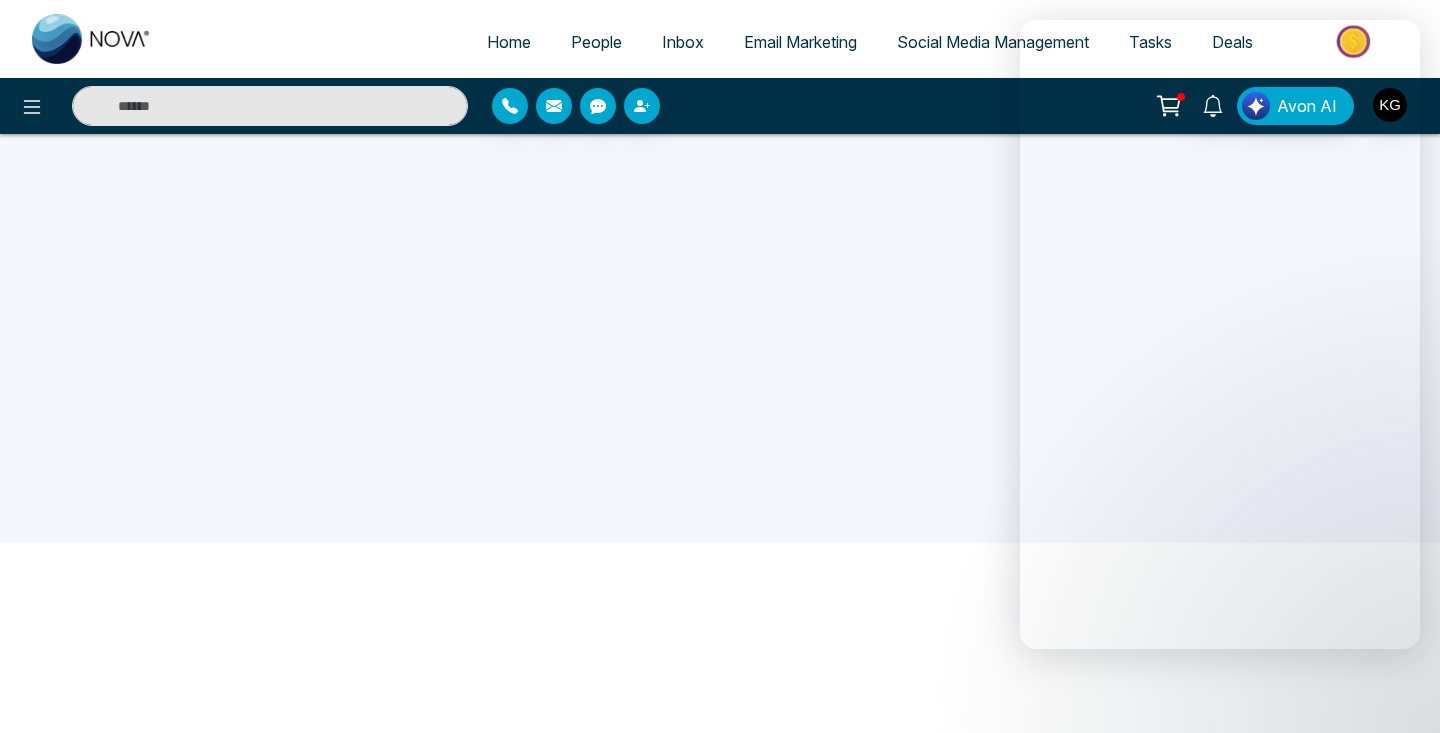 click on "Avon AI" at bounding box center [1140, 106] 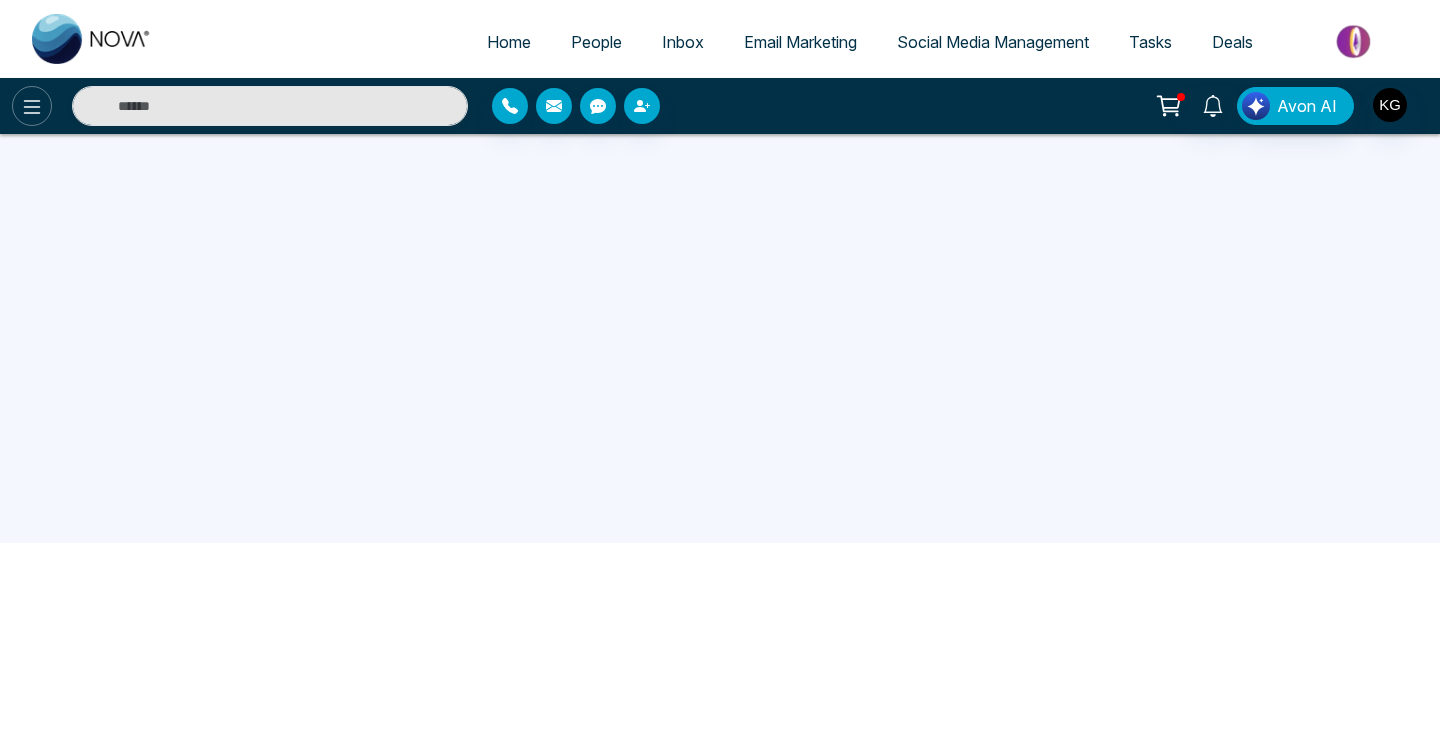 click 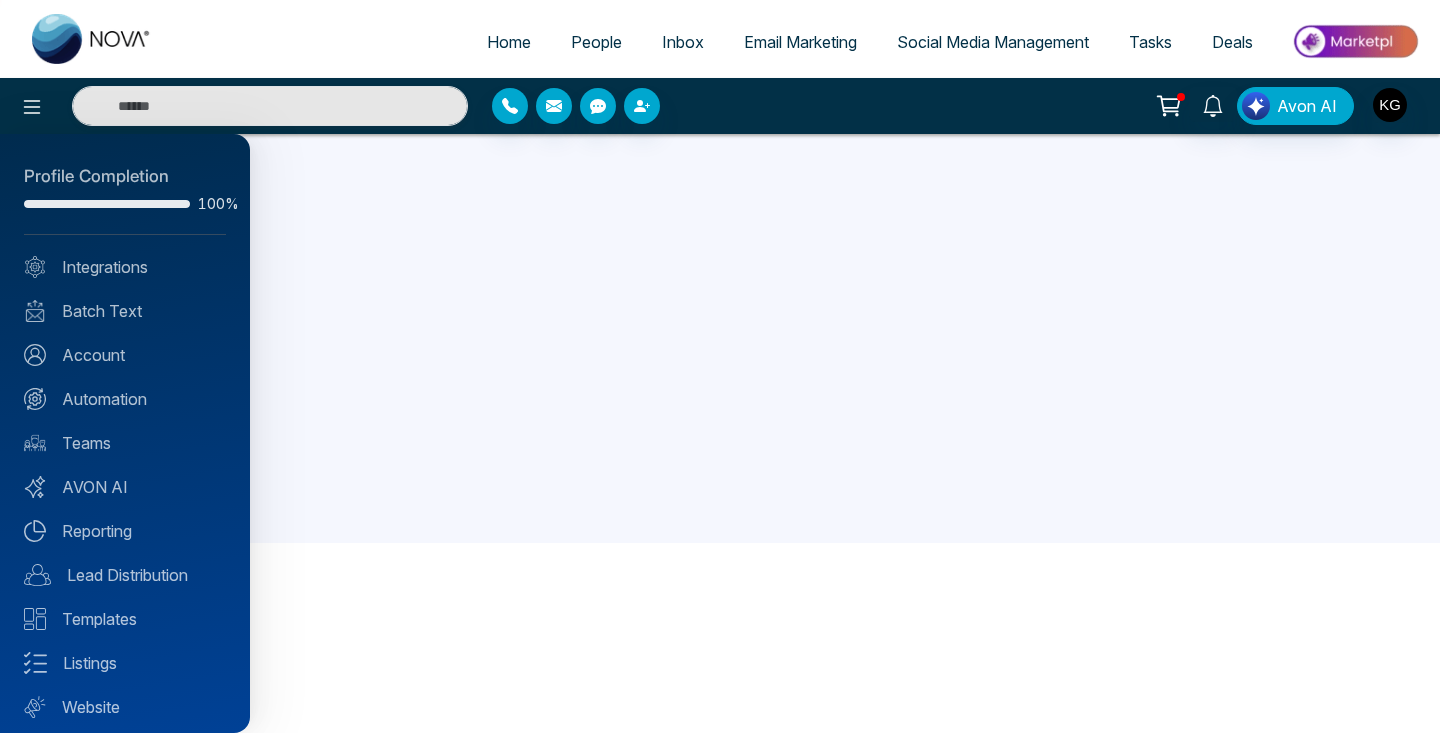click at bounding box center (720, 366) 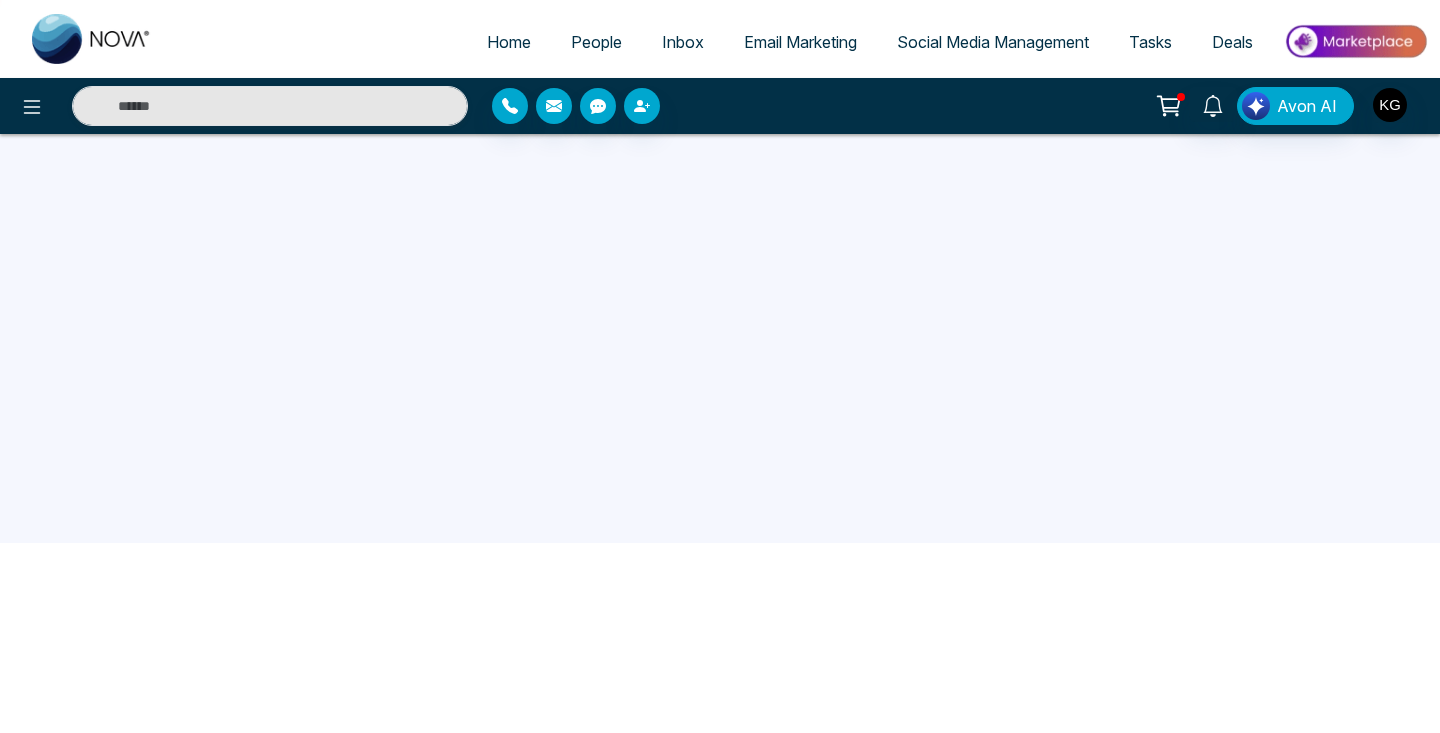 click on "Home" at bounding box center (509, 42) 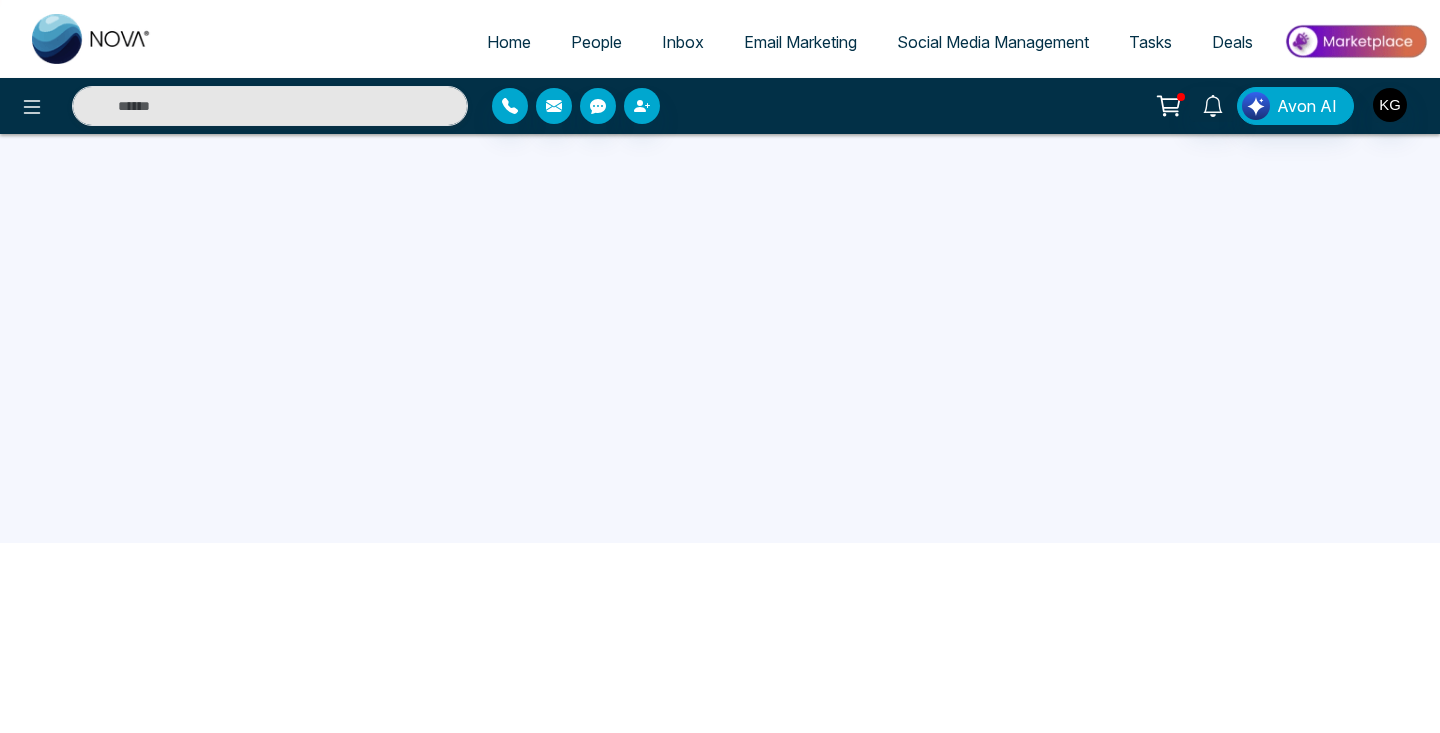 select on "*" 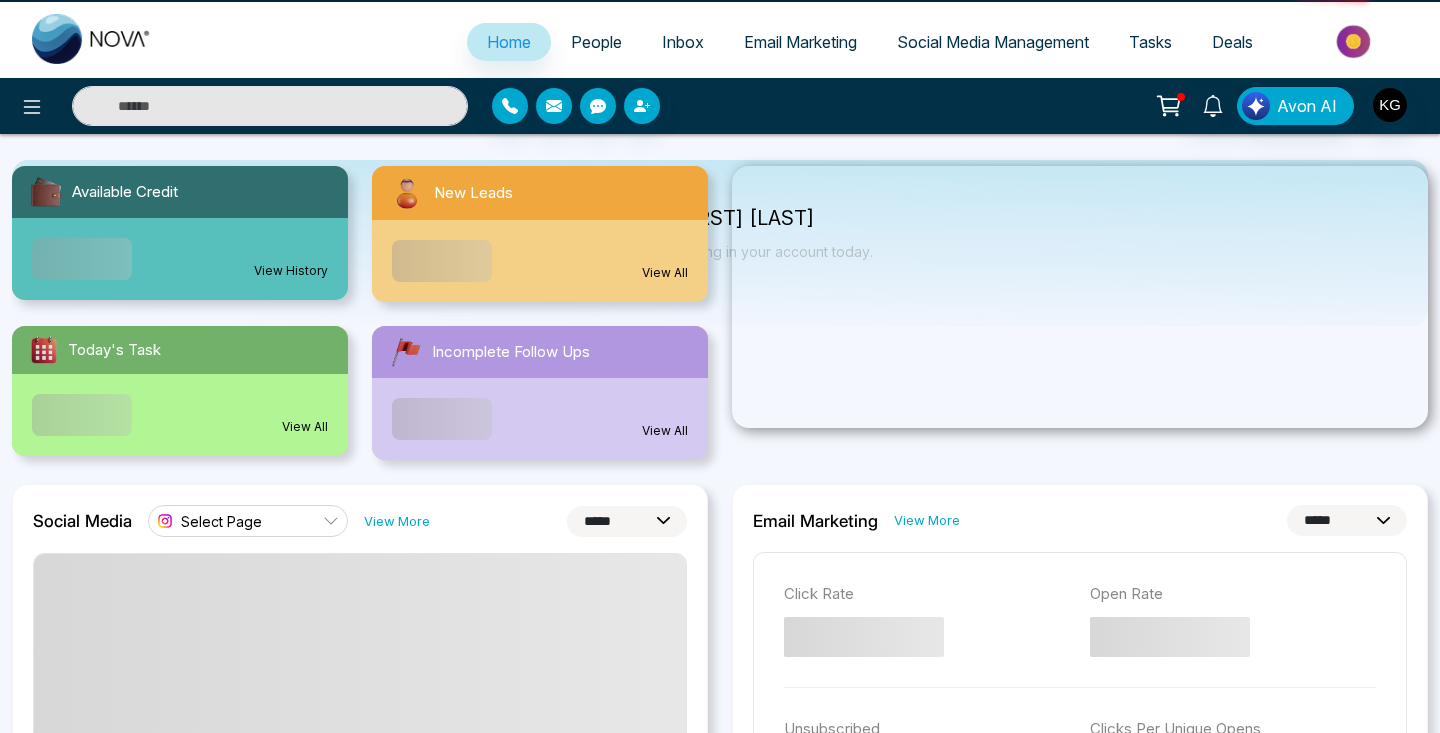 scroll, scrollTop: 0, scrollLeft: 0, axis: both 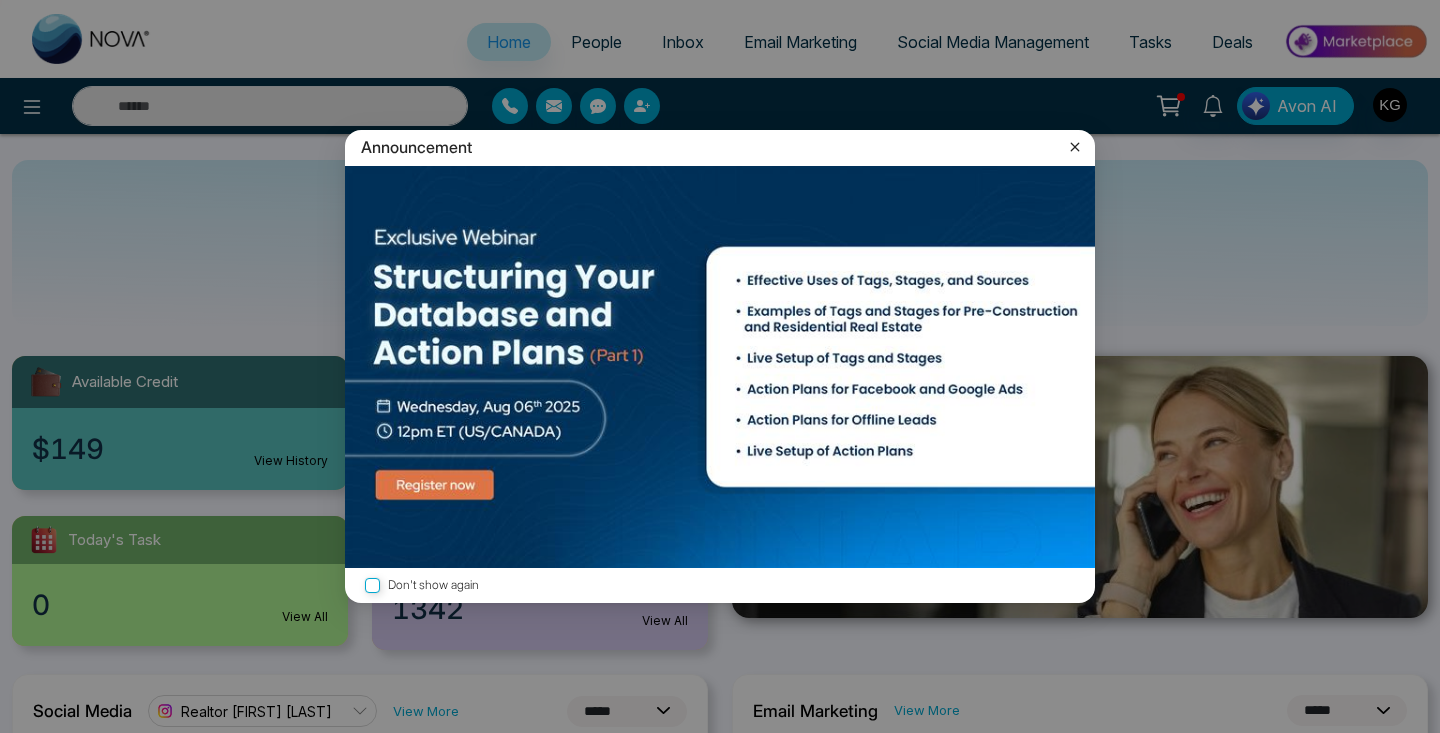 click 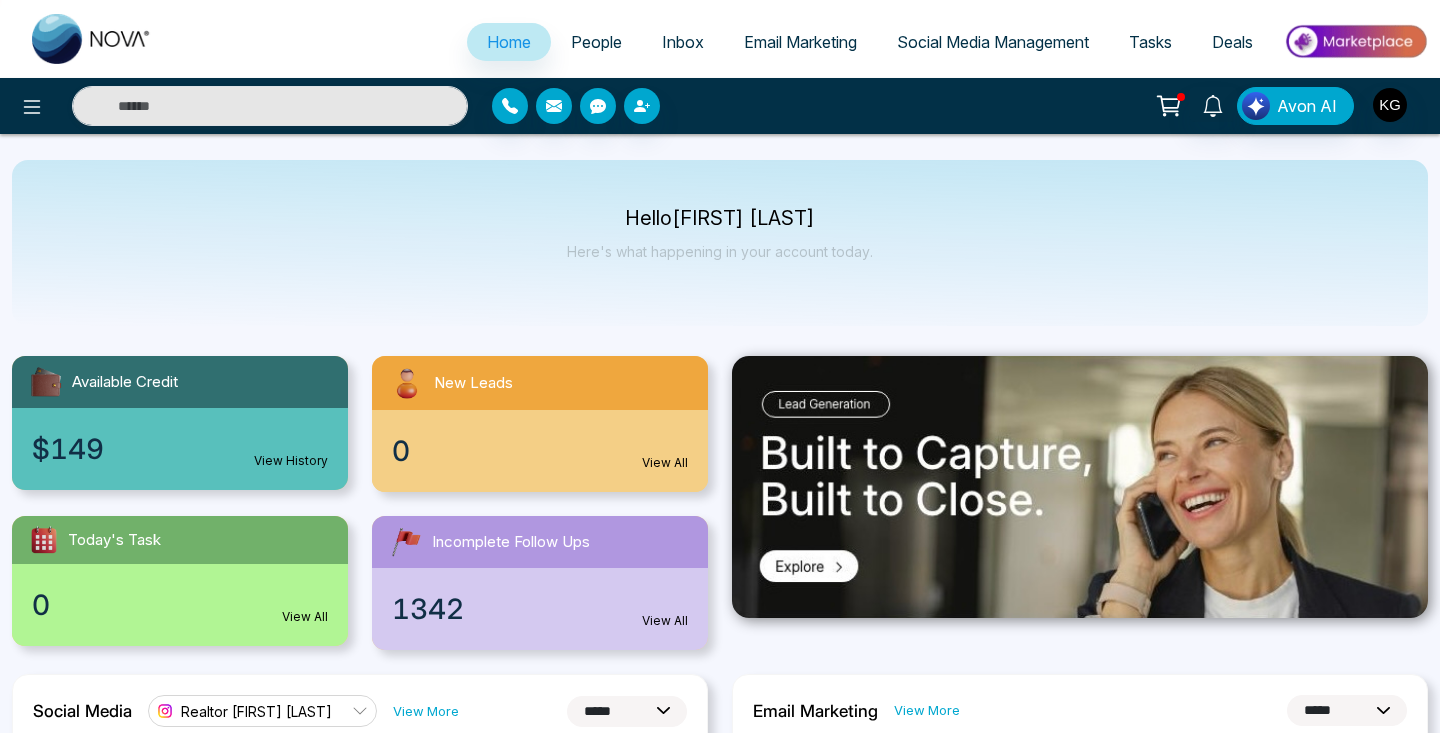 scroll, scrollTop: 0, scrollLeft: 0, axis: both 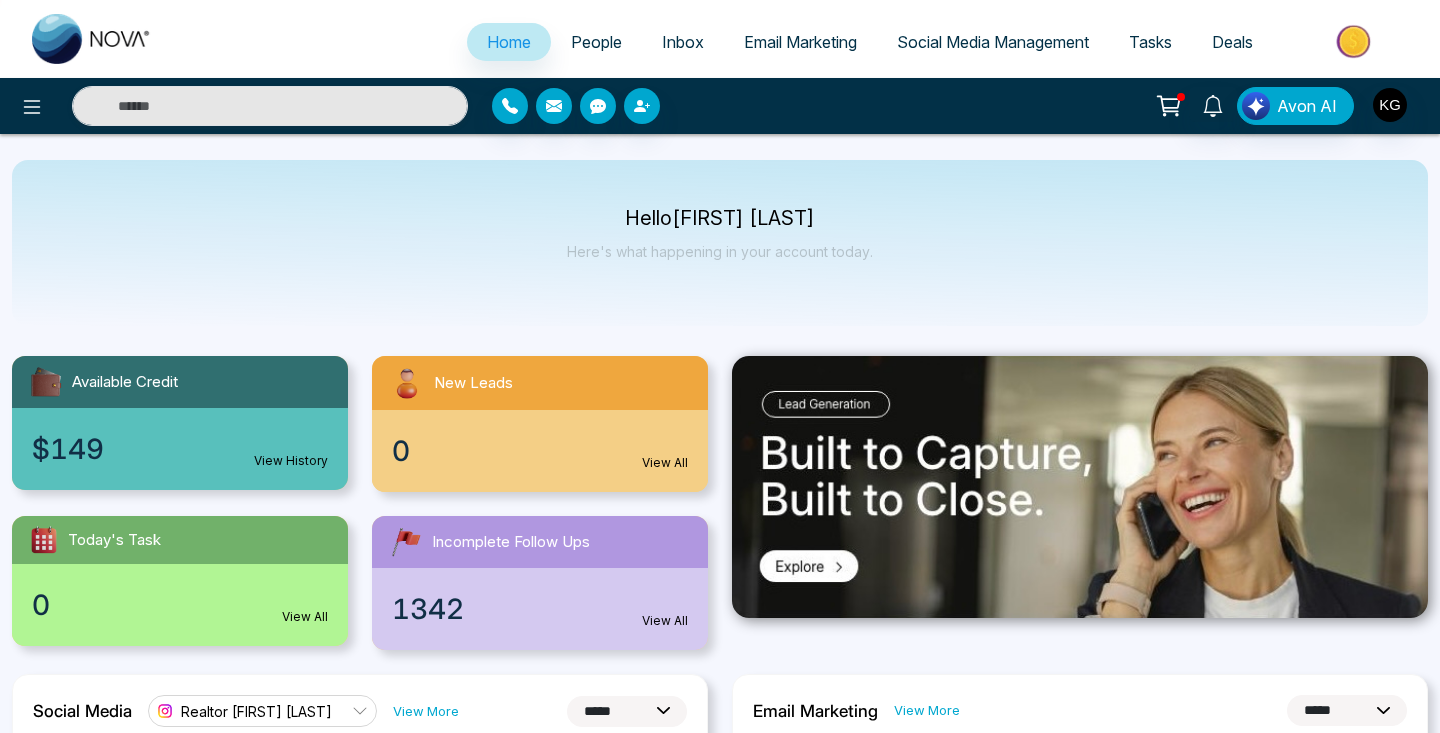 click on "Email Marketing" at bounding box center [800, 42] 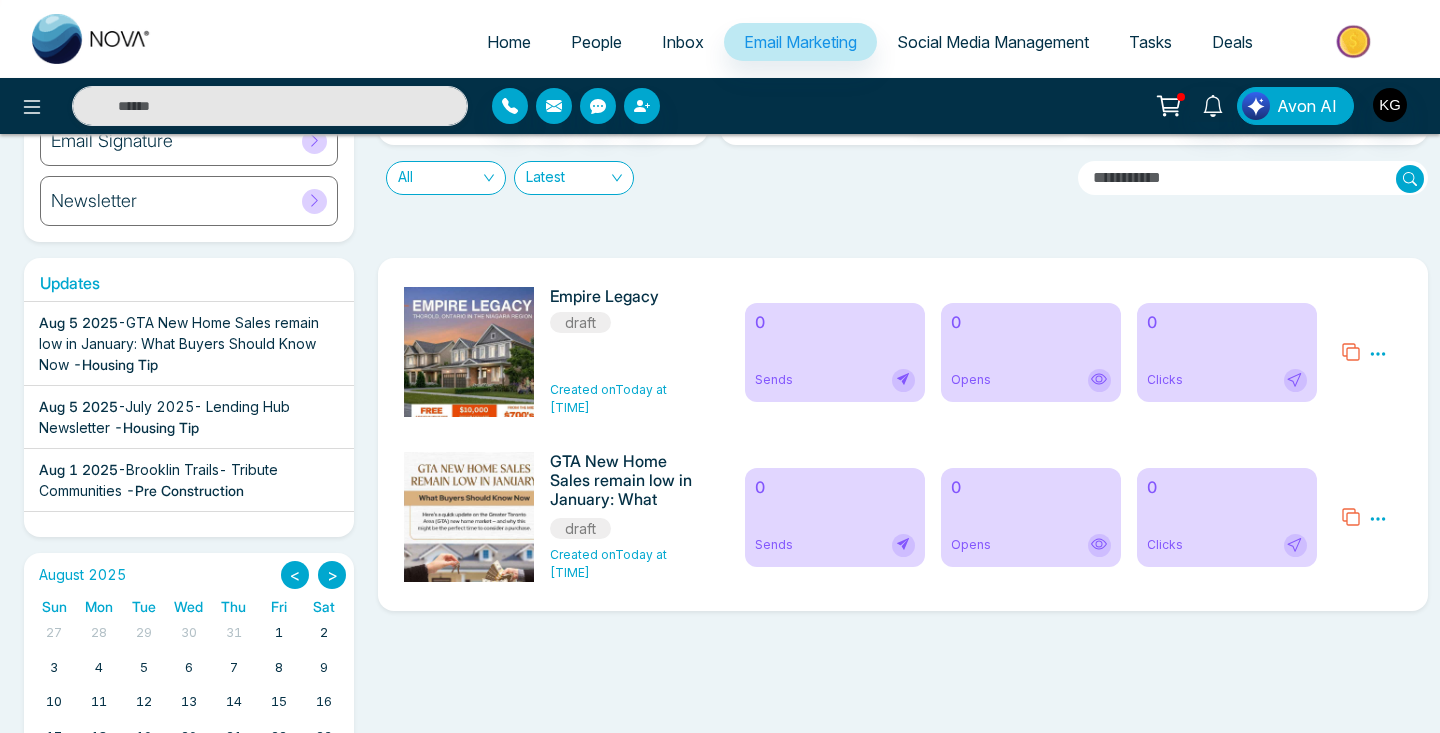 scroll, scrollTop: 226, scrollLeft: 0, axis: vertical 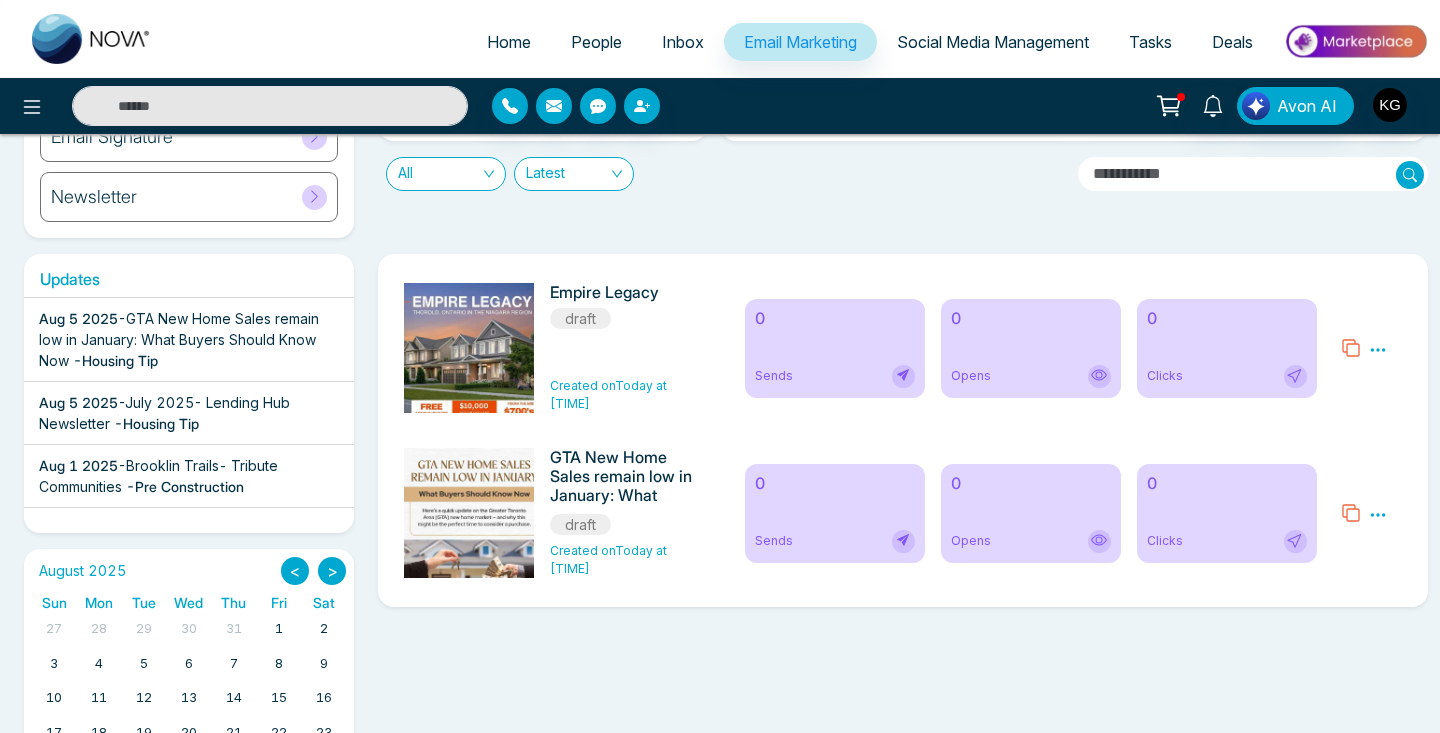 click on "Preview Edit Delete" at bounding box center (1378, 513) 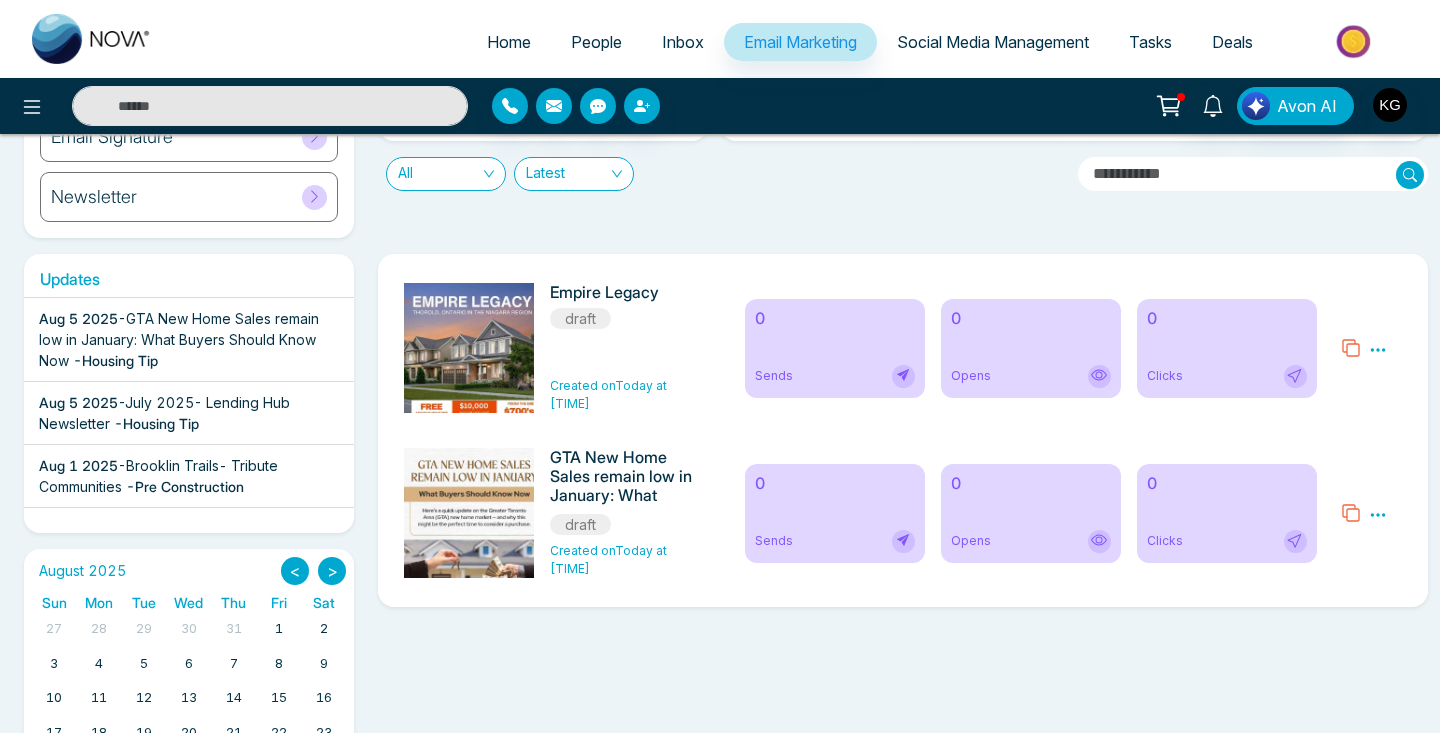 click 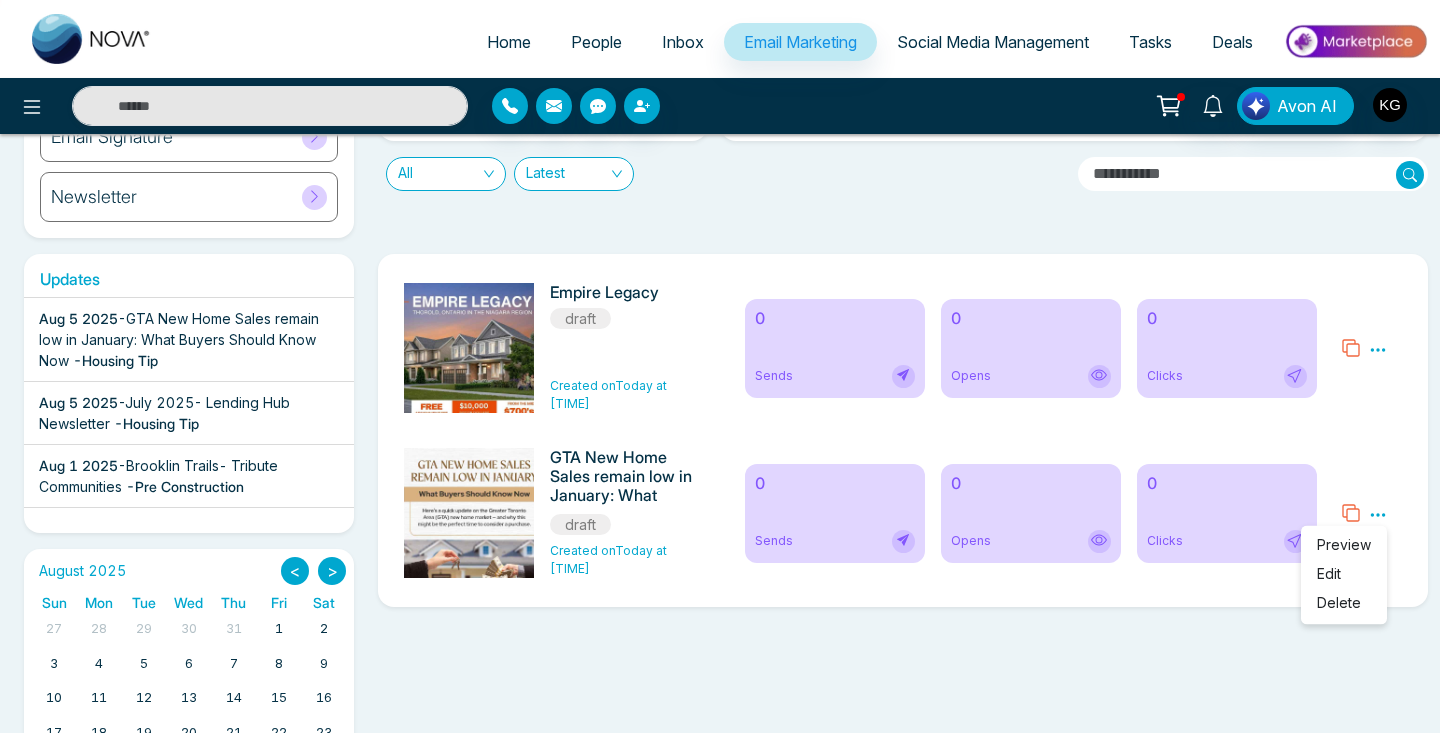 click on "Delete" at bounding box center [1339, 602] 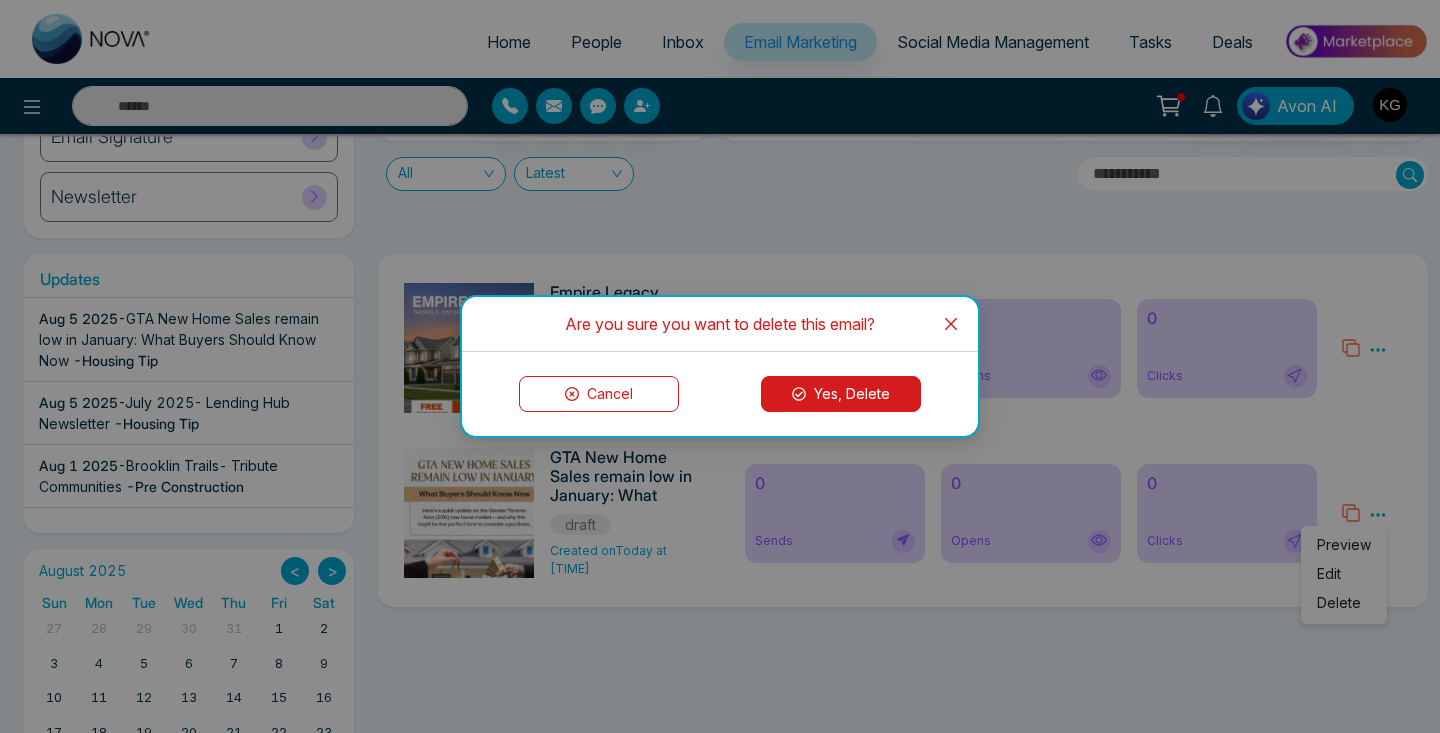 click on "Yes, Delete" at bounding box center [841, 394] 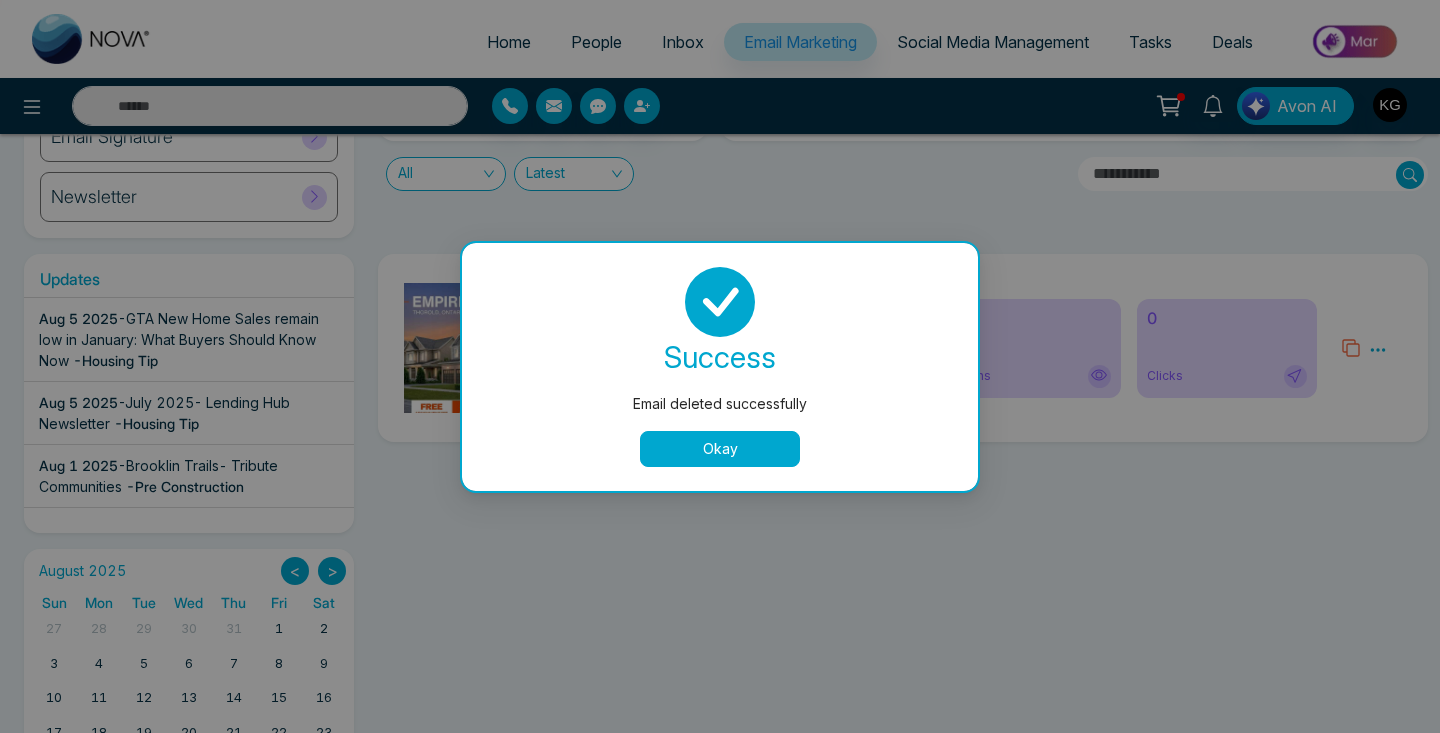 click on "Okay" at bounding box center [720, 449] 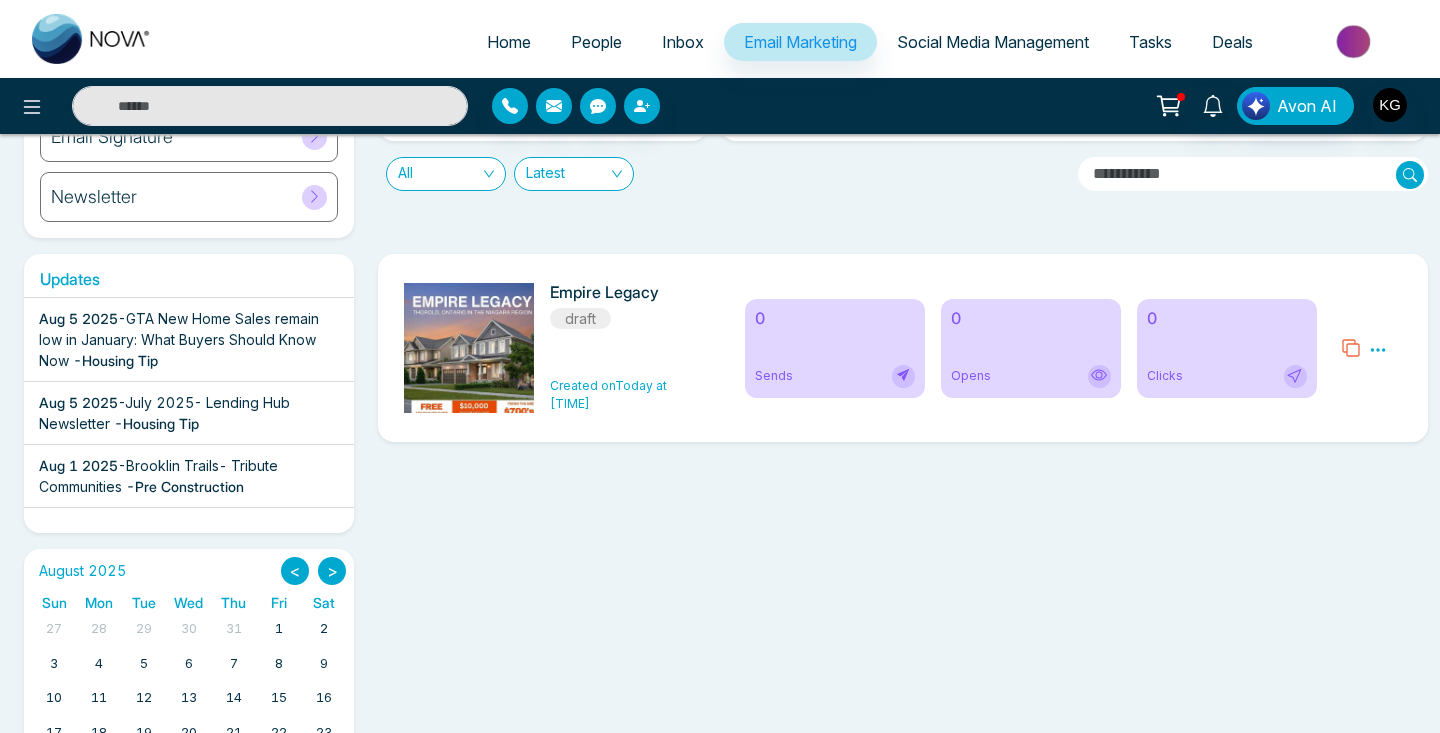 click 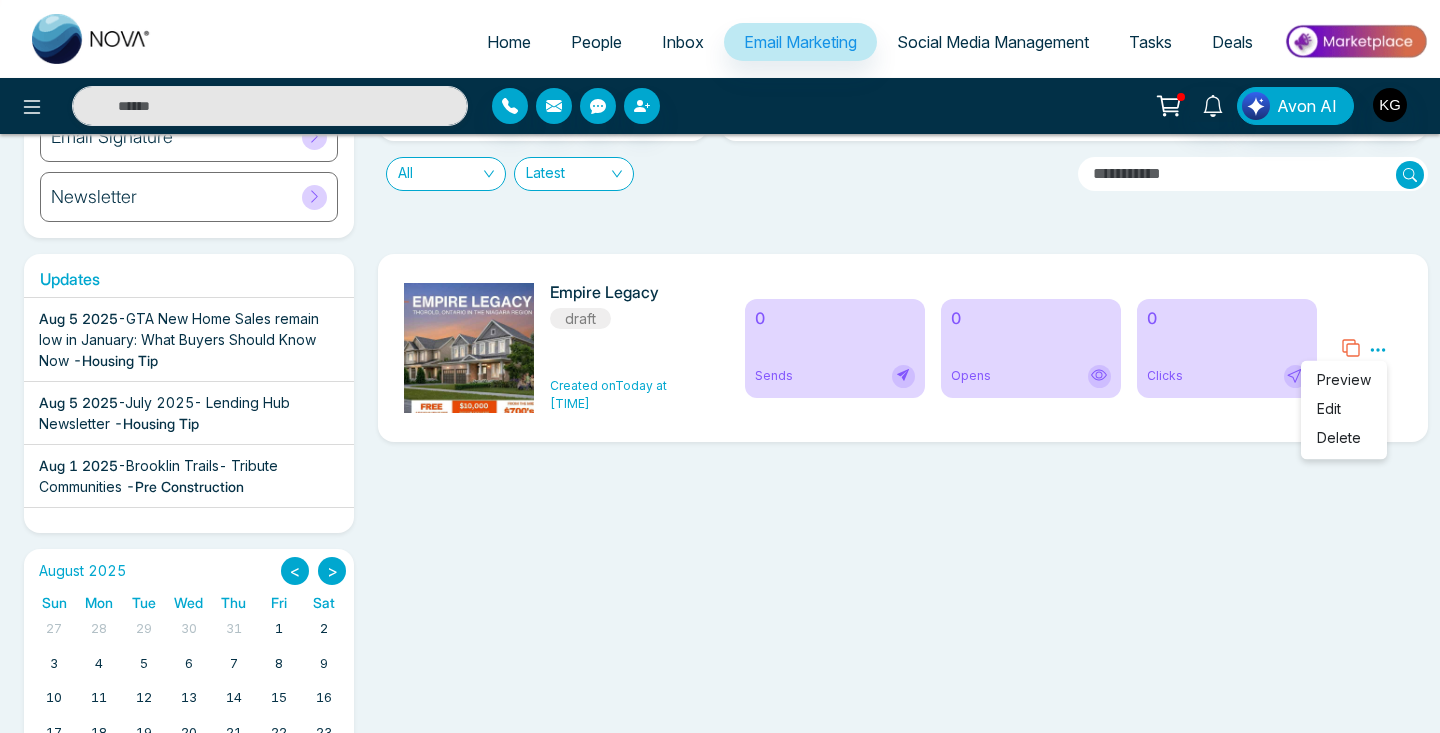 click on "Preview Edit Delete" at bounding box center [1344, 410] 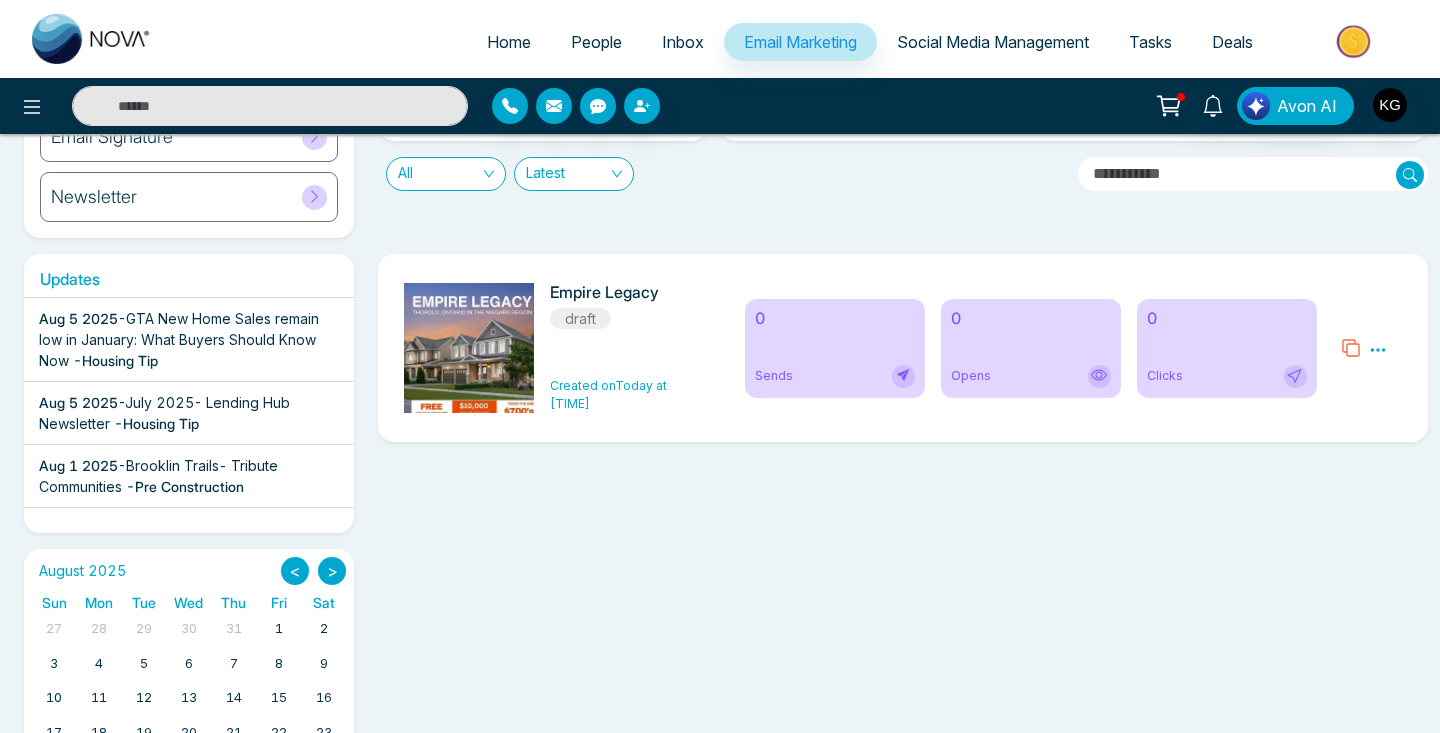 click 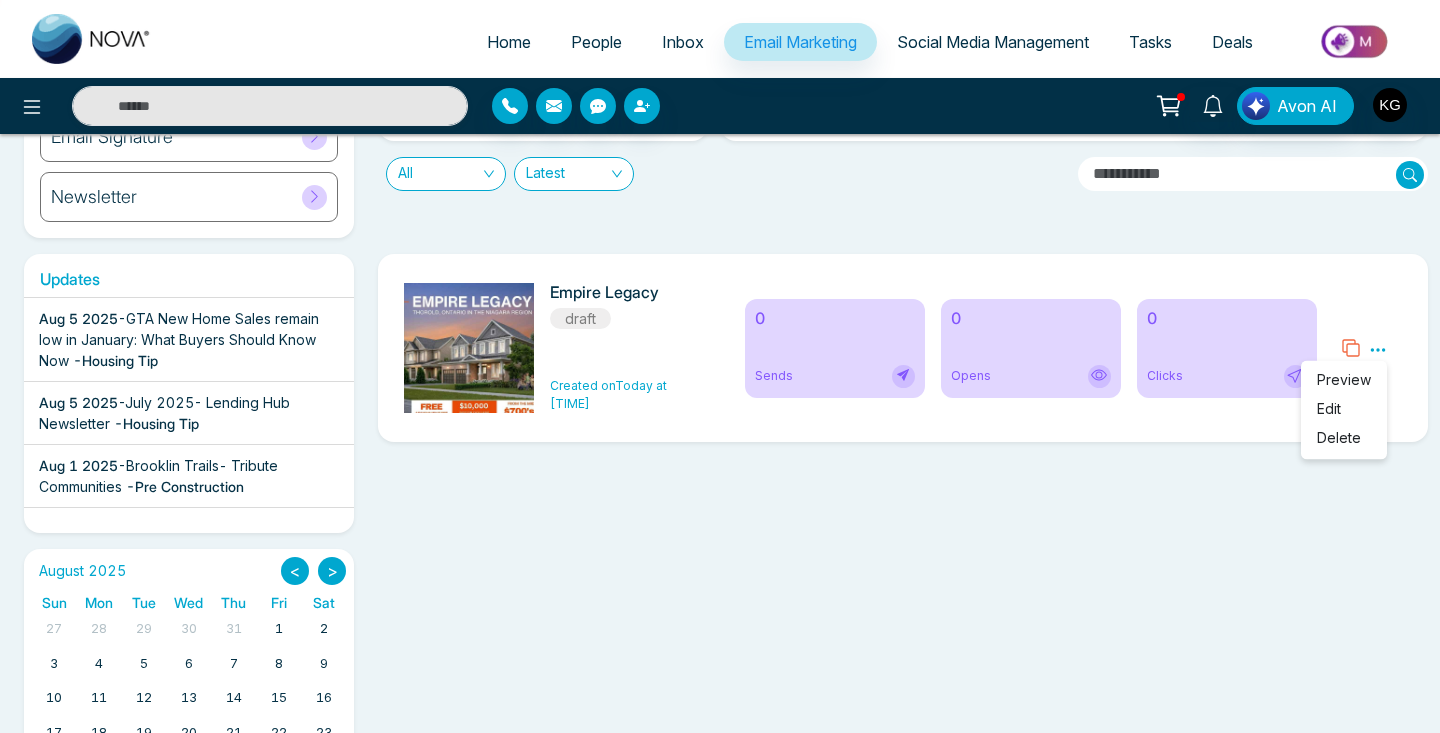 click on "Edit" at bounding box center [1329, 408] 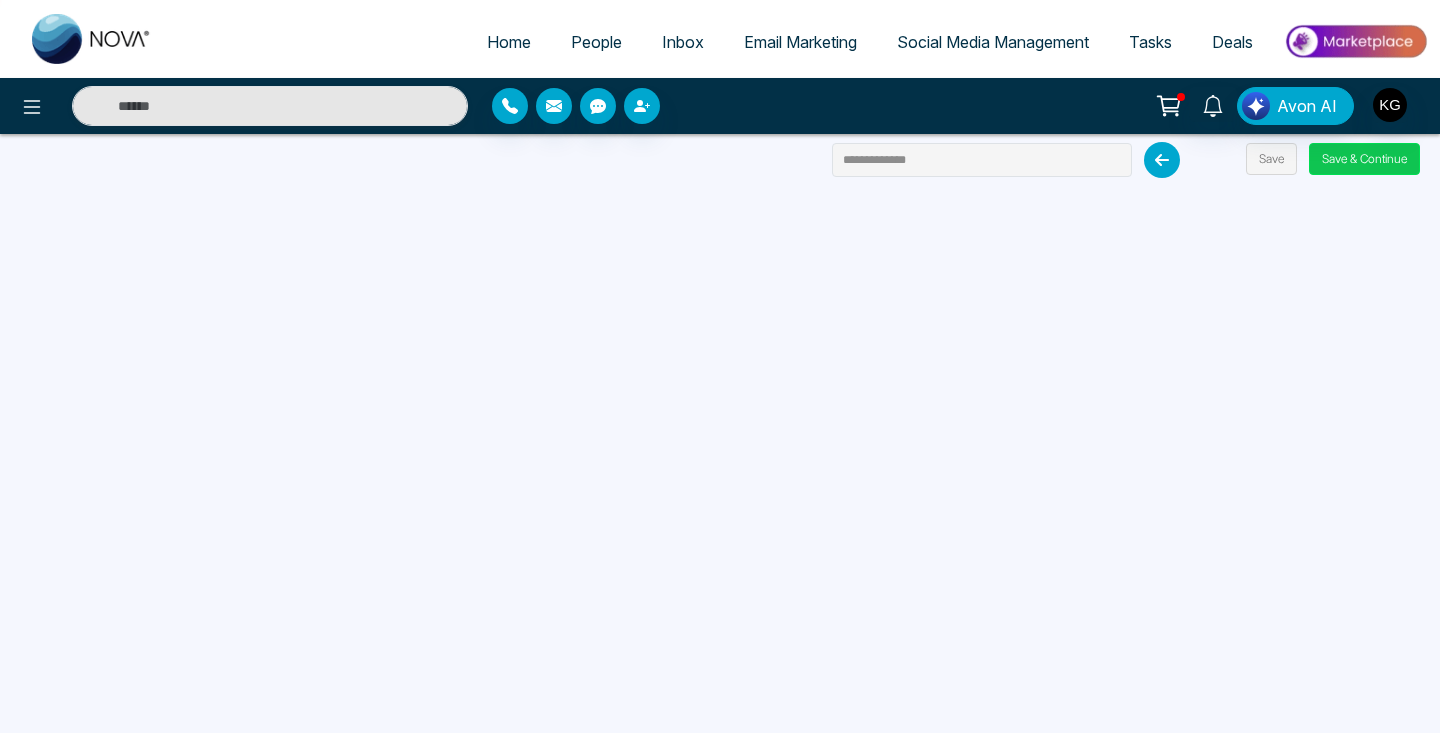 scroll, scrollTop: 0, scrollLeft: 0, axis: both 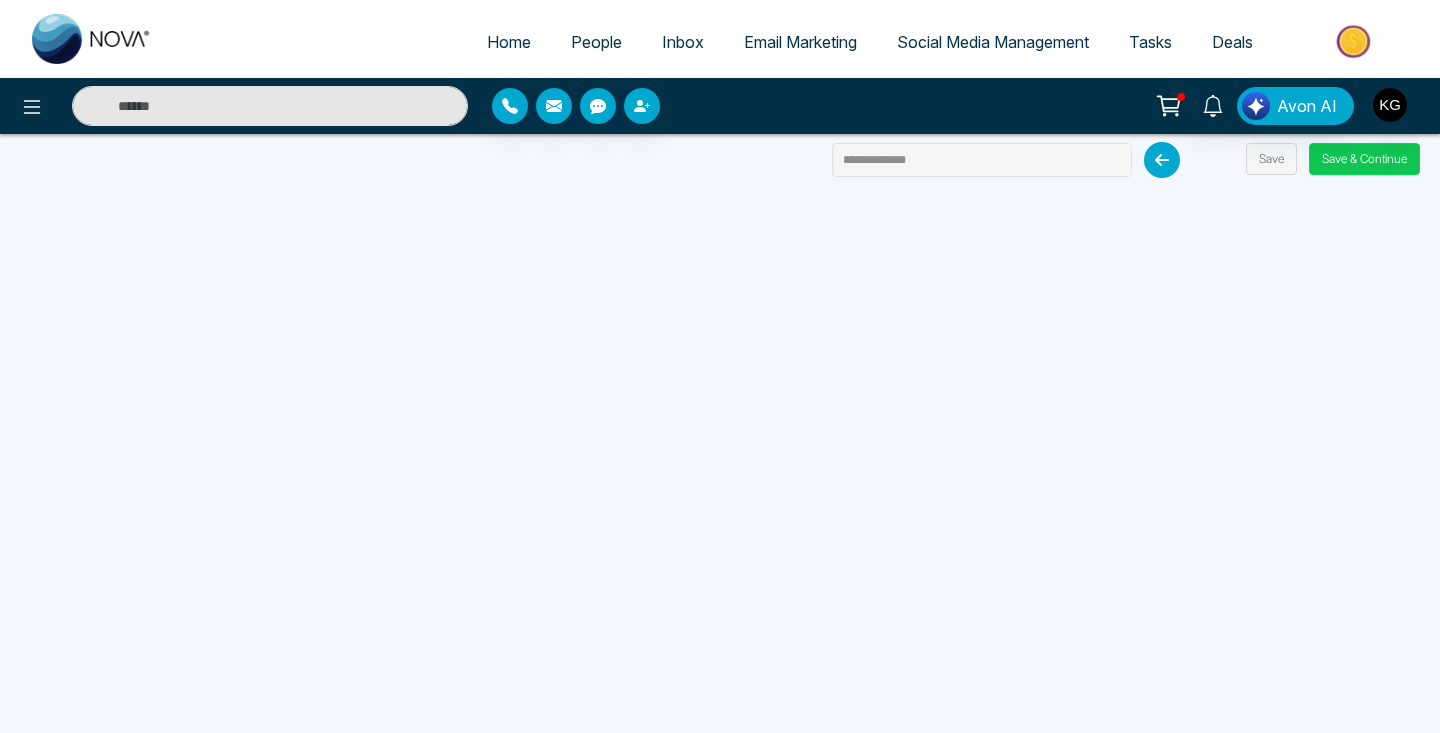 click on "Save & Continue" at bounding box center [1364, 159] 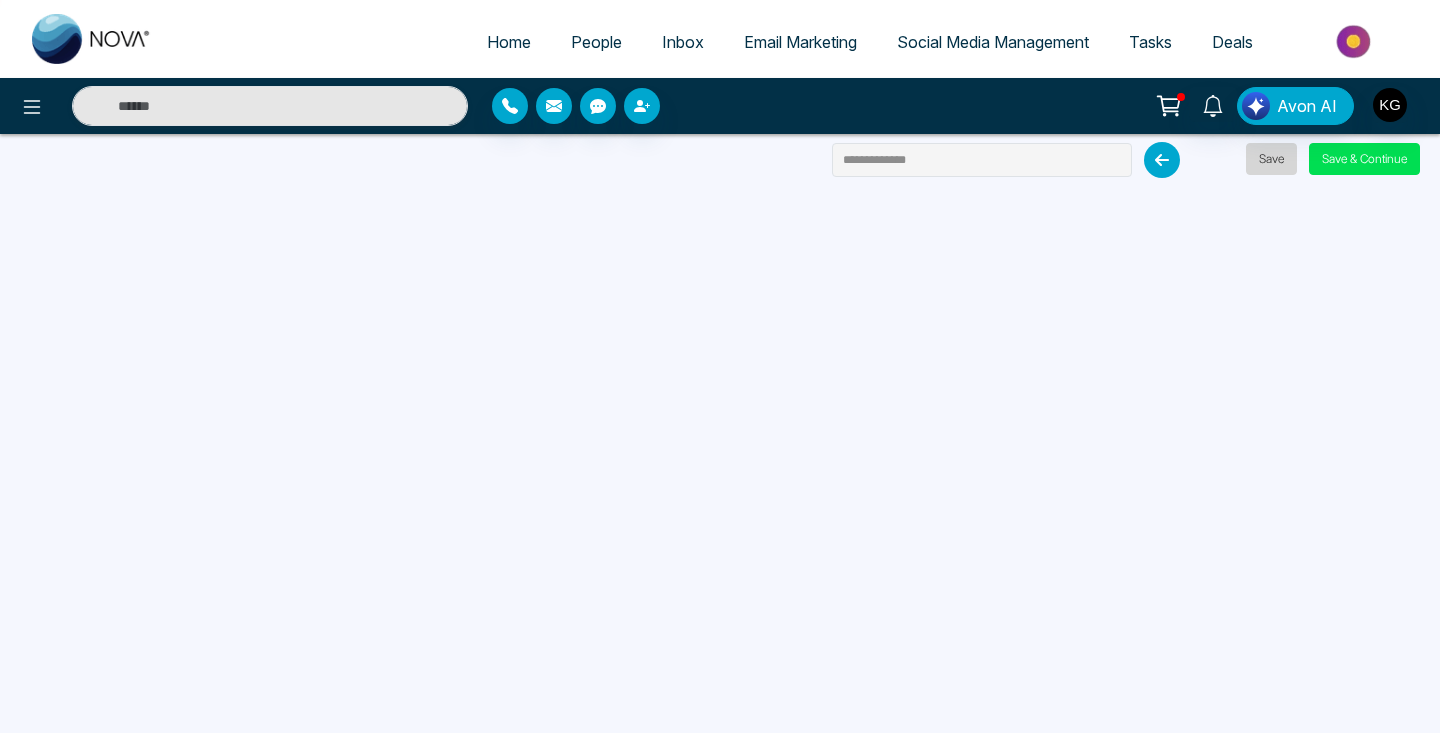 click on "Save" at bounding box center [1271, 159] 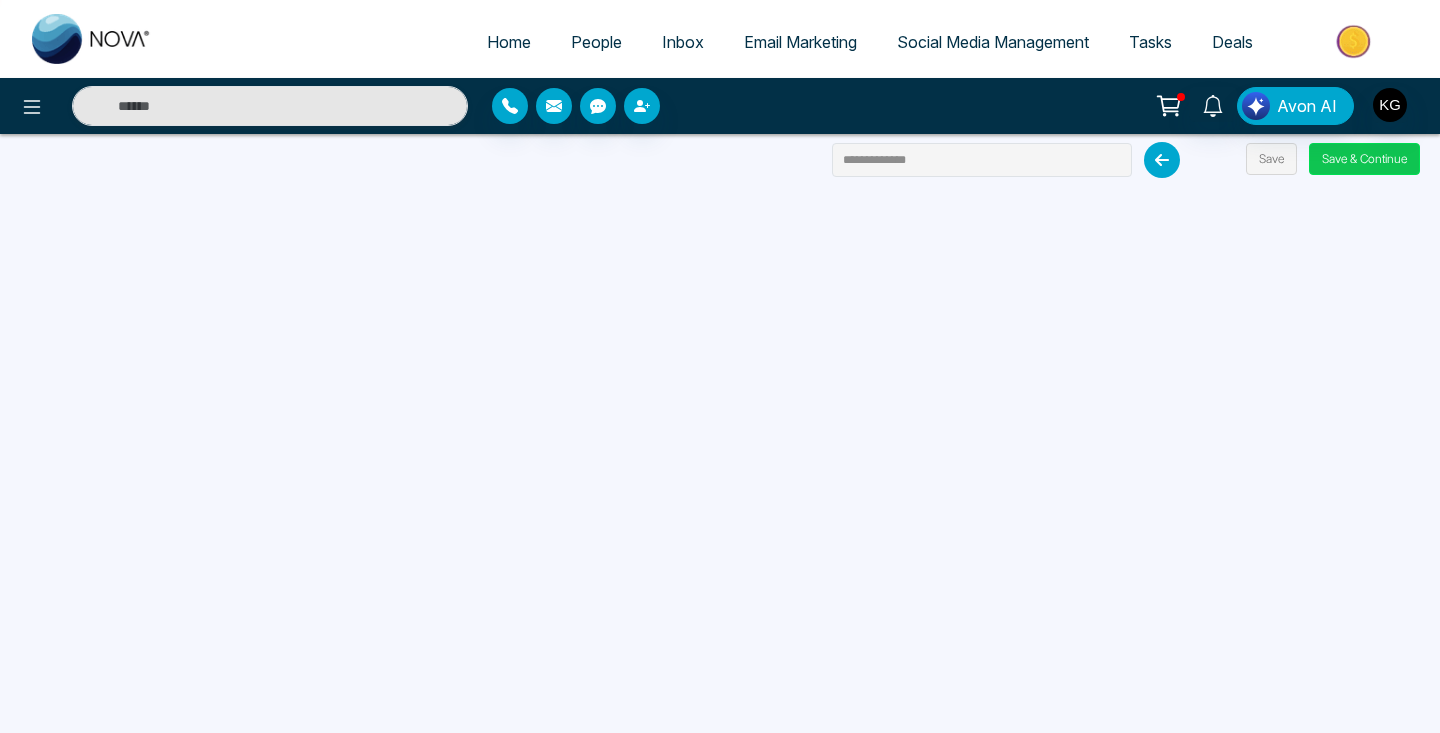 click on "Save & Continue" at bounding box center [1364, 159] 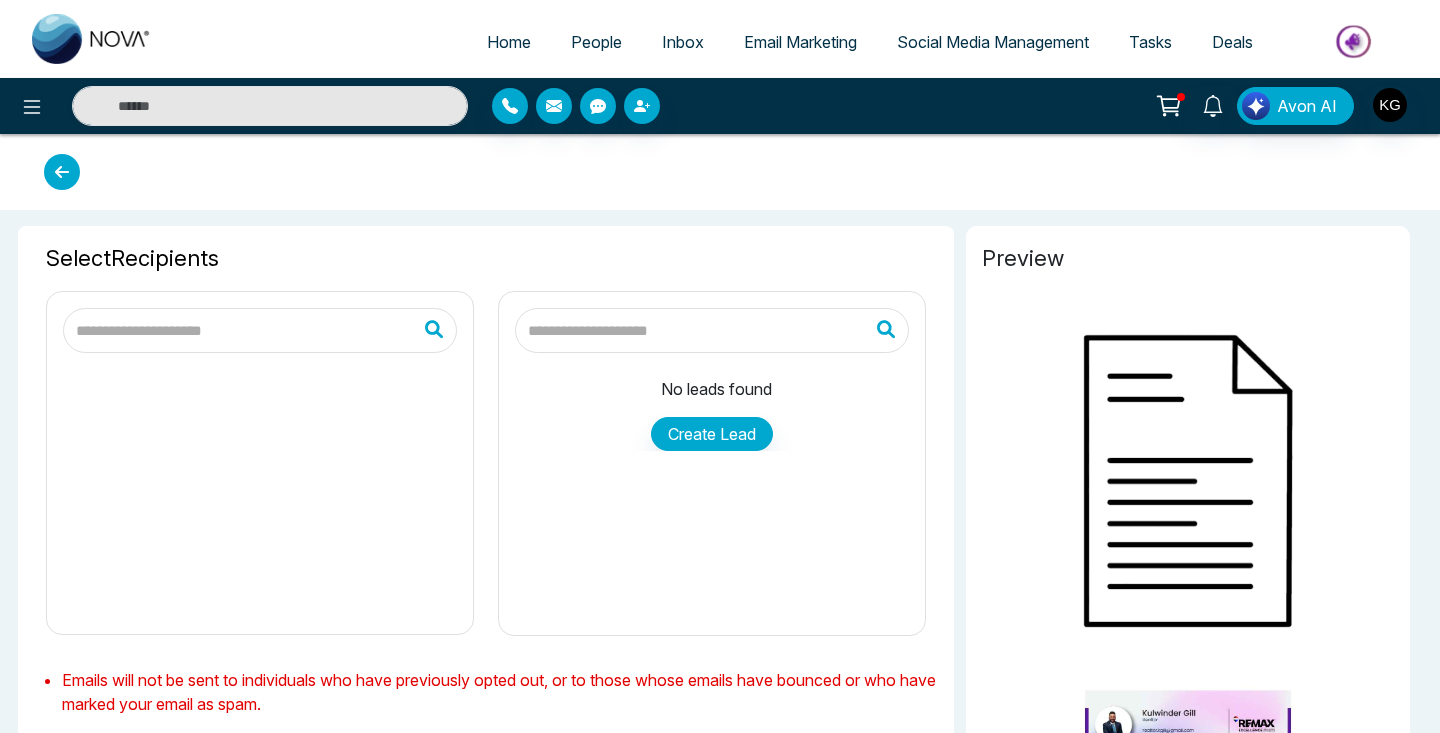 type on "**********" 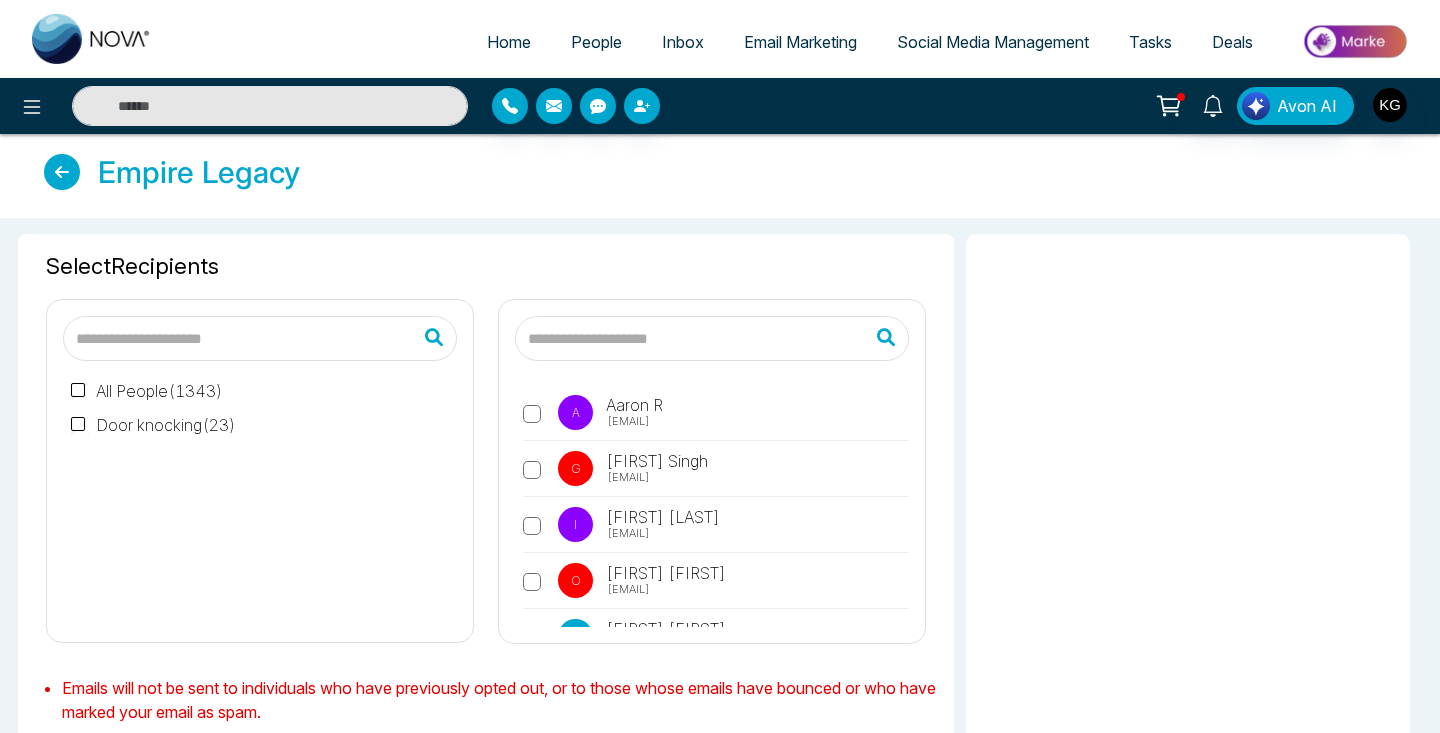 scroll, scrollTop: 656, scrollLeft: 0, axis: vertical 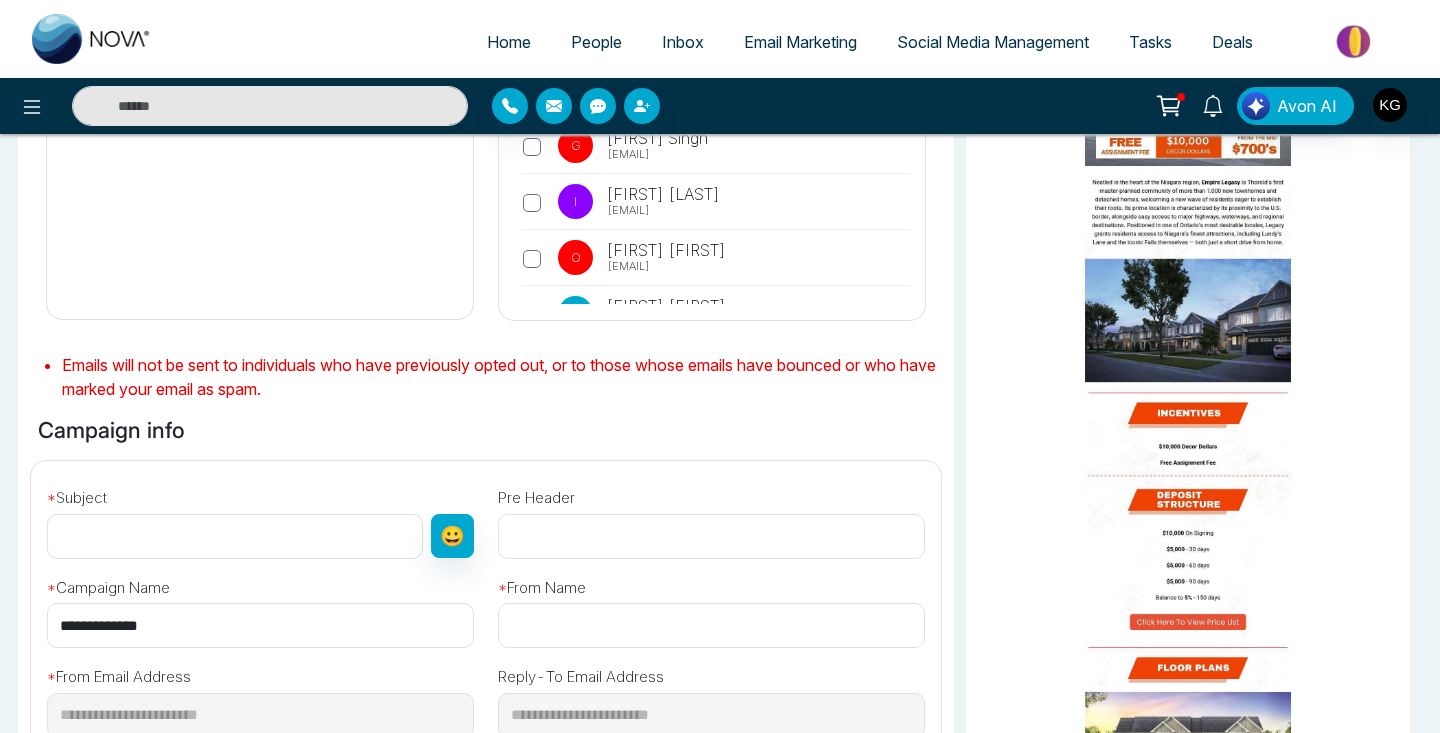click at bounding box center (235, 536) 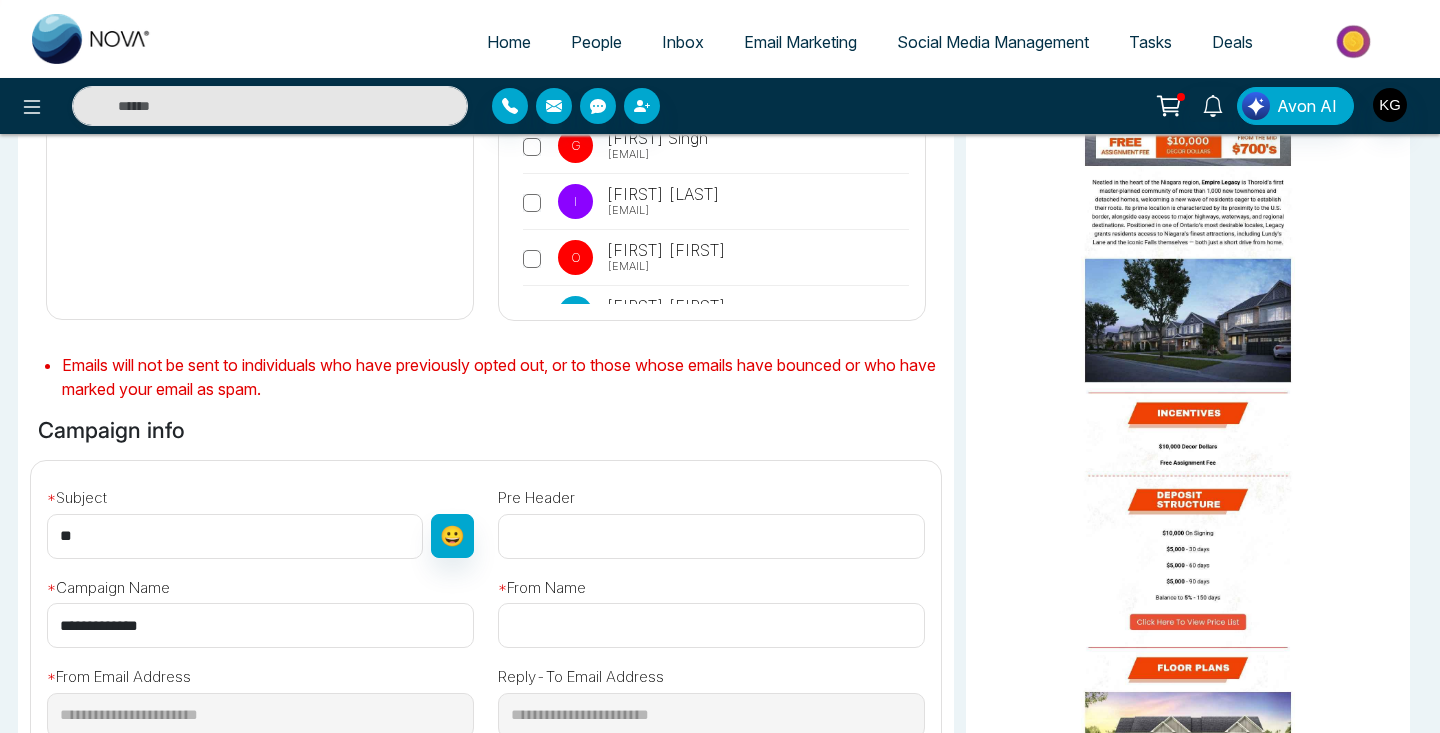 type on "*" 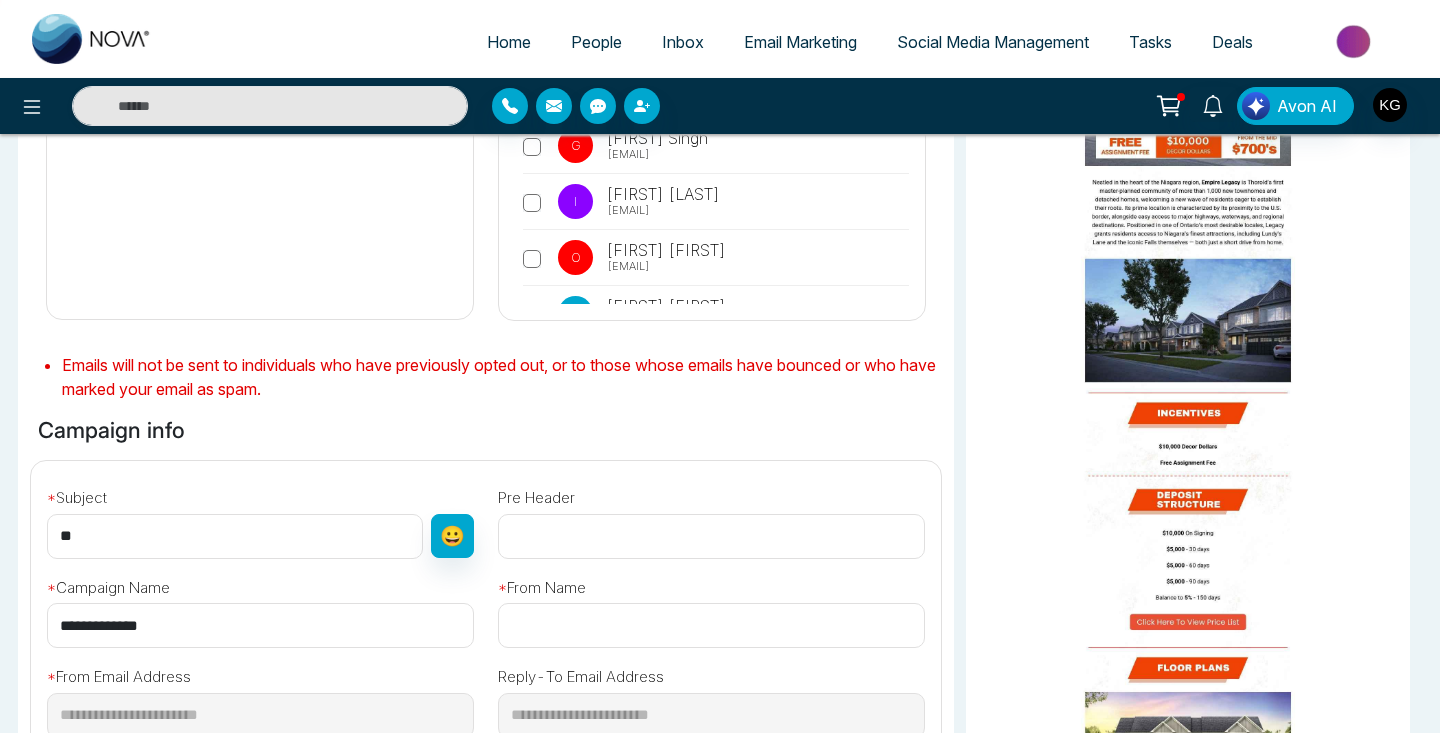 type on "*" 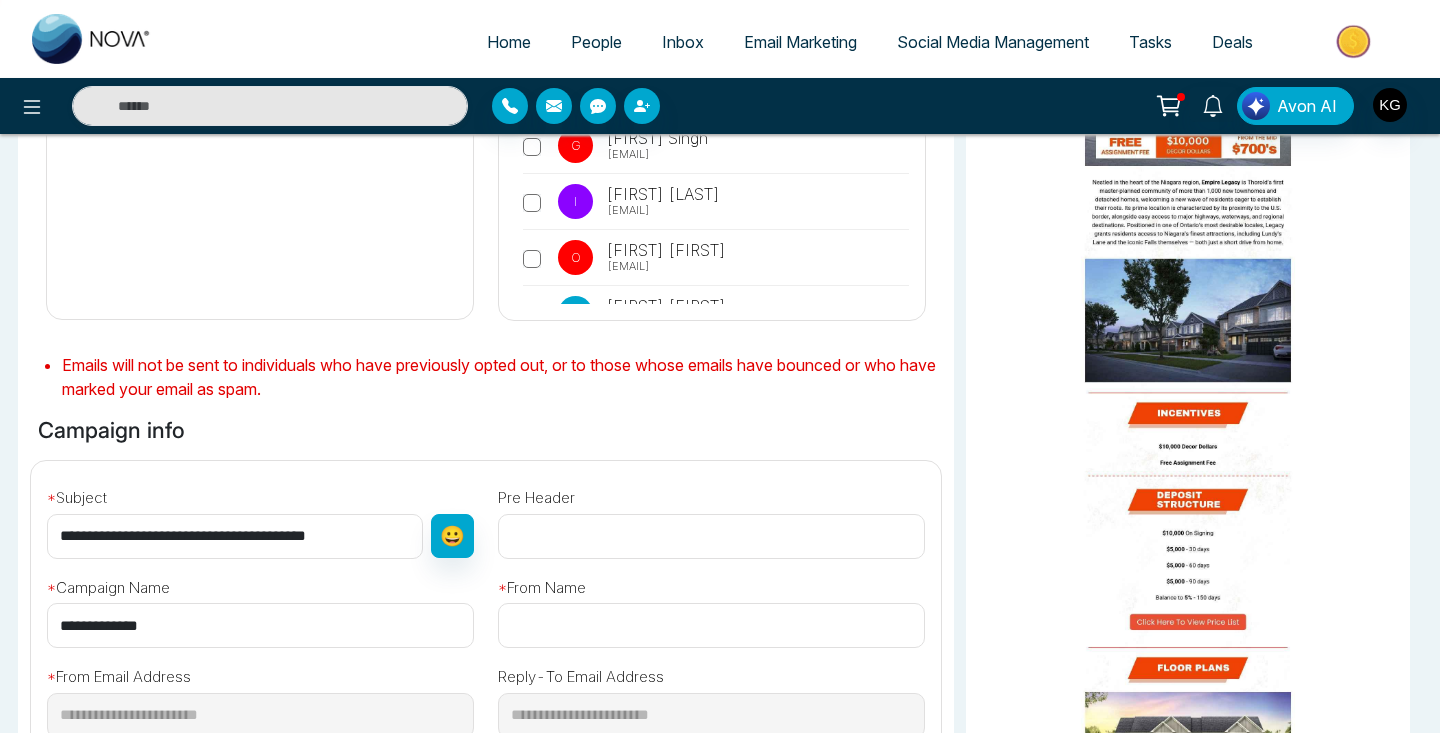 type on "**********" 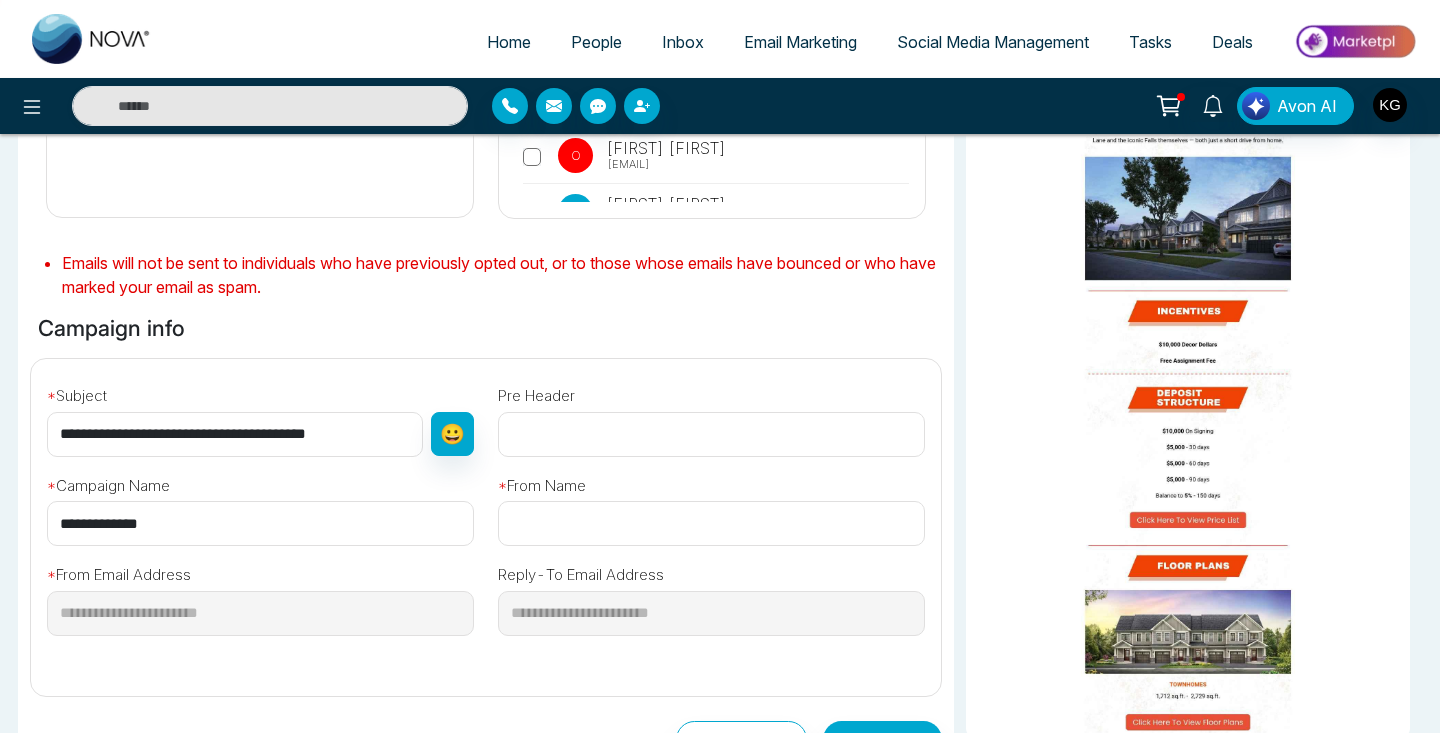 scroll, scrollTop: 433, scrollLeft: 0, axis: vertical 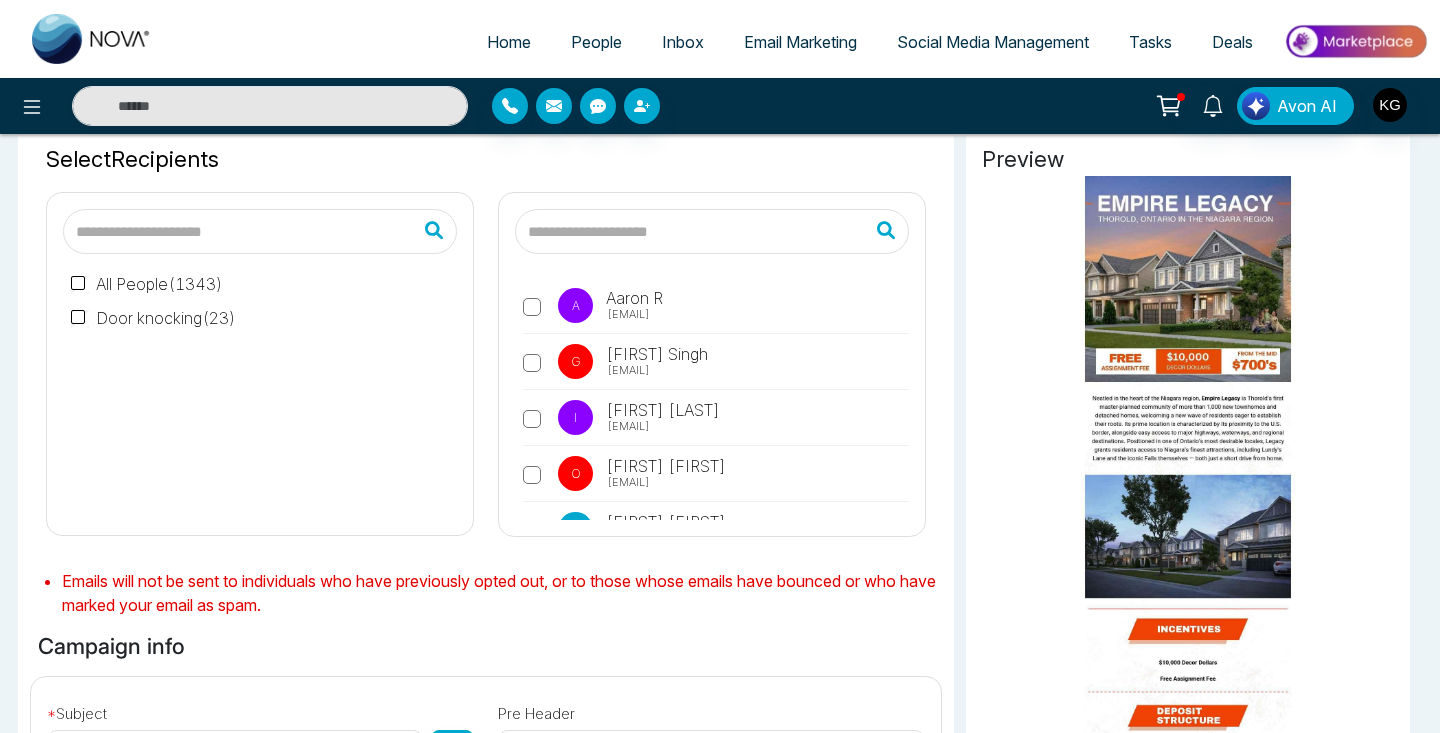 type on "**********" 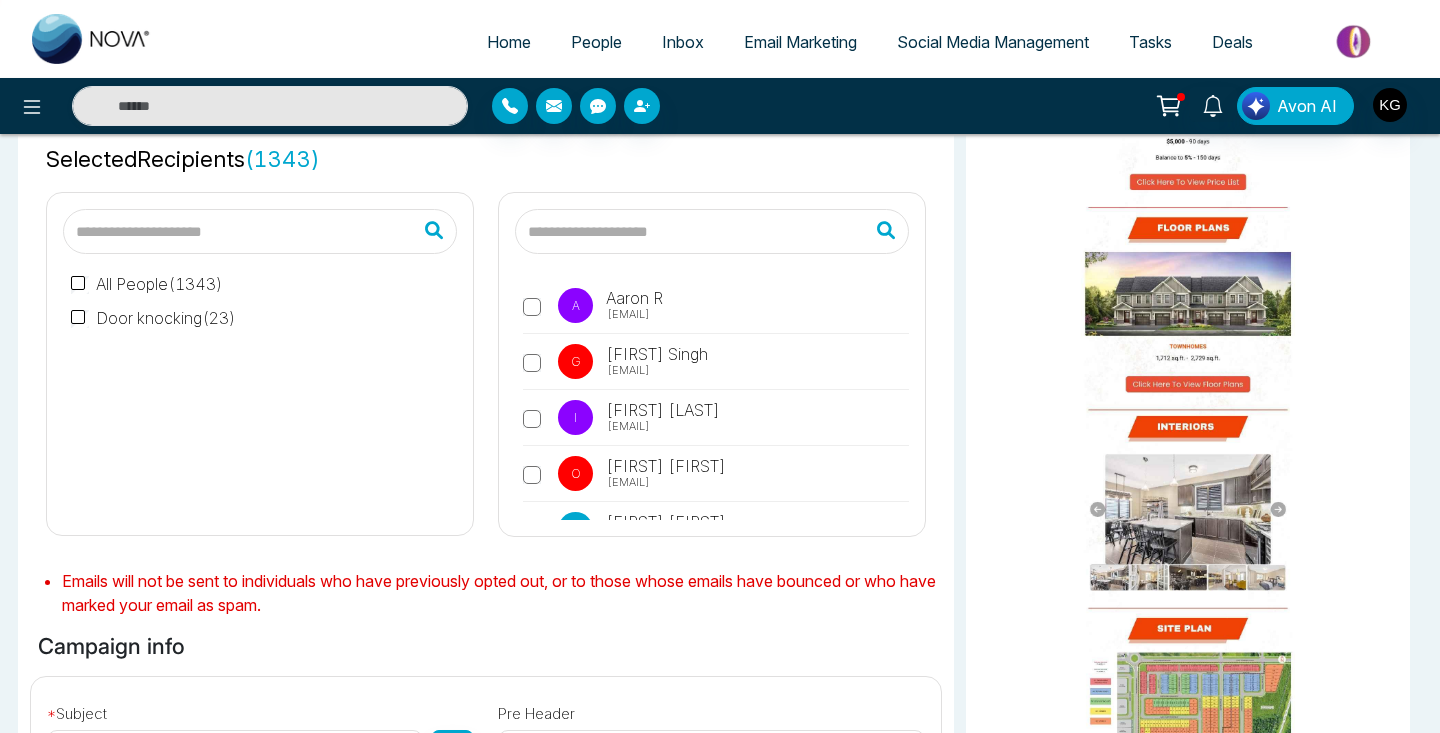 scroll, scrollTop: 656, scrollLeft: 0, axis: vertical 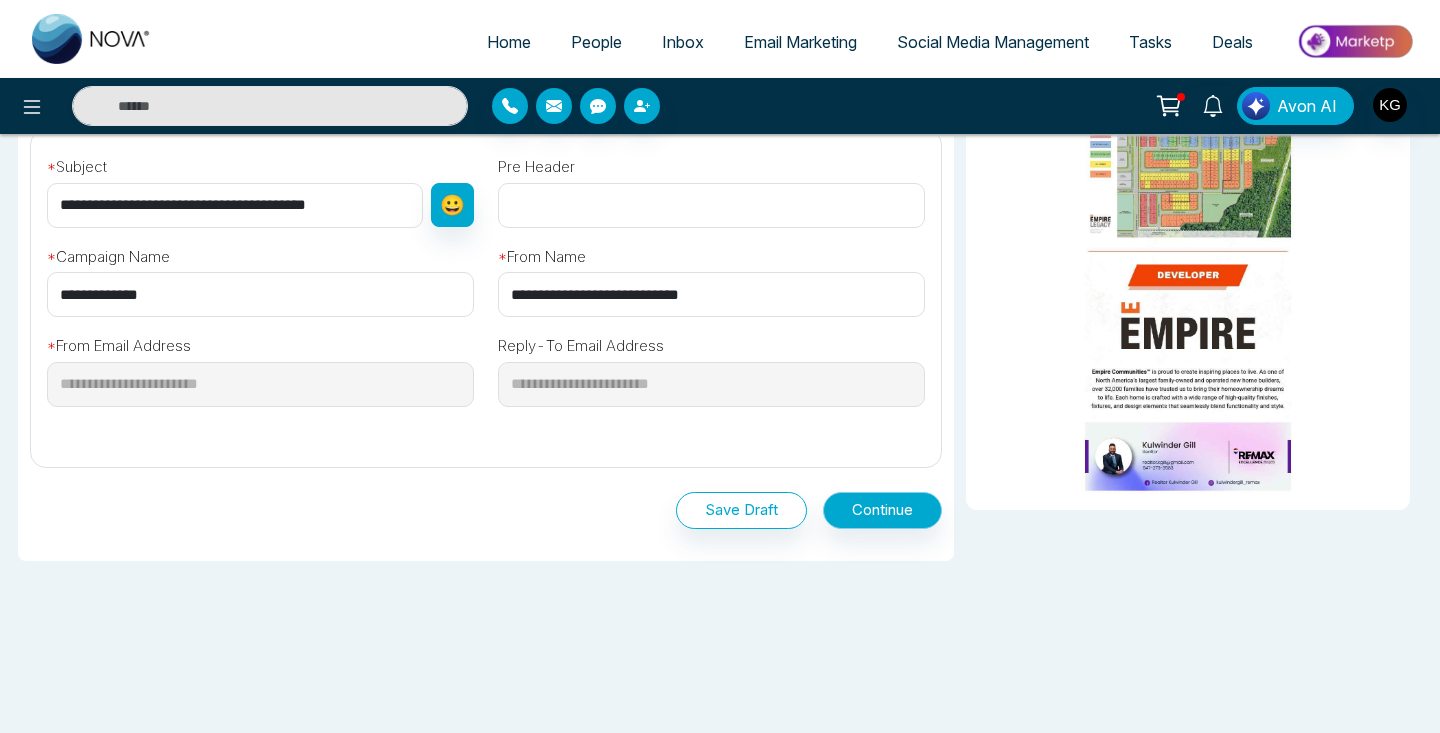 click on "Continue" at bounding box center (882, 510) 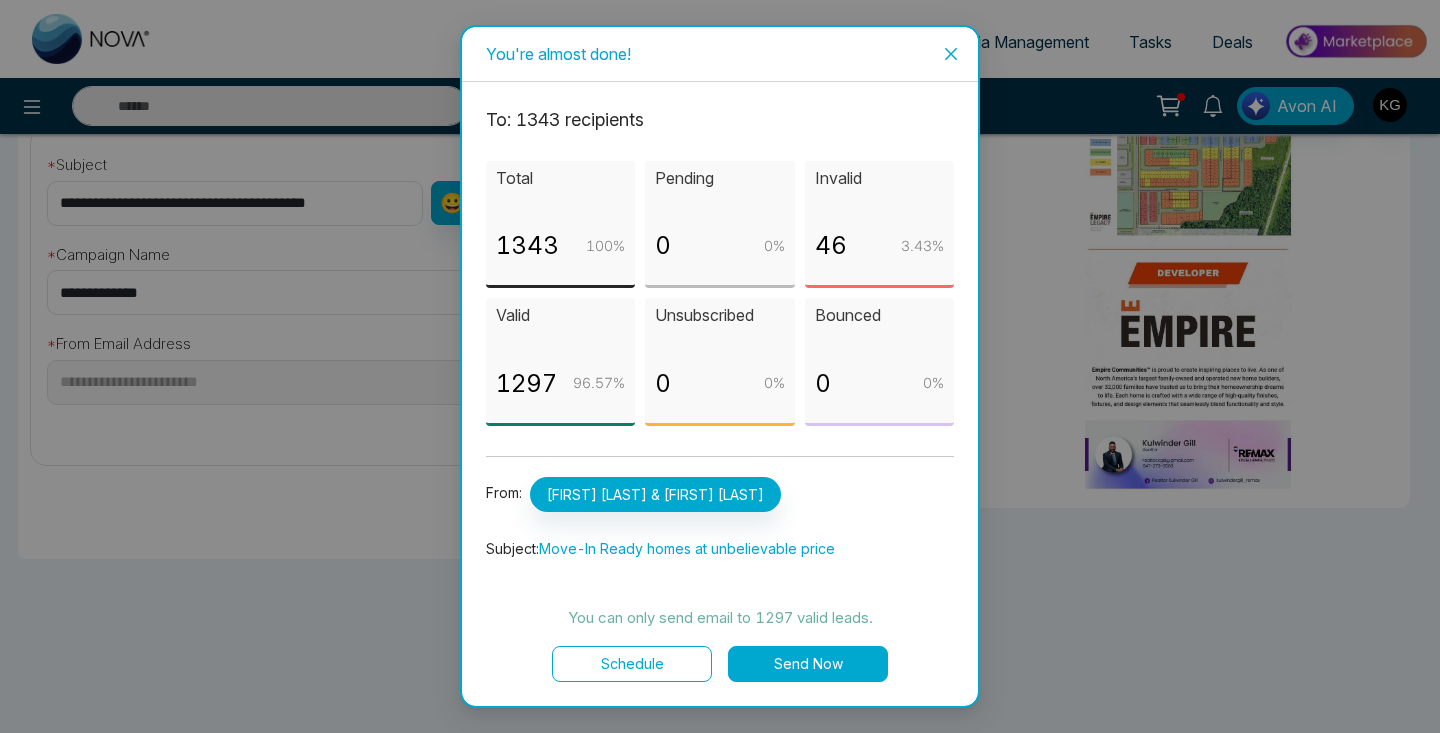 scroll, scrollTop: 654, scrollLeft: 0, axis: vertical 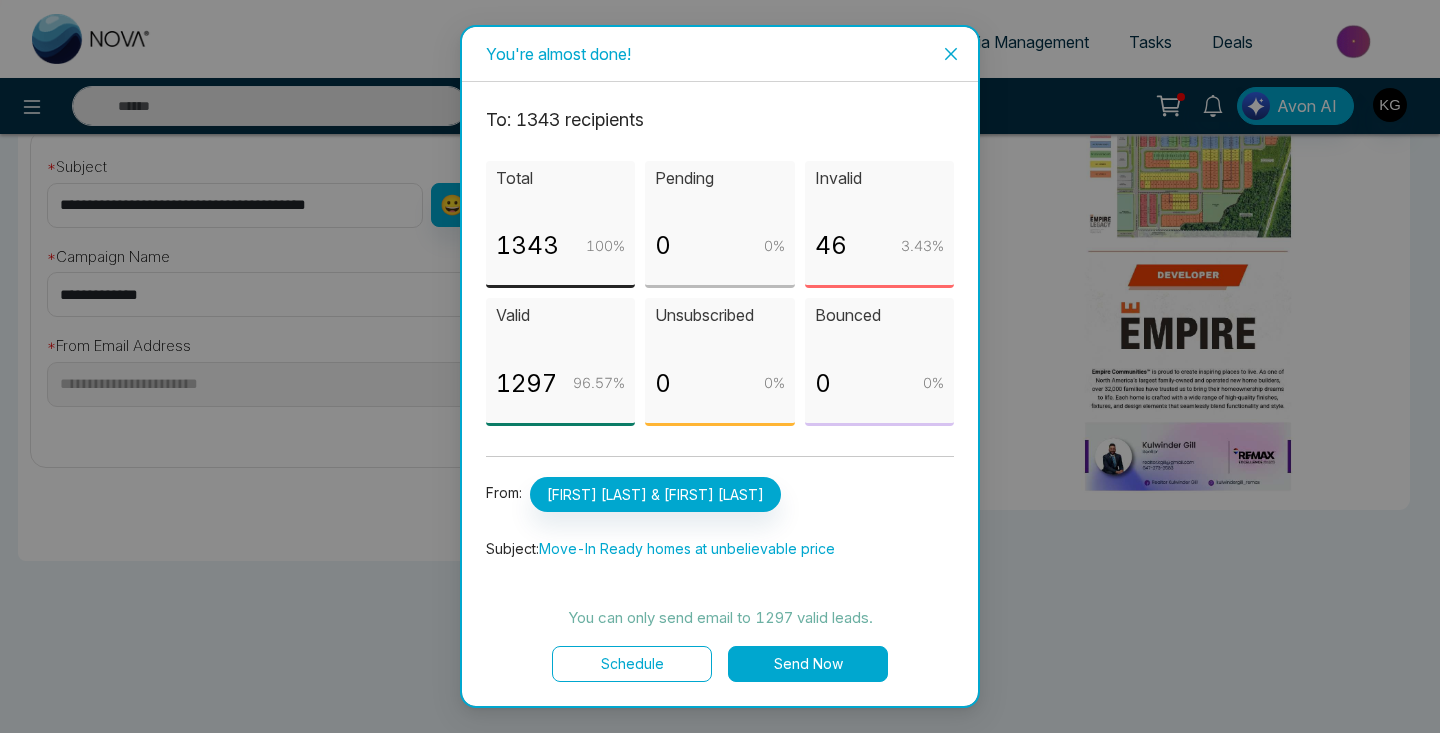 click on "Schedule" at bounding box center [632, 664] 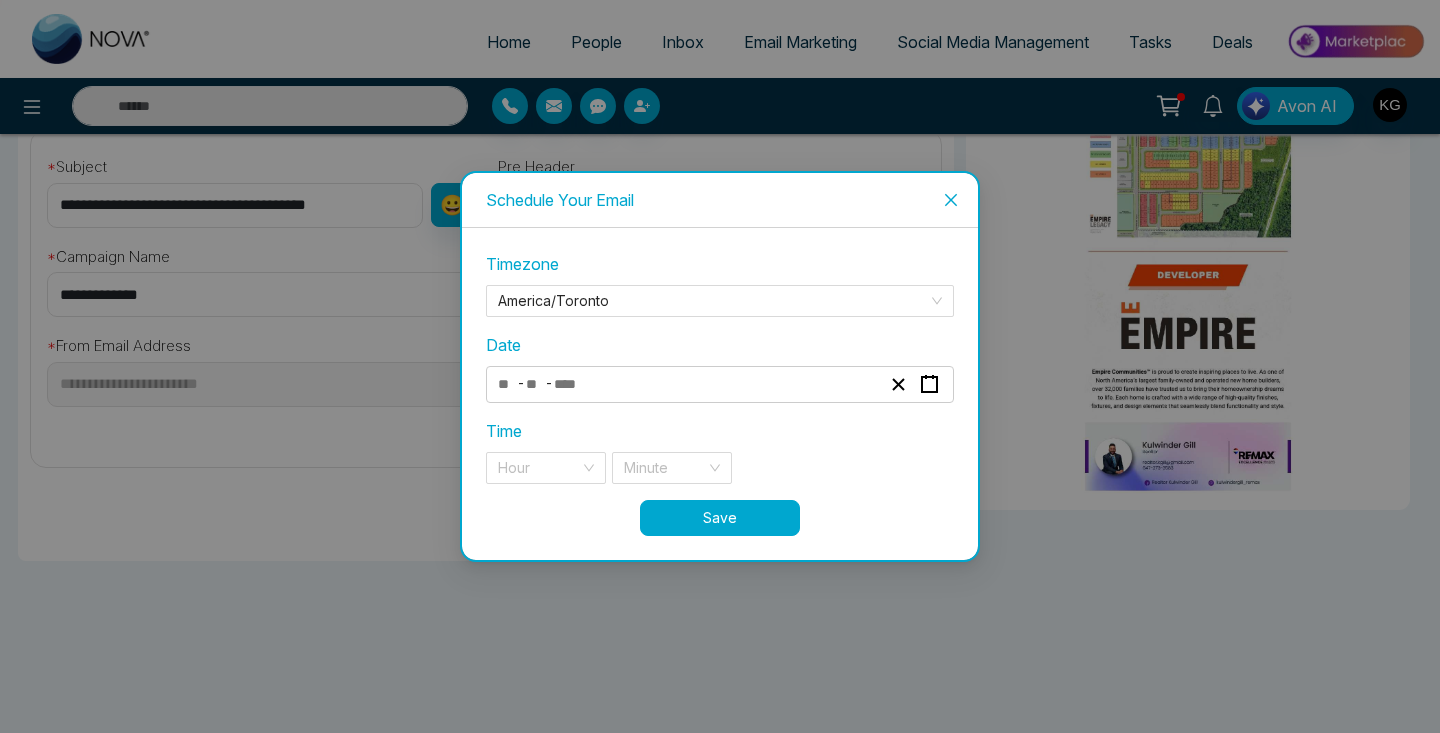 click on "- -" at bounding box center (689, 384) 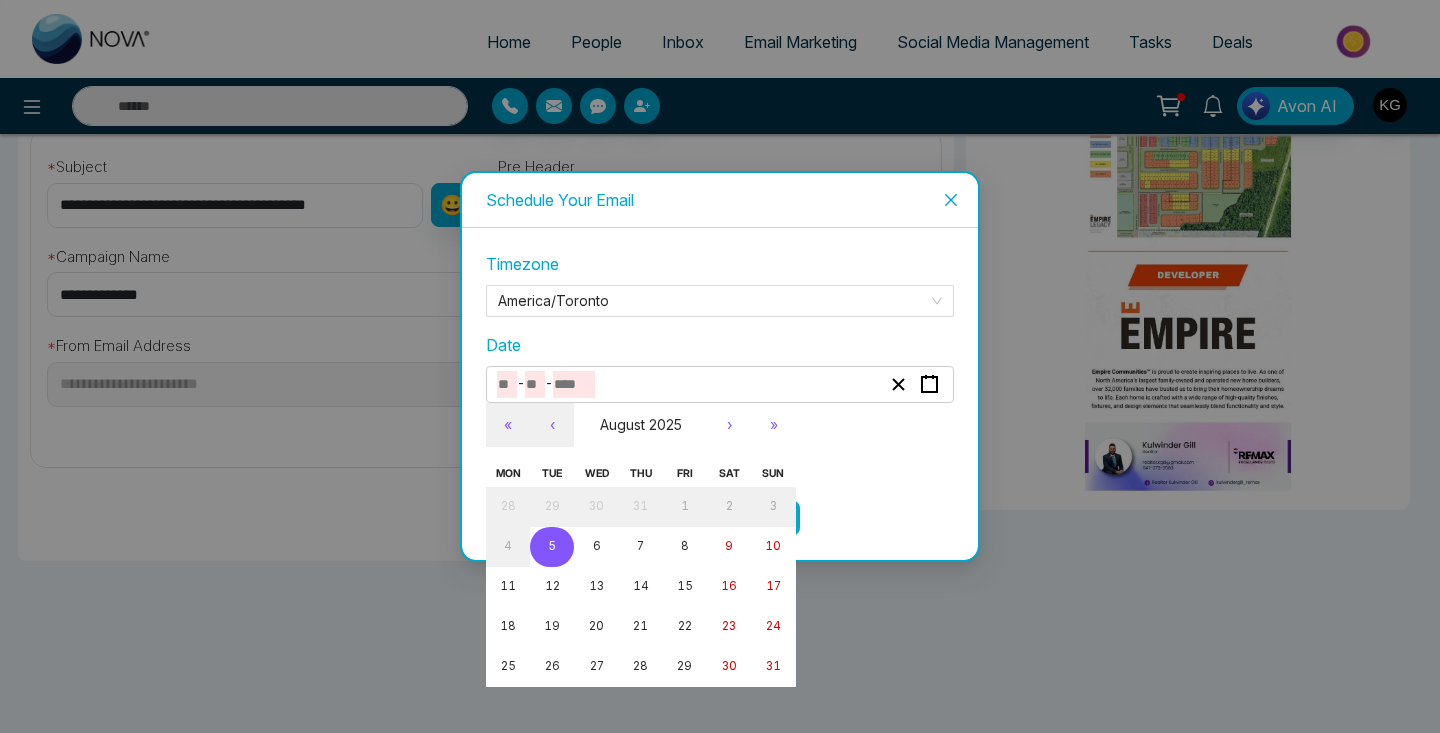 click on "5" at bounding box center [552, 547] 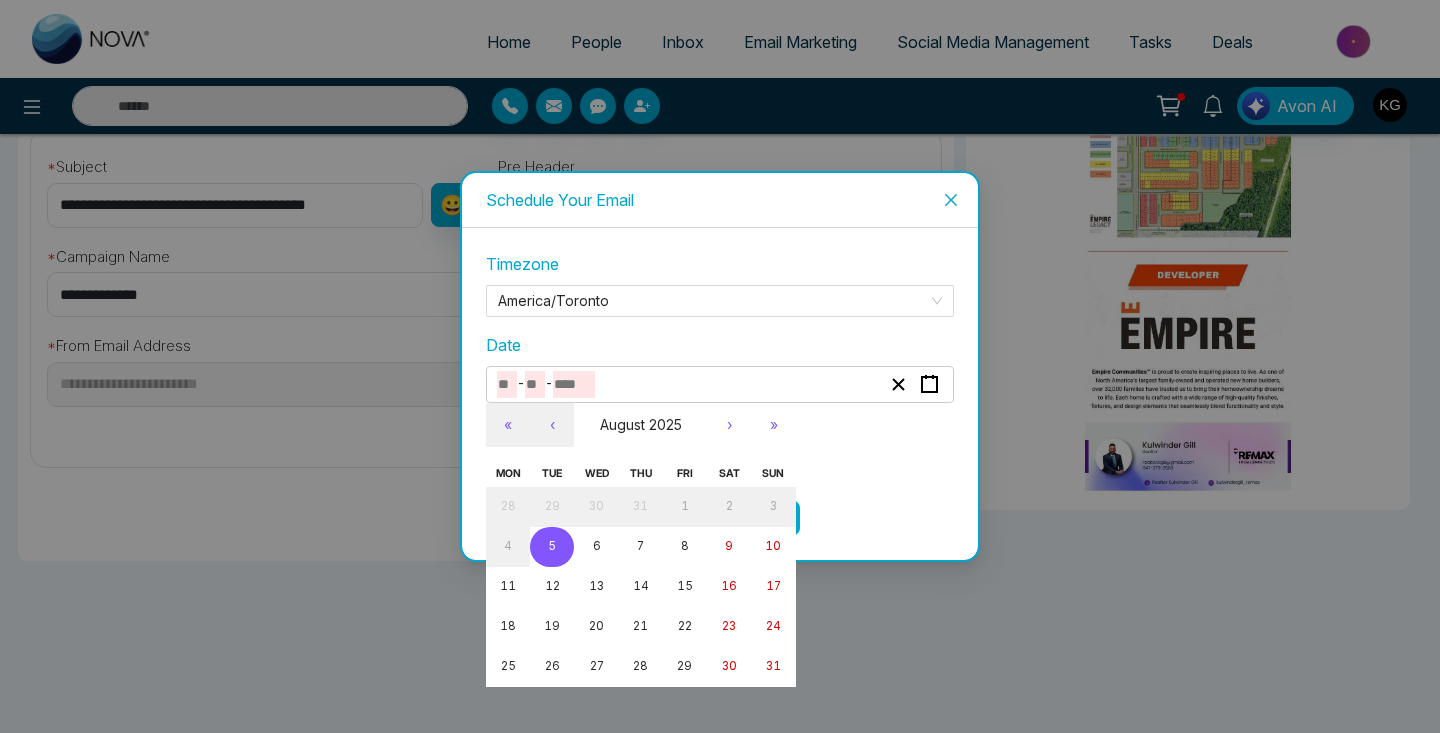 type on "*" 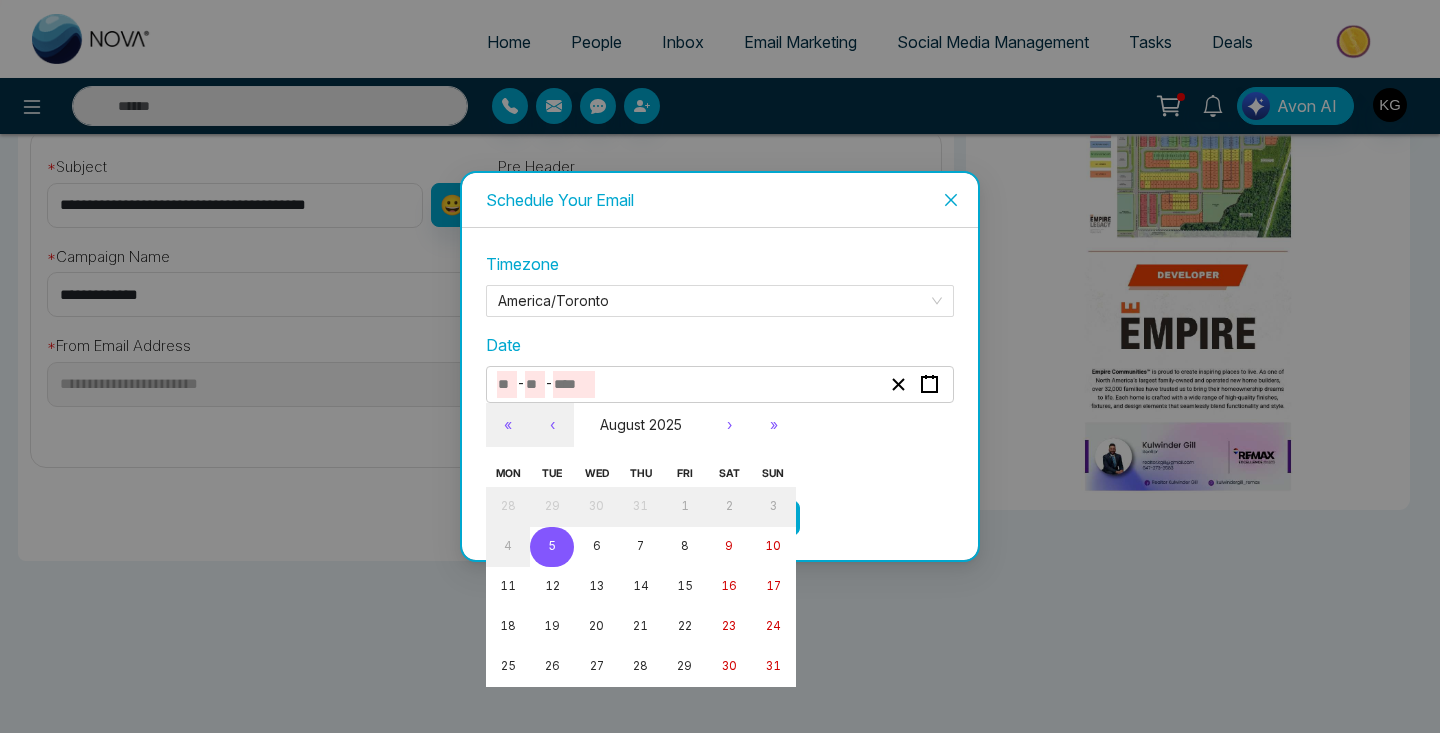 type on "*" 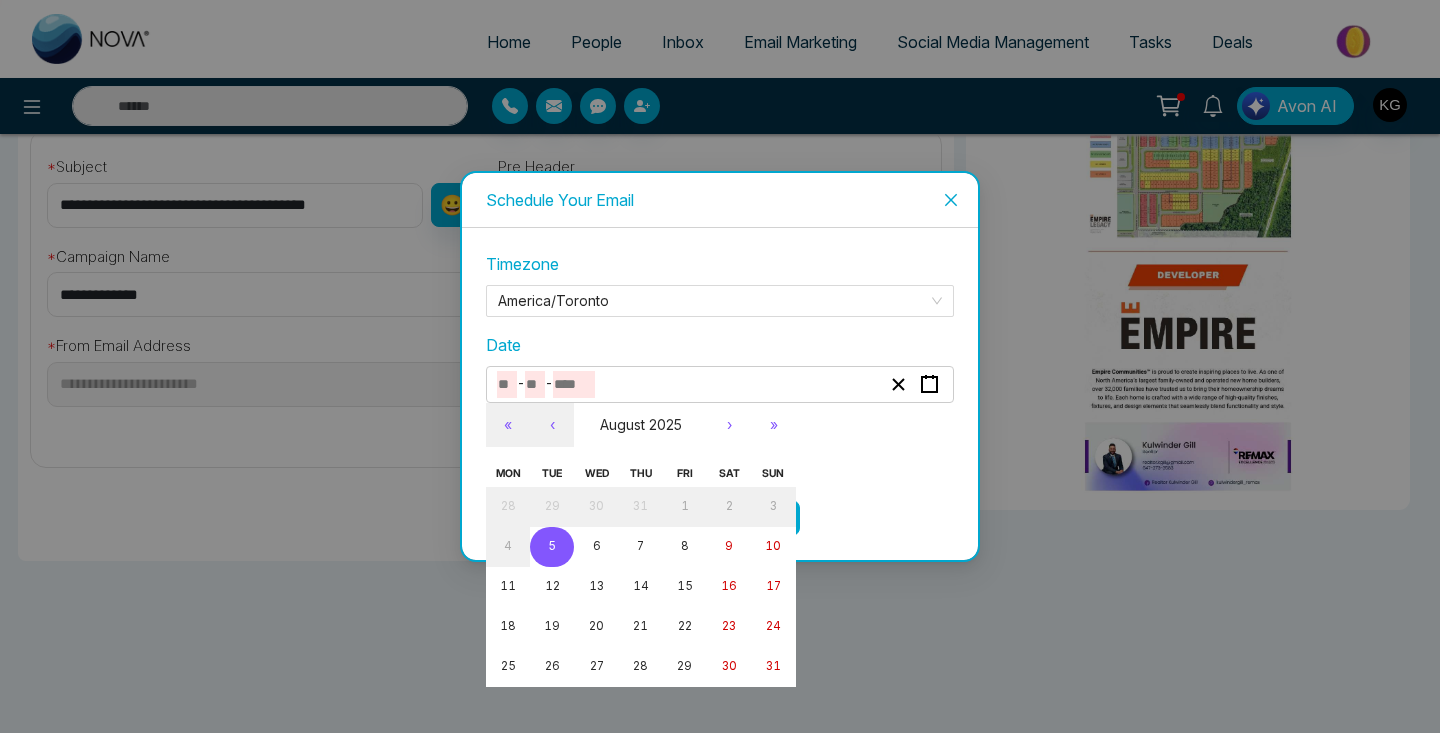 type on "****" 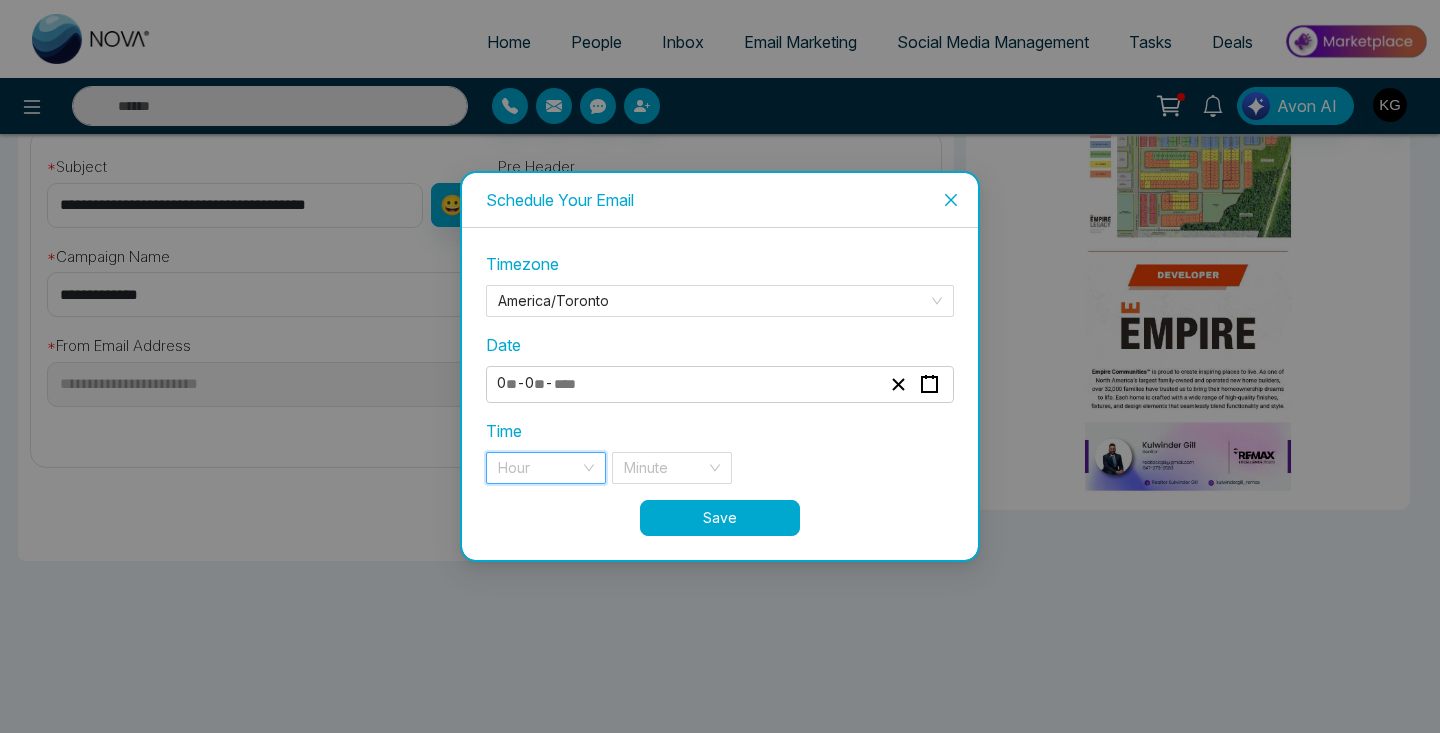click at bounding box center (539, 468) 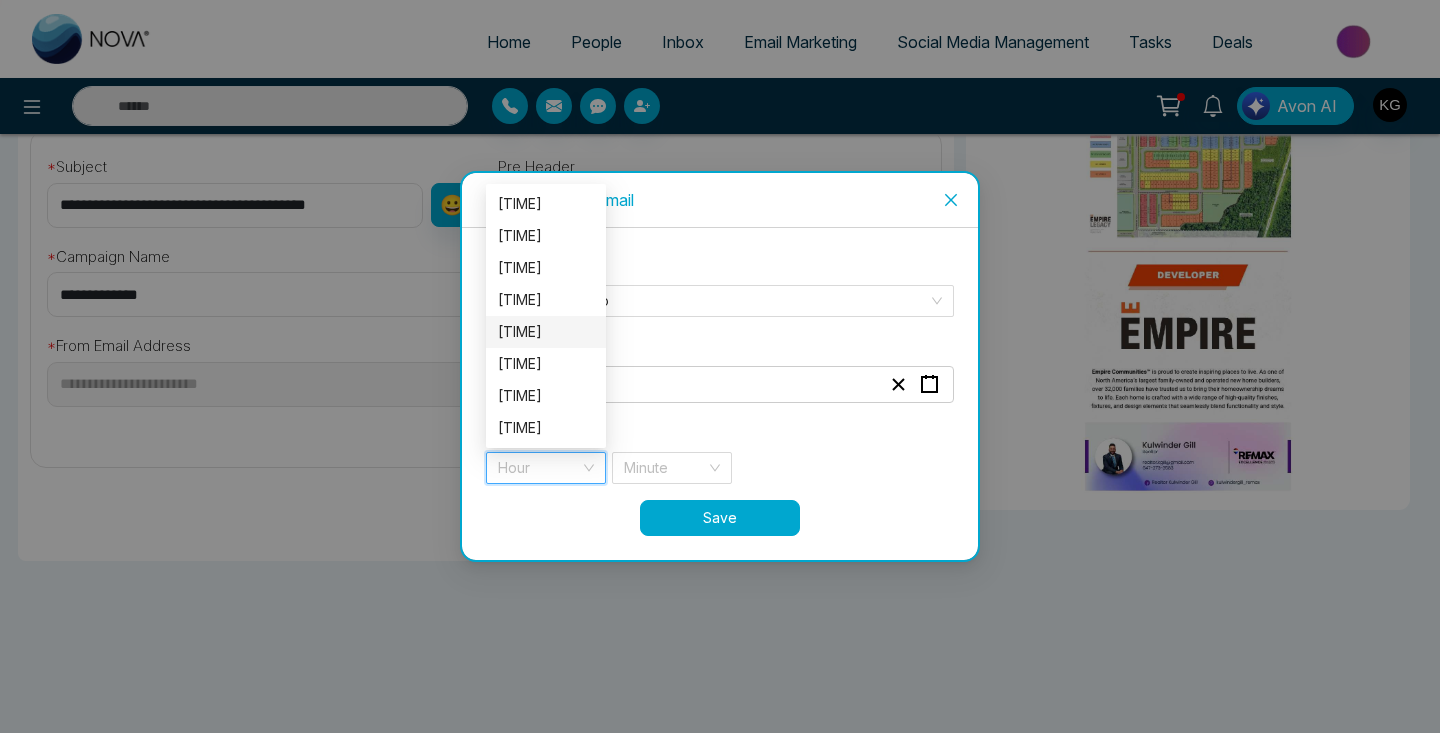 click on "[TIME]" at bounding box center (546, 332) 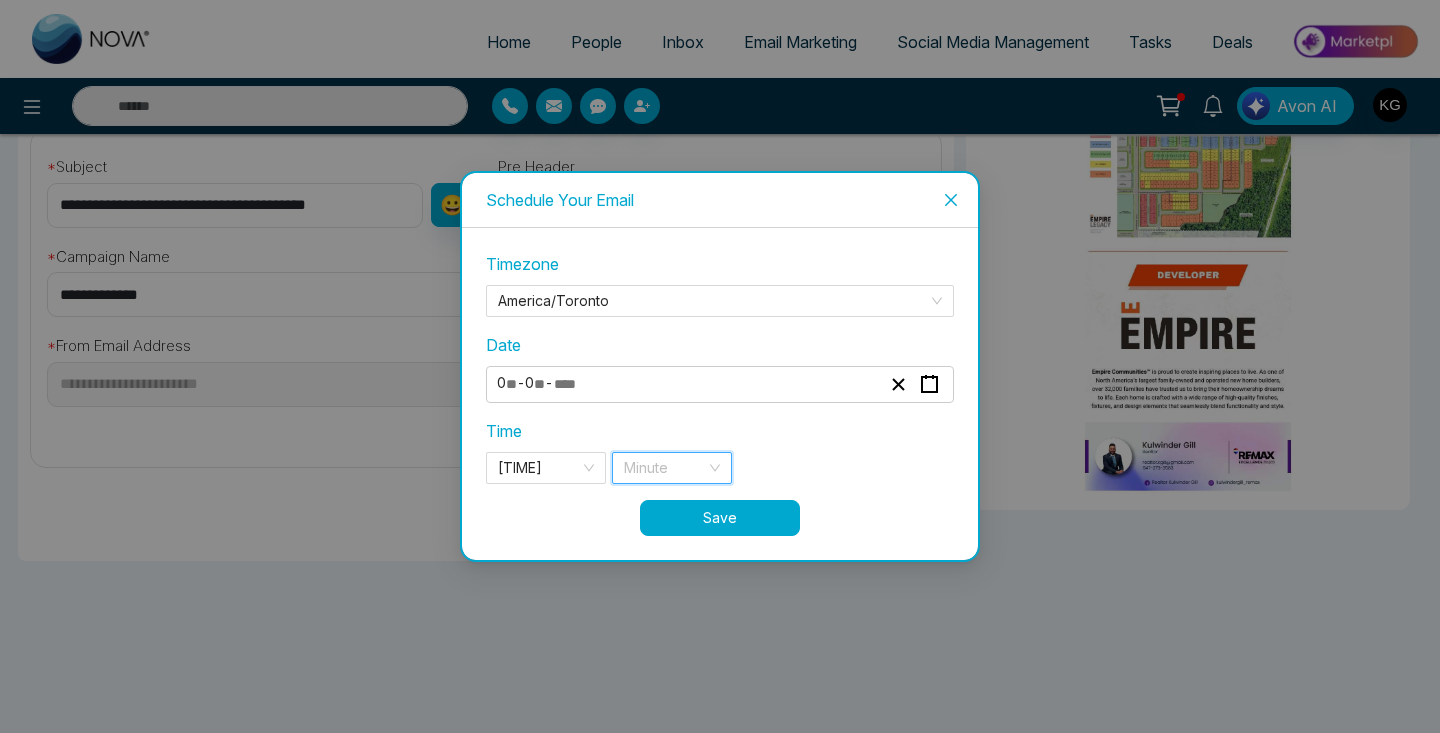 click at bounding box center [665, 468] 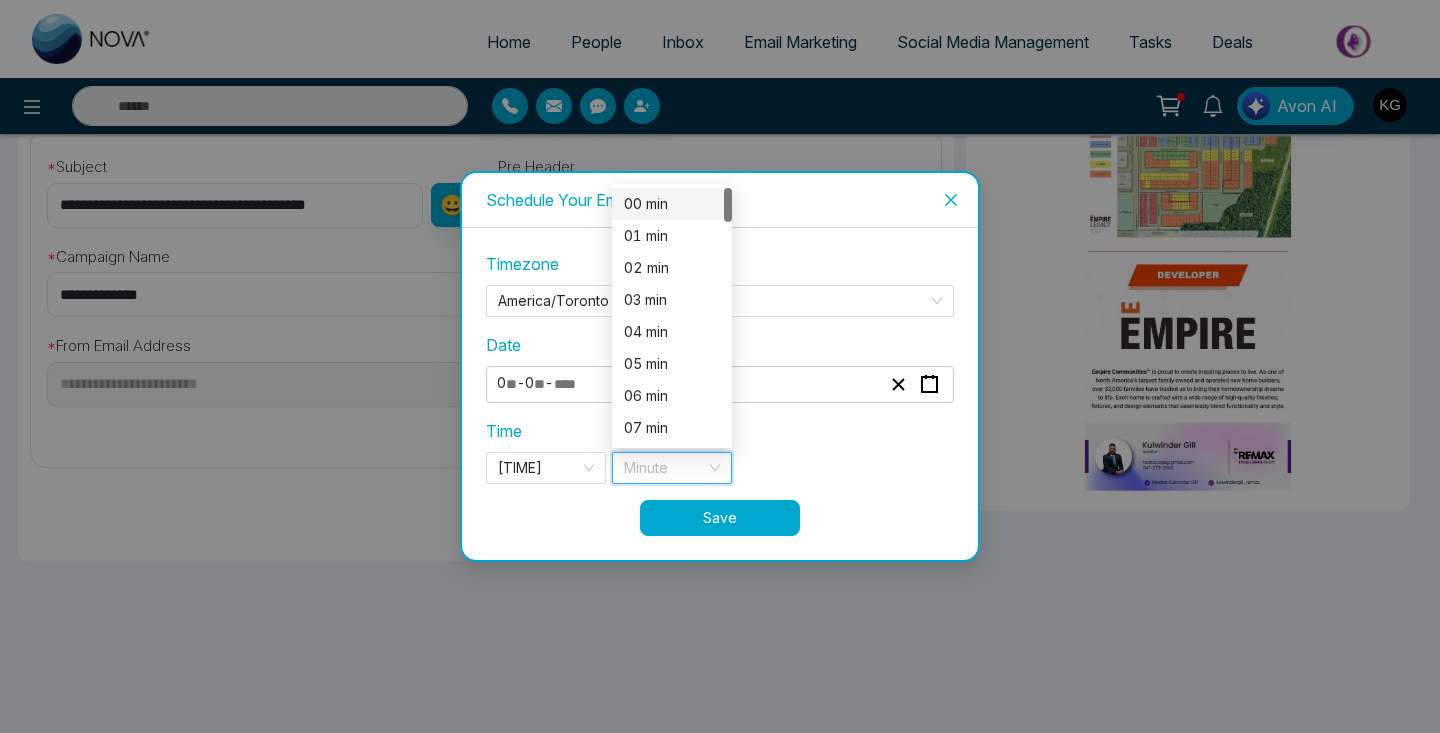 click on "00 min" at bounding box center [672, 204] 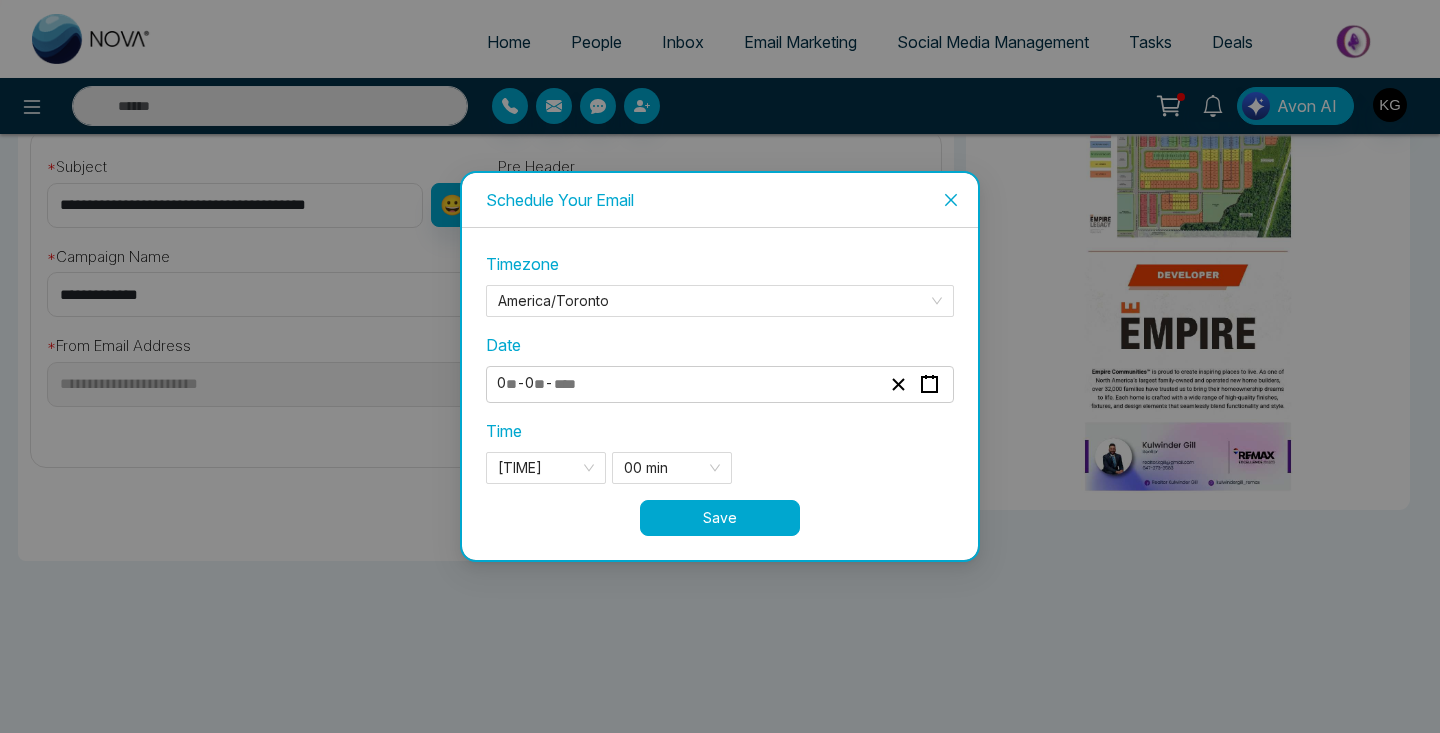 click on "Save" at bounding box center [720, 518] 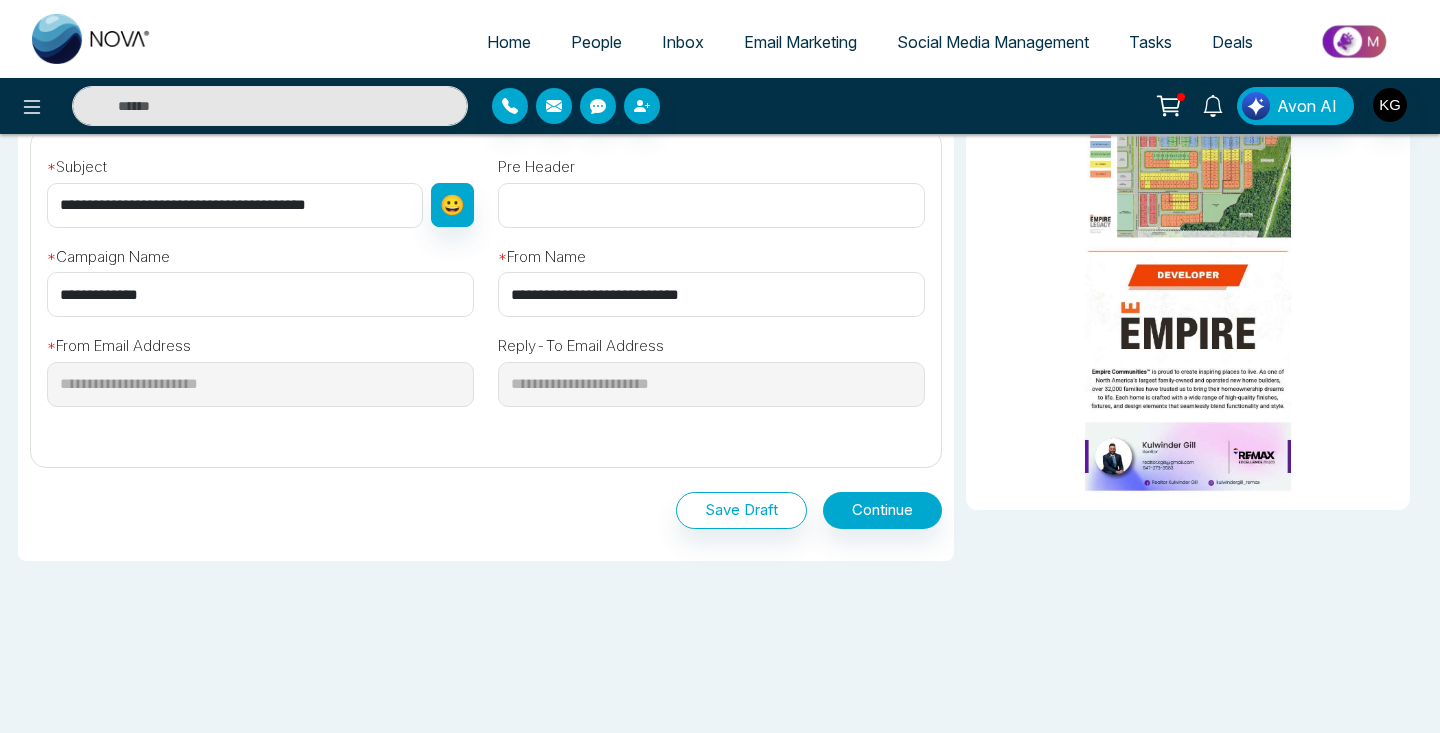 click on "Your emails scheduled and make up to deliver. note: you are permitted 4000 mails per day remaining email 2703 now success Your emails scheduled and make up to deliver. note: you are permitted 4000 mails per day remaining email 2703 now   Okay" at bounding box center [720, 366] 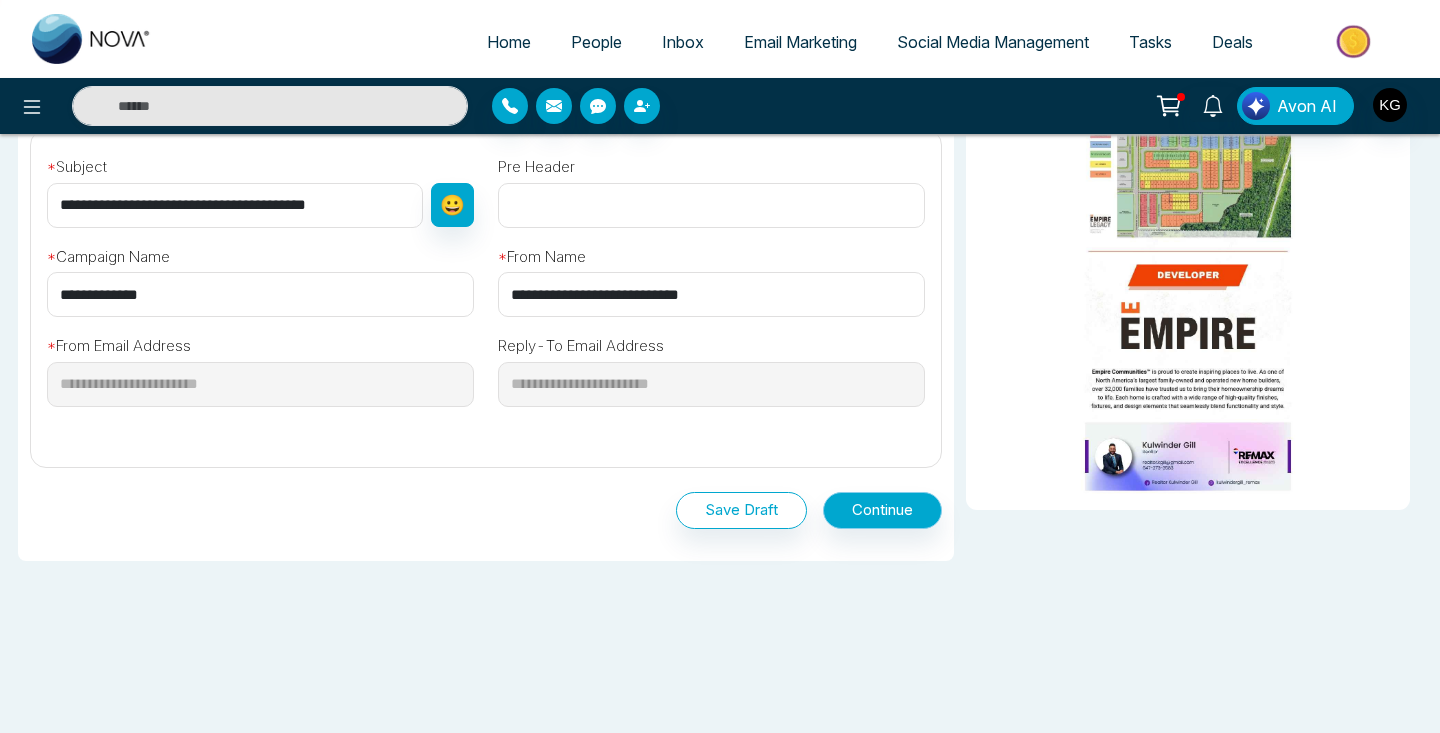 click on "Continue" at bounding box center (882, 510) 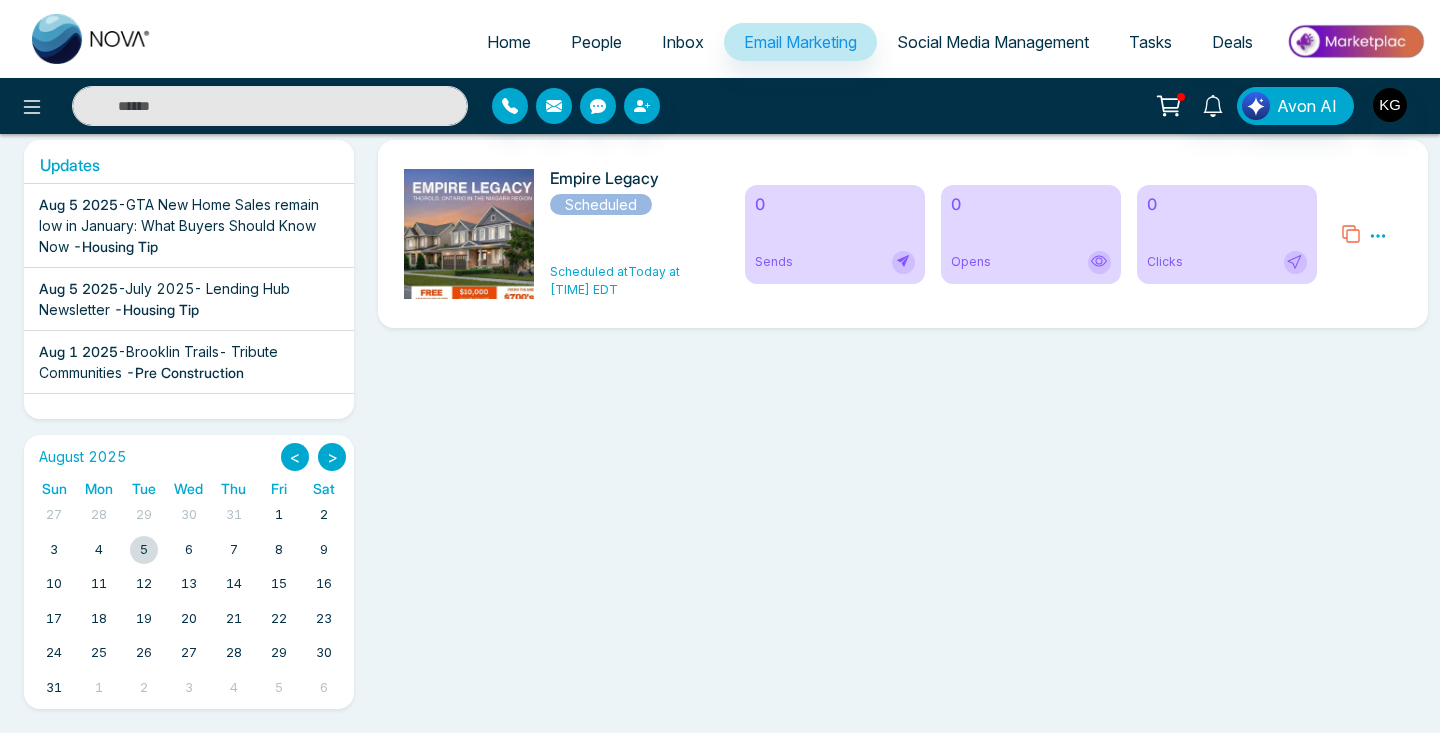 scroll, scrollTop: 340, scrollLeft: 0, axis: vertical 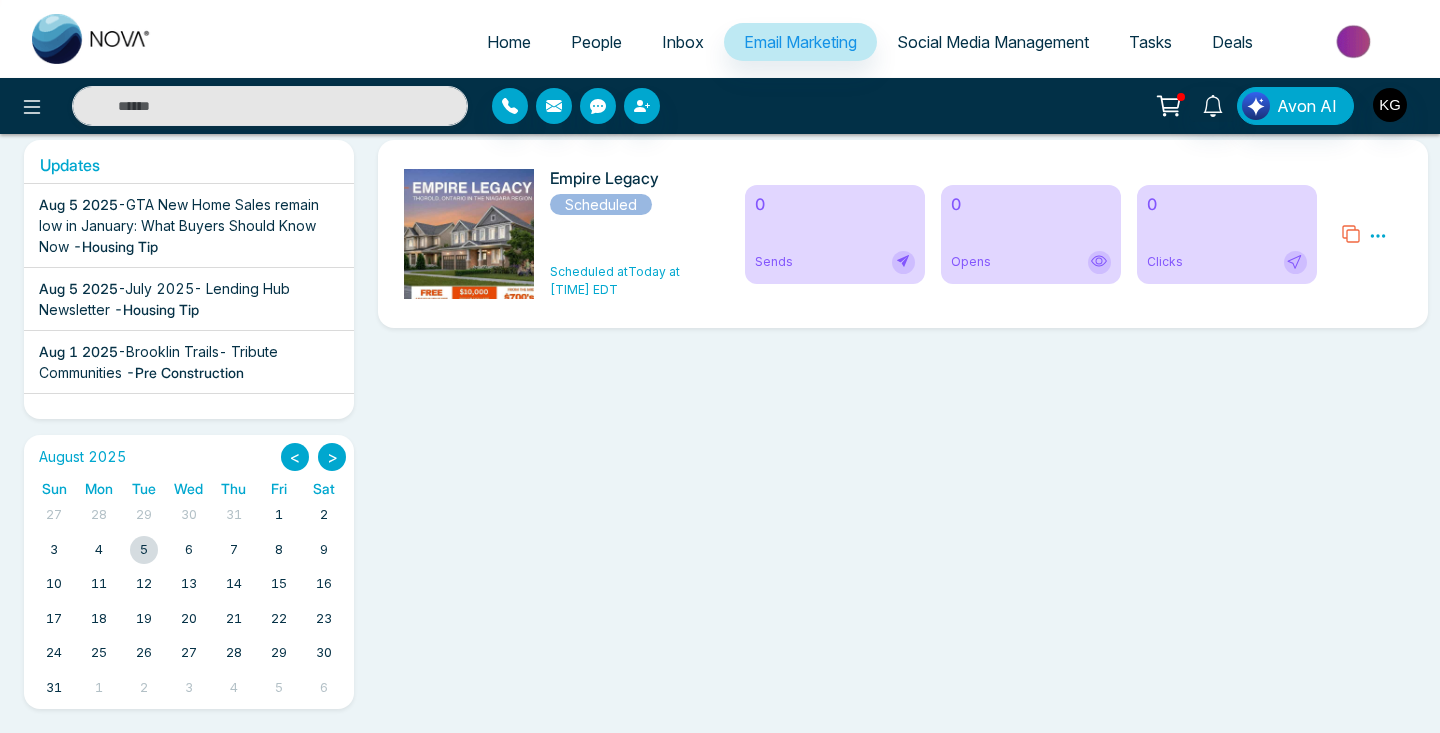 click on "GTA New Home Sales remain low in January: What Buyers Should Know Now" at bounding box center (179, 225) 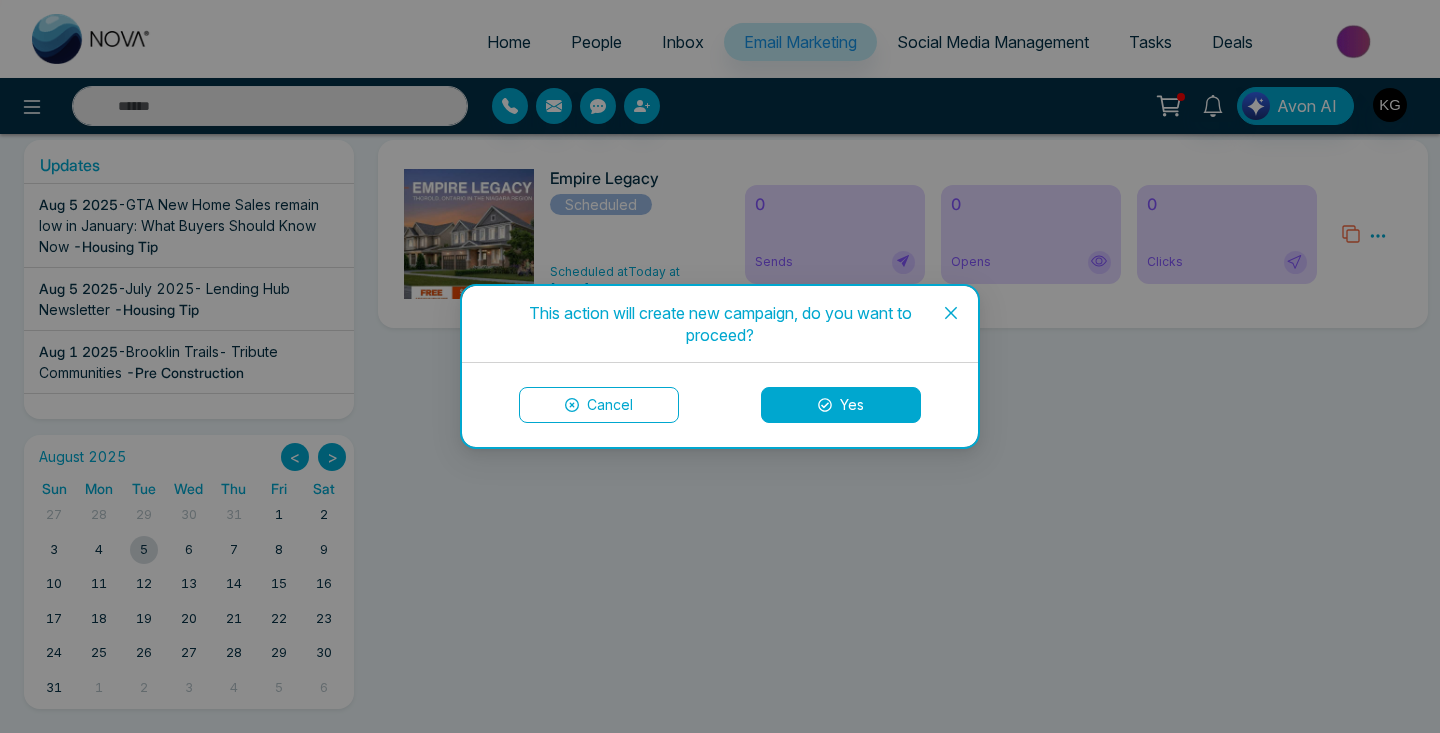 click at bounding box center [951, 313] 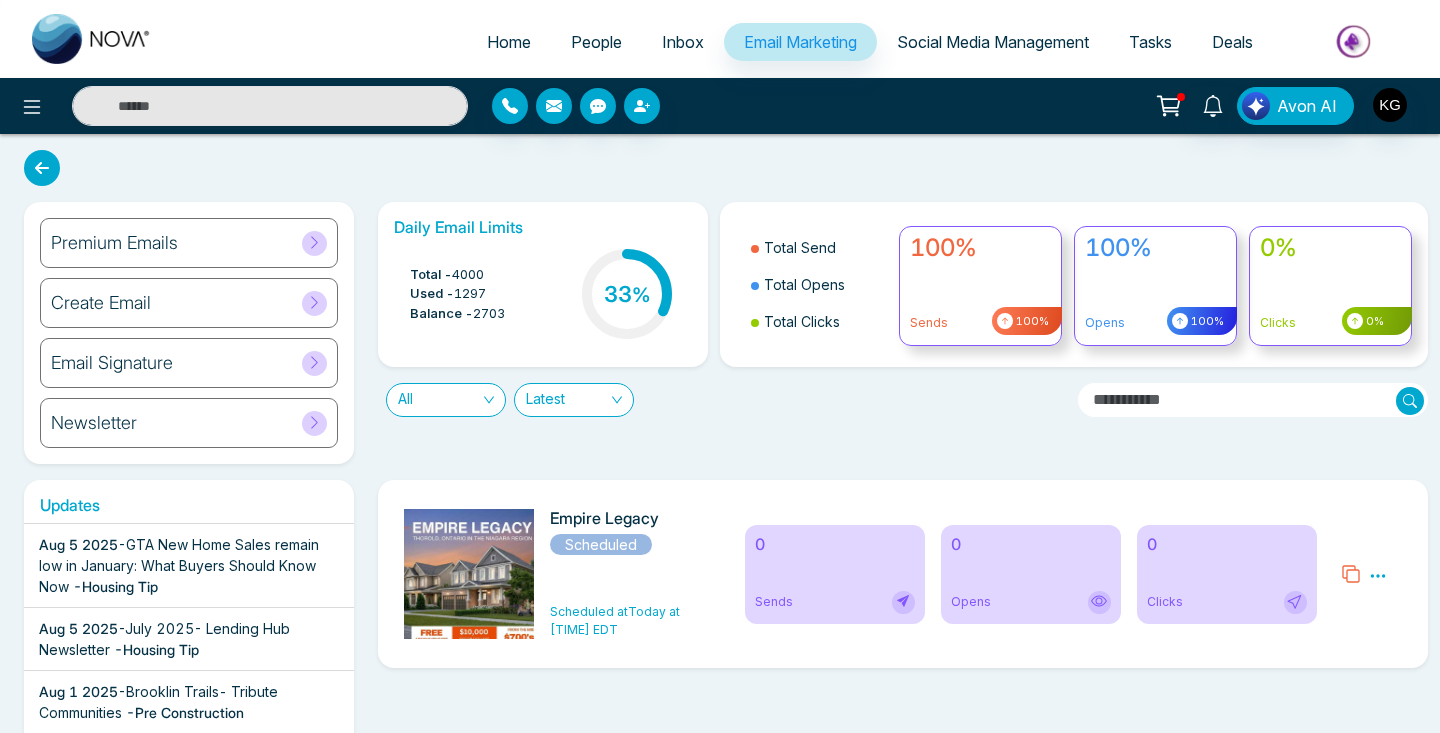 scroll, scrollTop: 0, scrollLeft: 0, axis: both 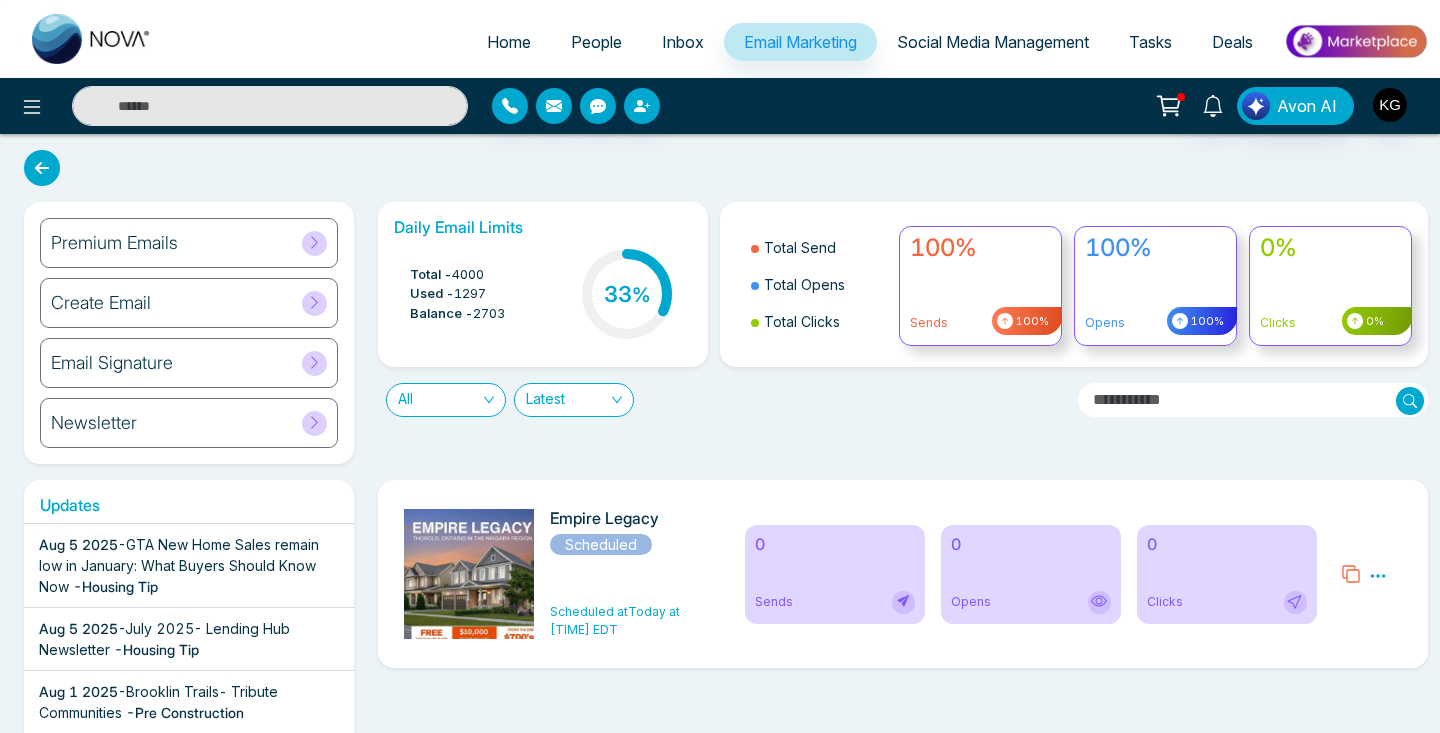 click at bounding box center [42, 168] 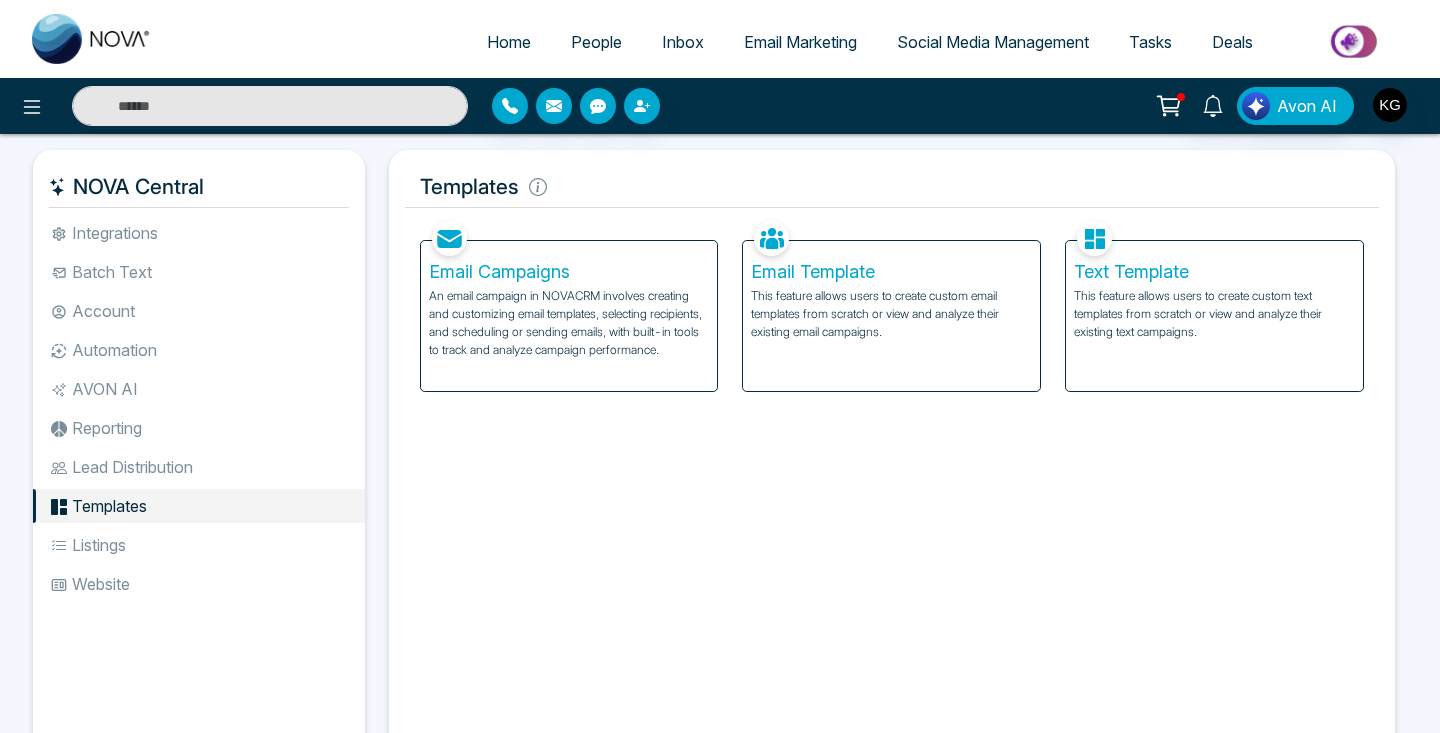 click on "Website" at bounding box center [199, 584] 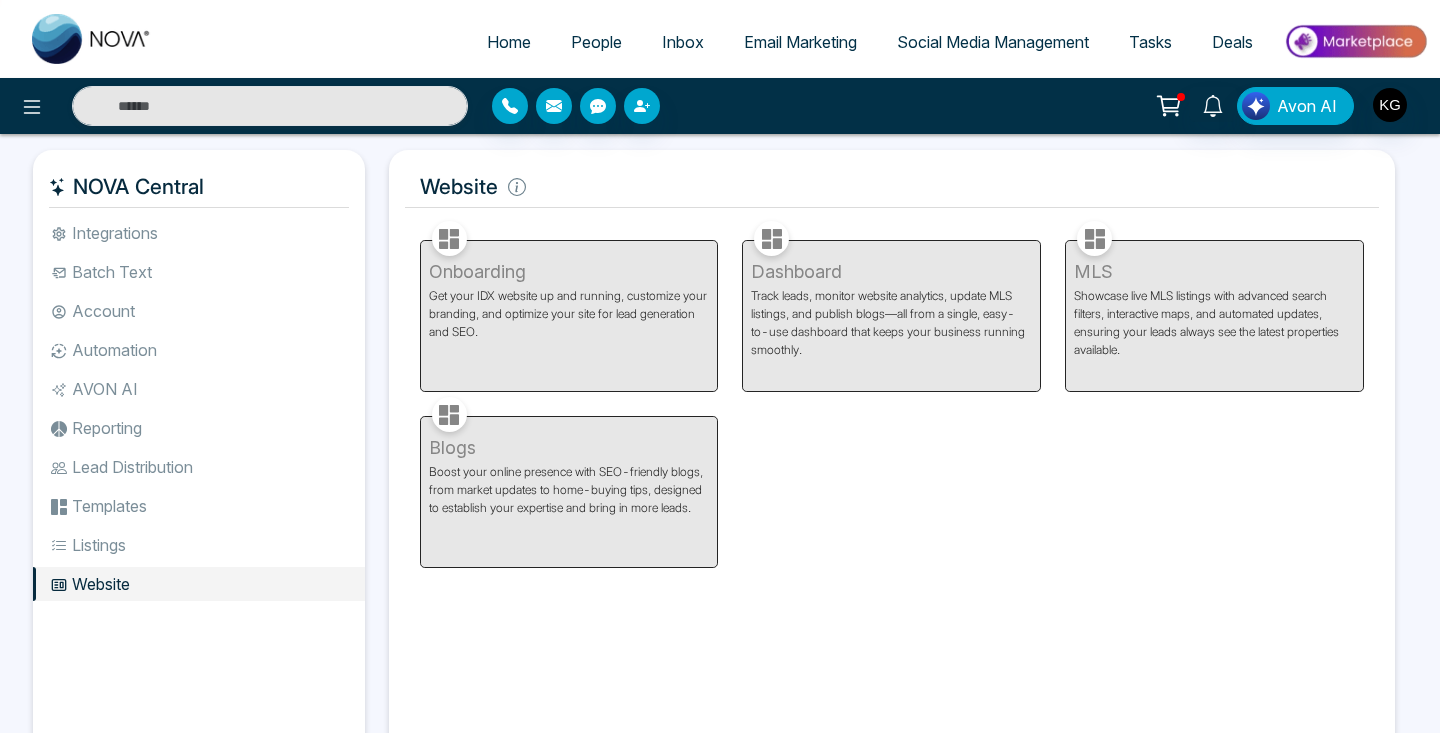 click on "Onboarding Get your IDX website up and running, customize your branding, and optimize your site for lead generation and SEO." at bounding box center (569, 304) 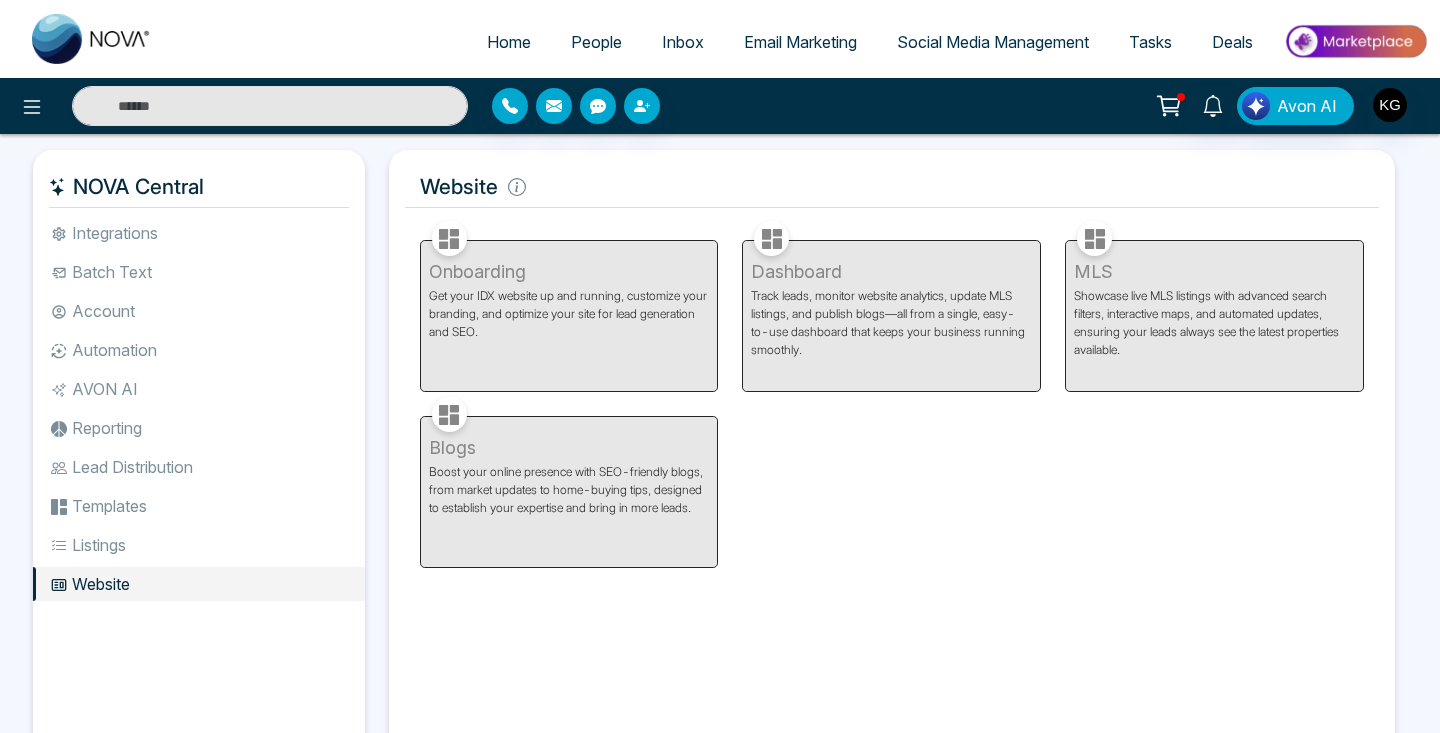 click on "Blogs Boost your online presence with SEO-friendly blogs, from market updates to home-buying tips, designed to establish your expertise and bring in more leads." at bounding box center (569, 480) 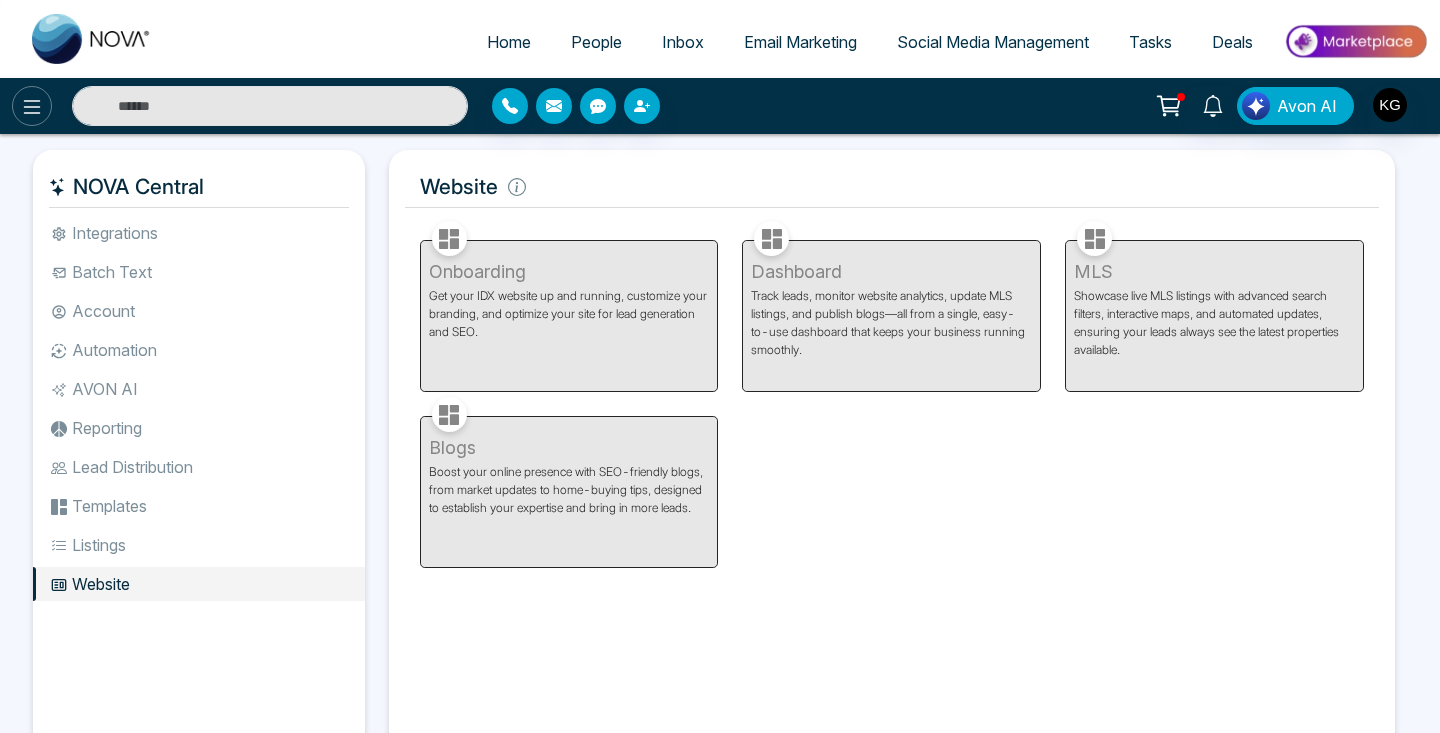 click 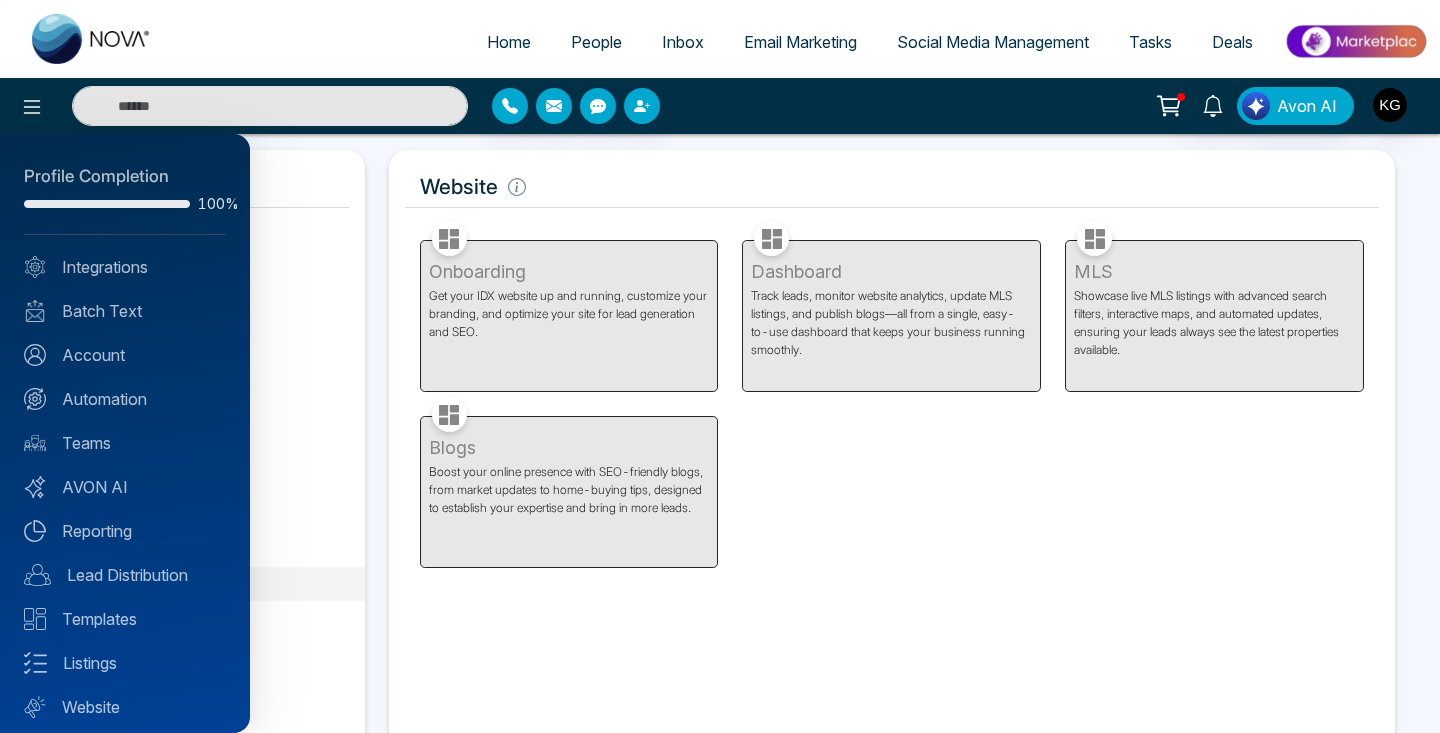 click at bounding box center [720, 366] 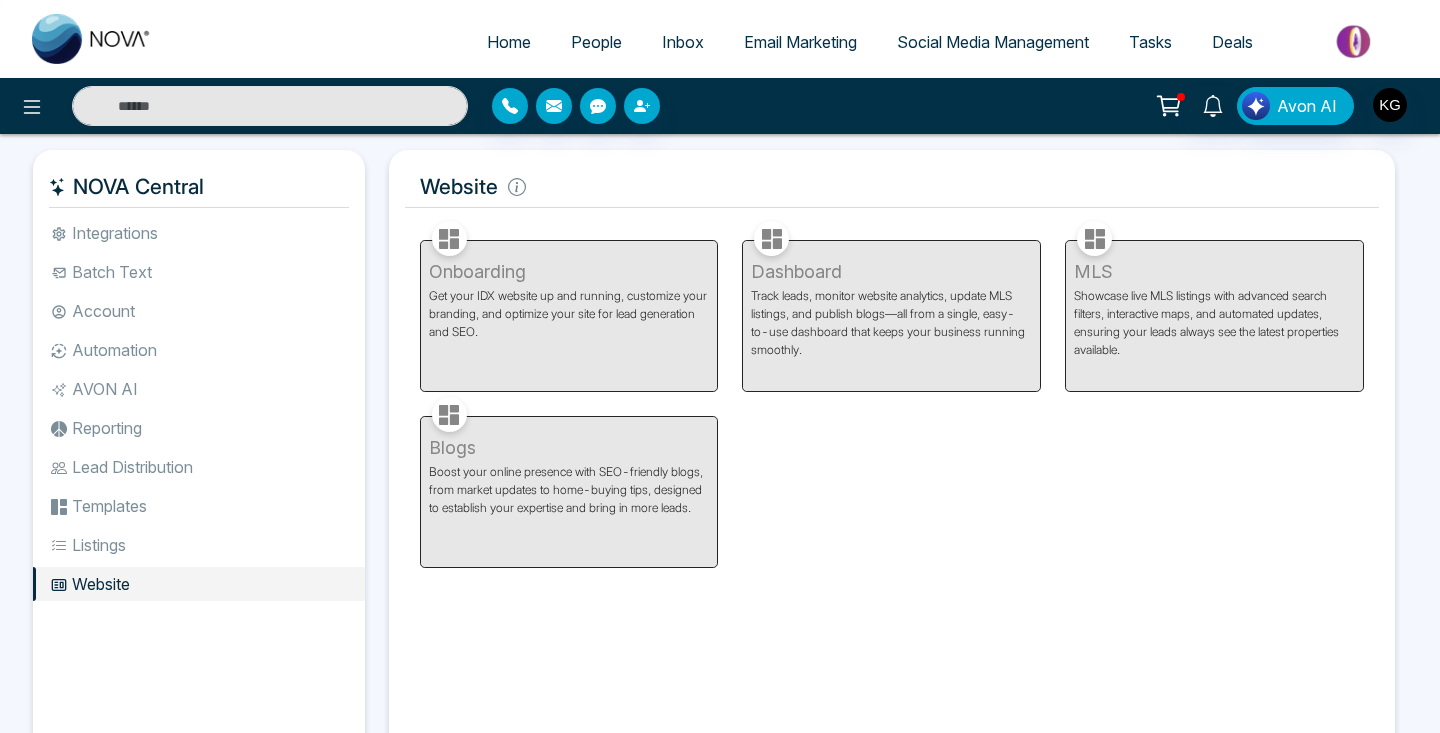 click on "Home" at bounding box center (509, 42) 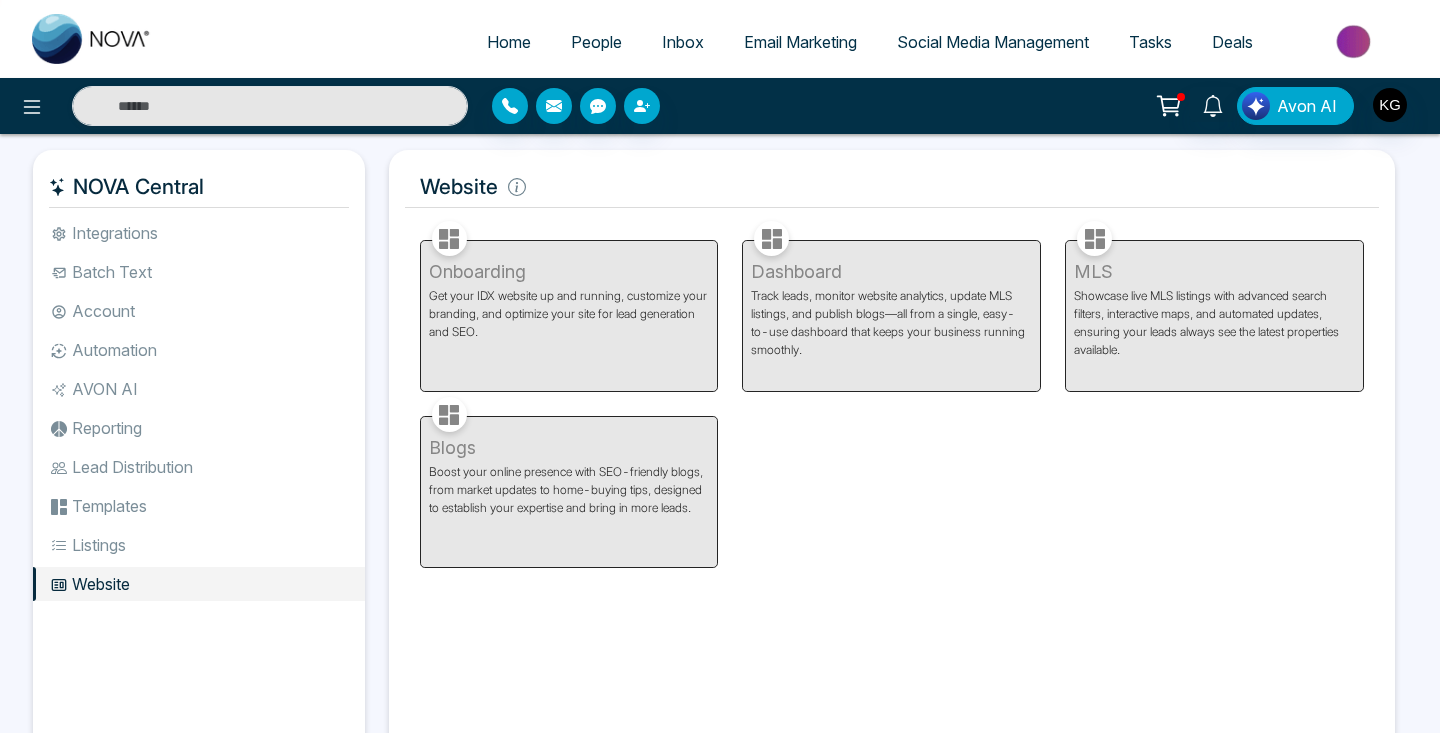 select on "*" 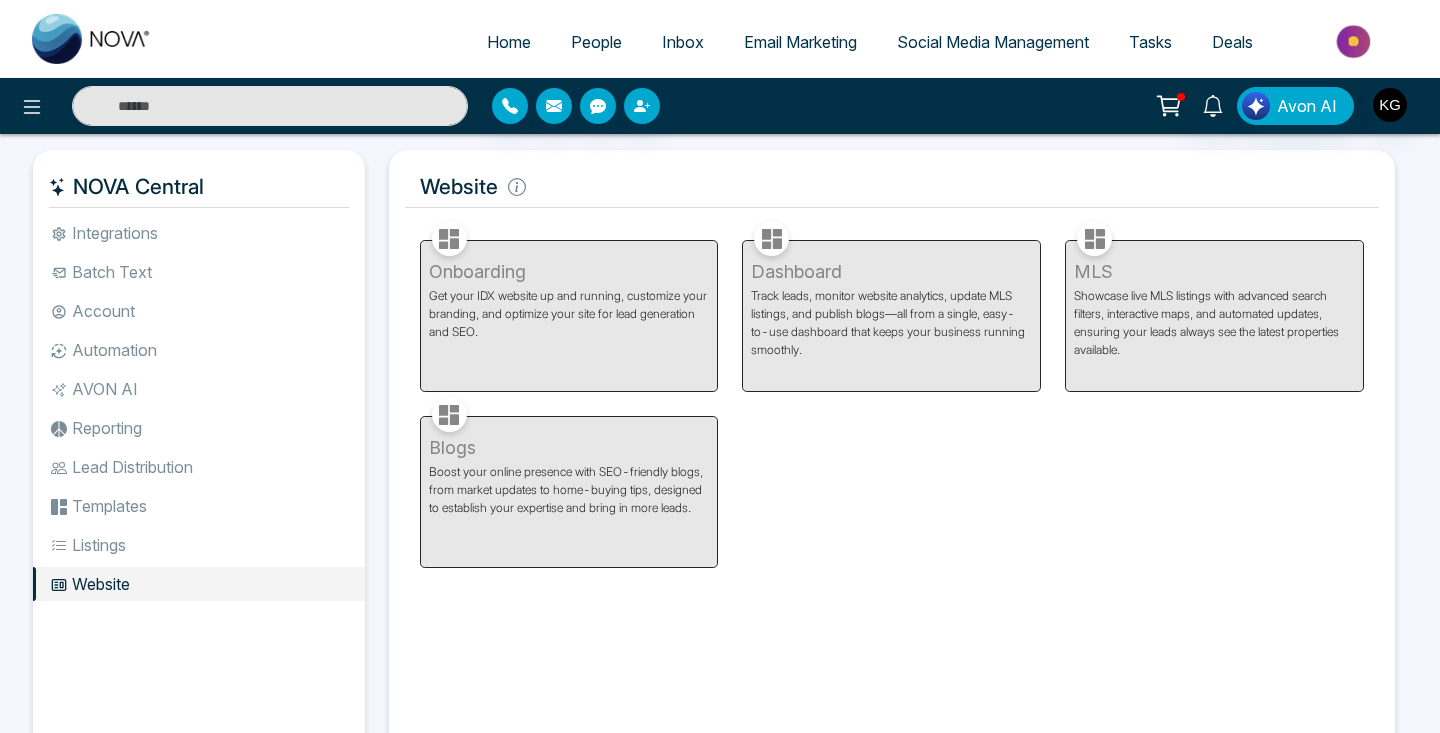 select on "*" 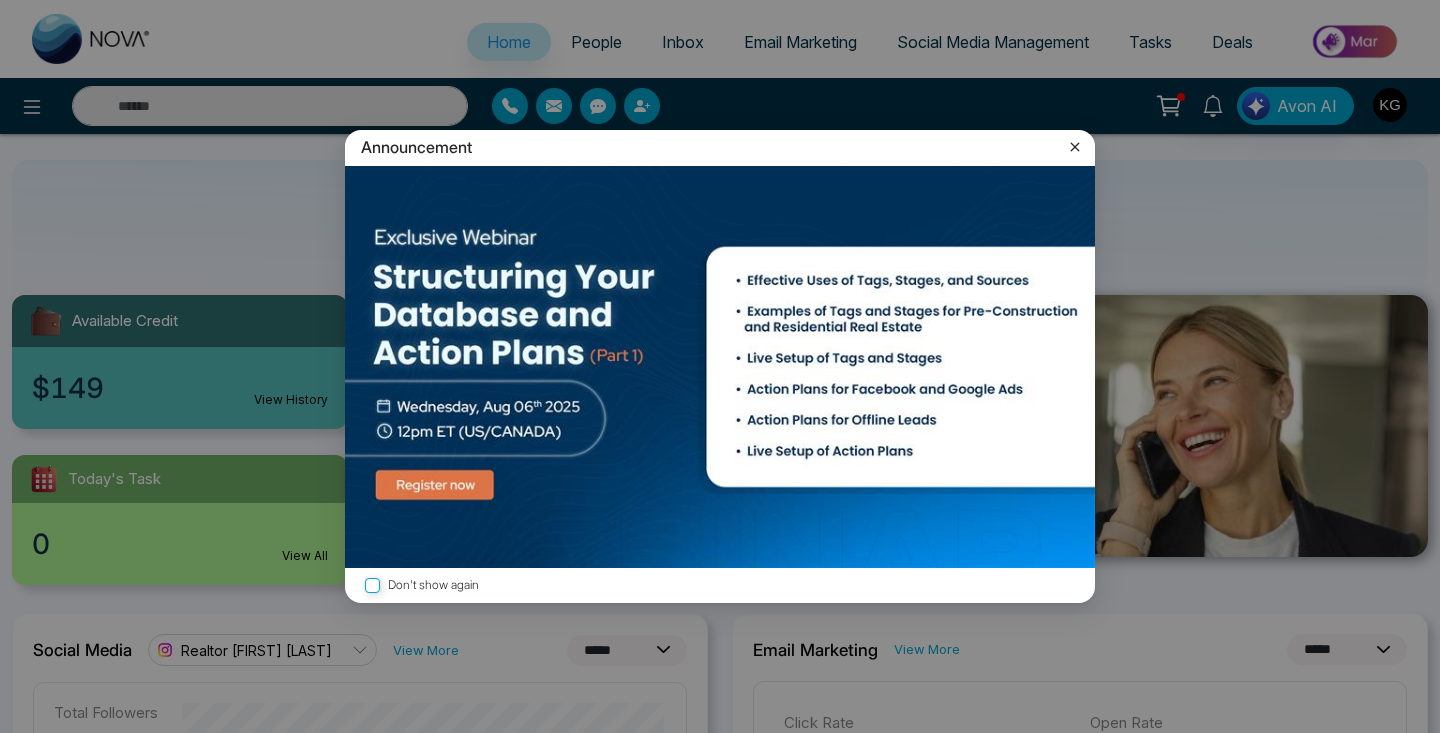 scroll, scrollTop: 183, scrollLeft: 0, axis: vertical 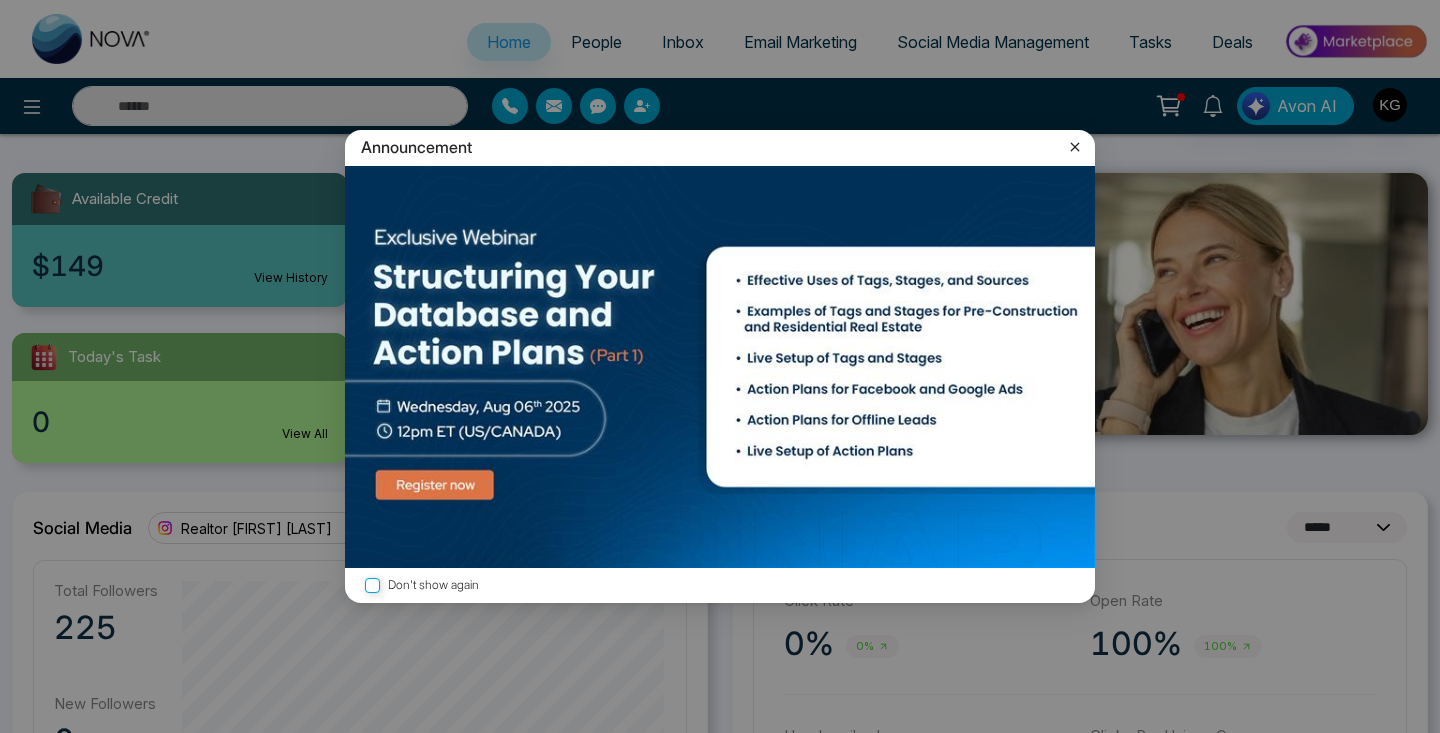 click 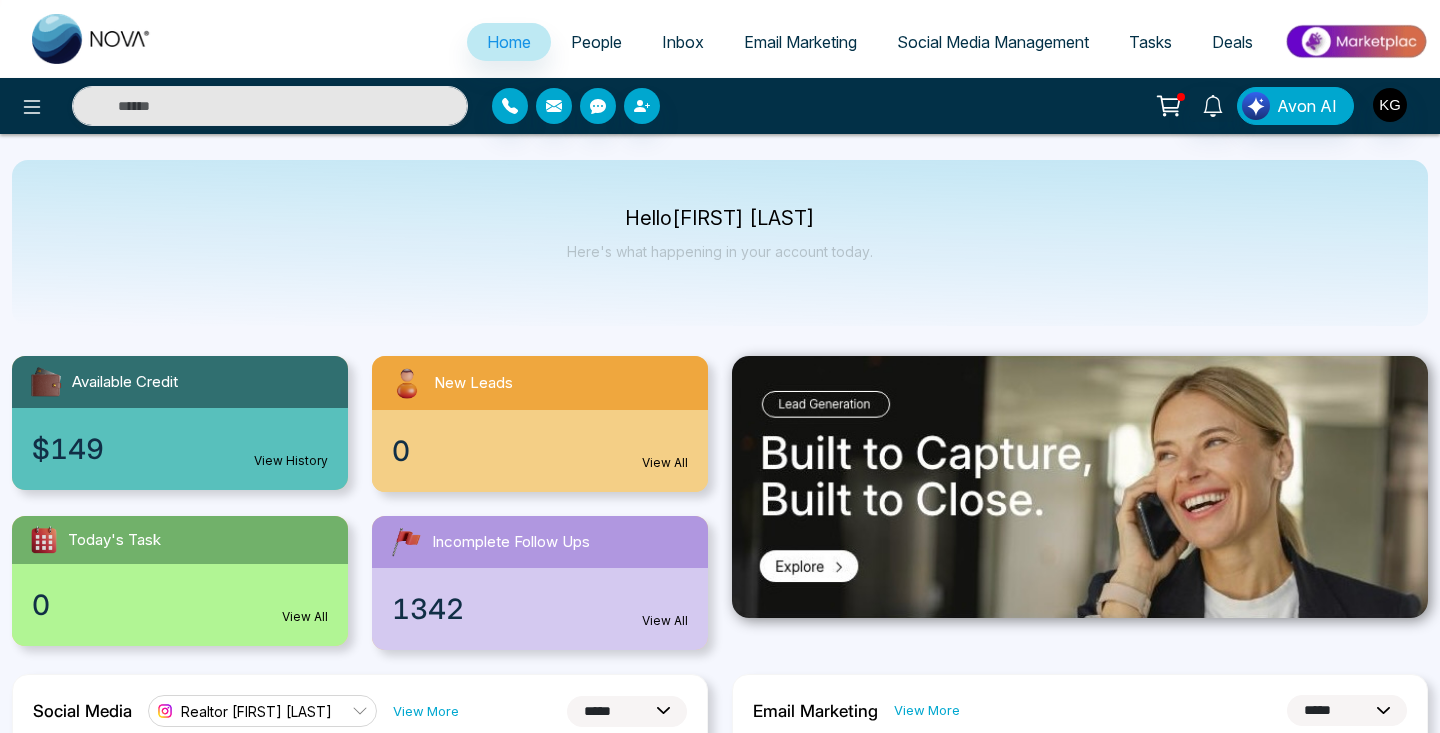 scroll, scrollTop: 0, scrollLeft: 0, axis: both 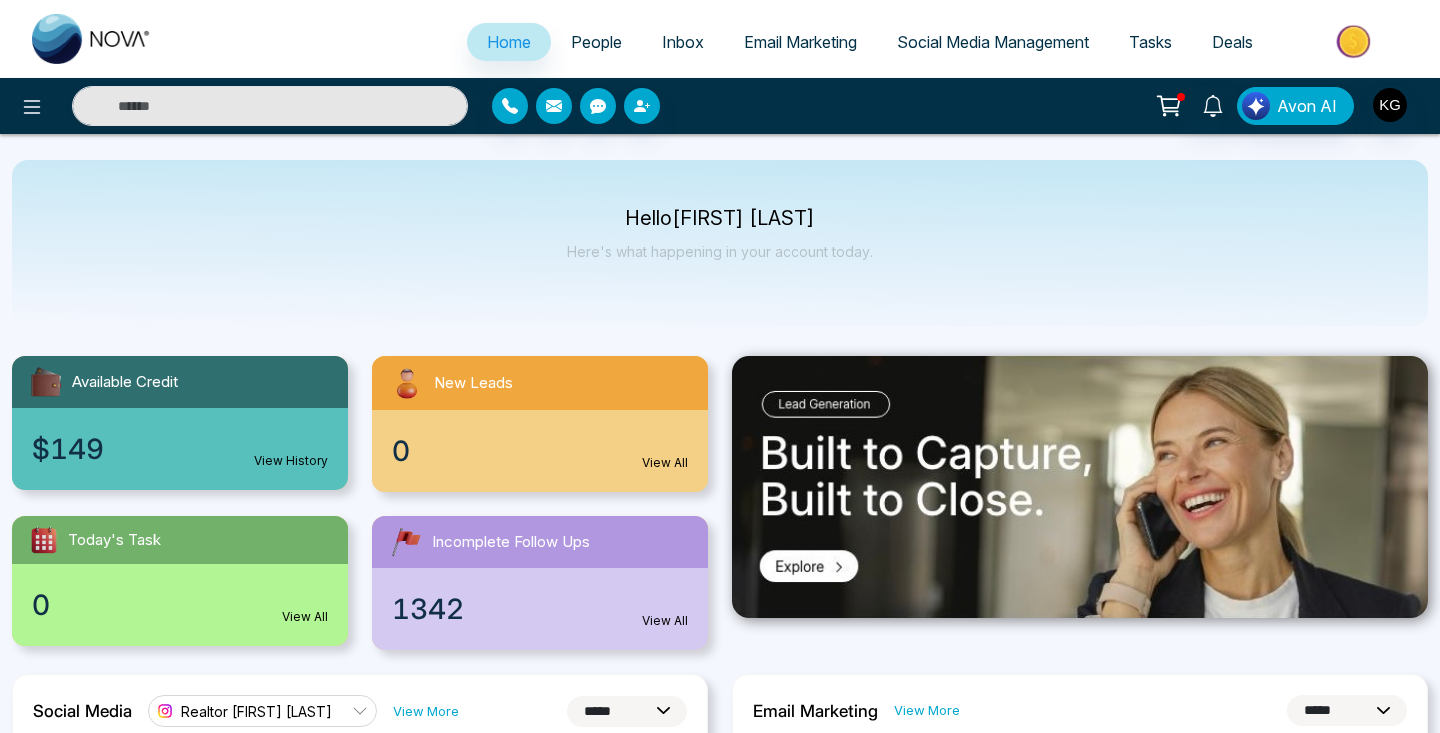click on "Social Media Management" at bounding box center (993, 42) 